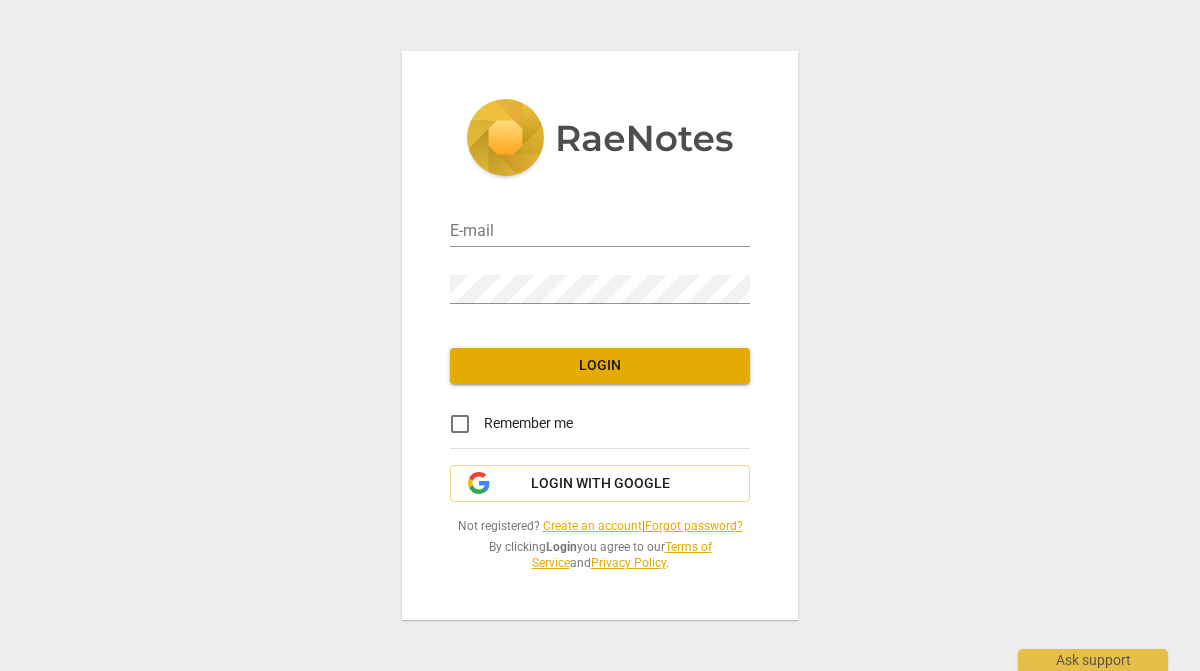 scroll, scrollTop: 0, scrollLeft: 0, axis: both 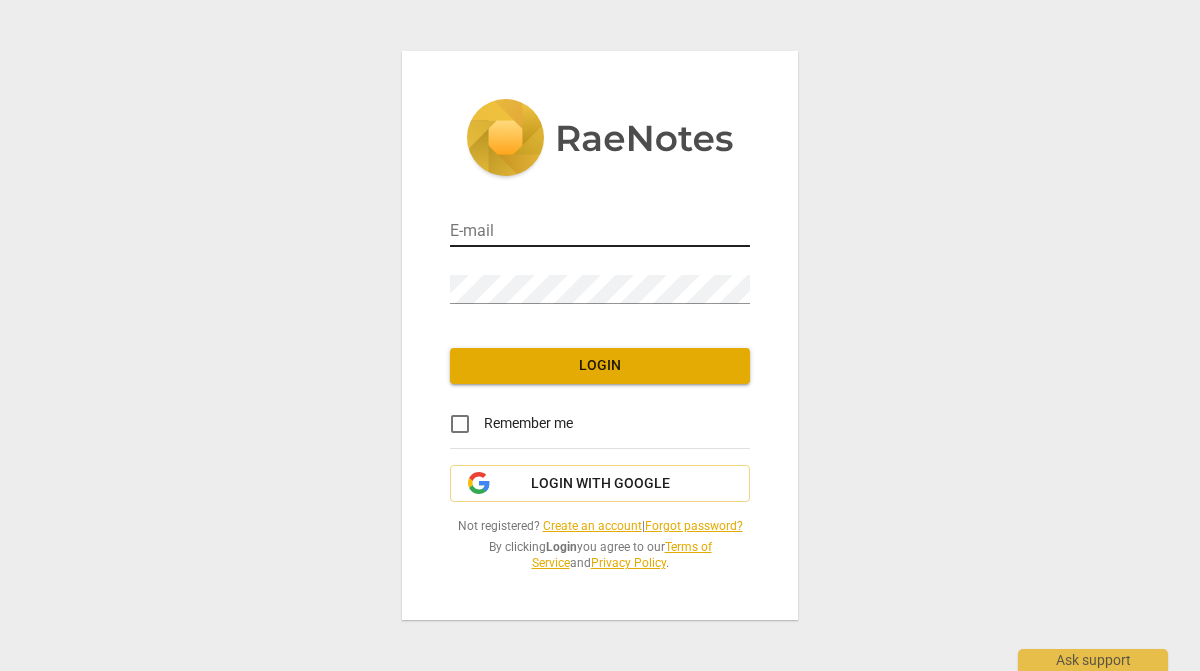click at bounding box center (600, 232) 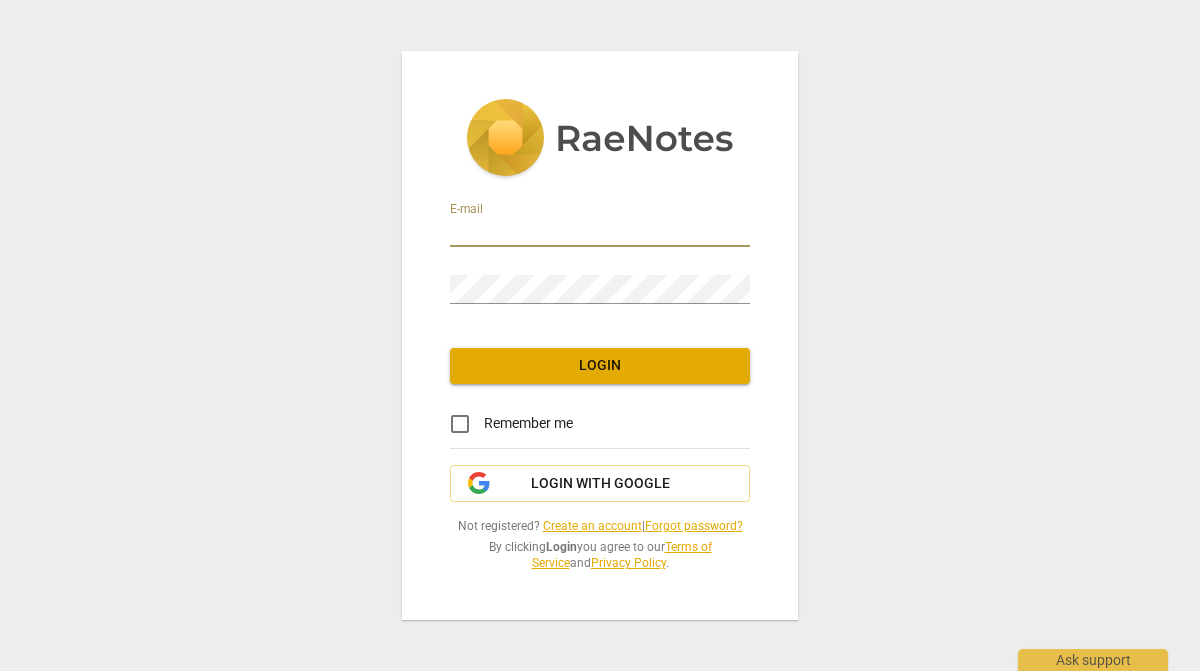 paste on "bonnie@youthcoachinginstitute.com" 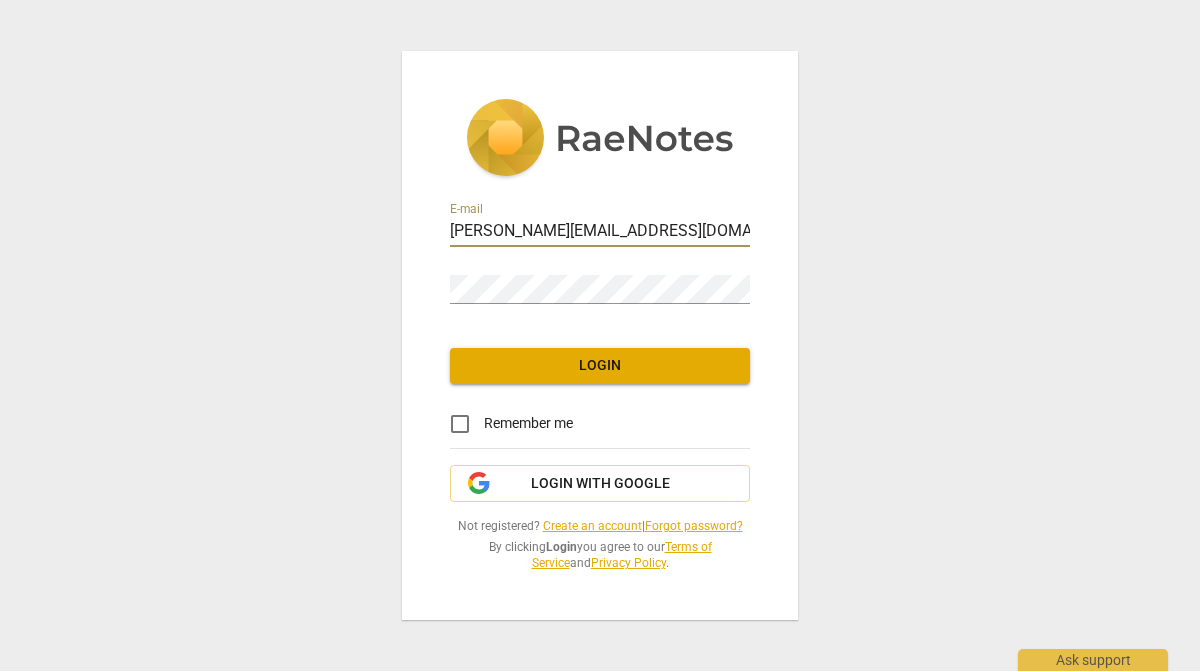 type on "bonnie@youthcoachinginstitute.com" 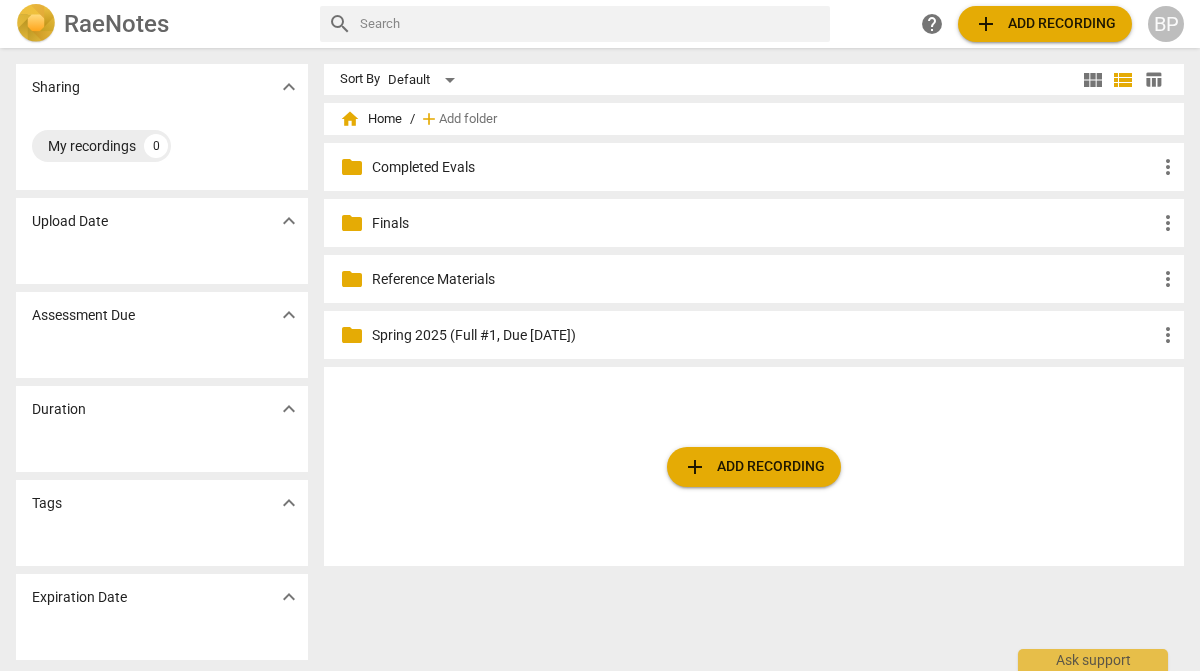 click on "add   Add recording" at bounding box center (754, 467) 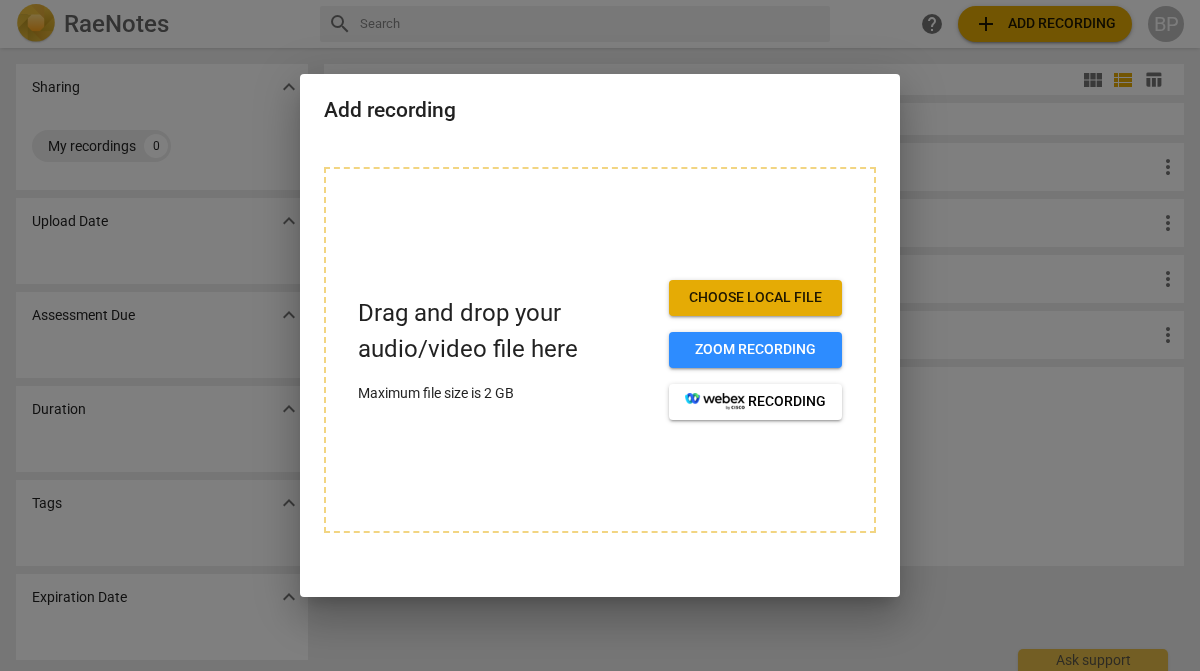 type 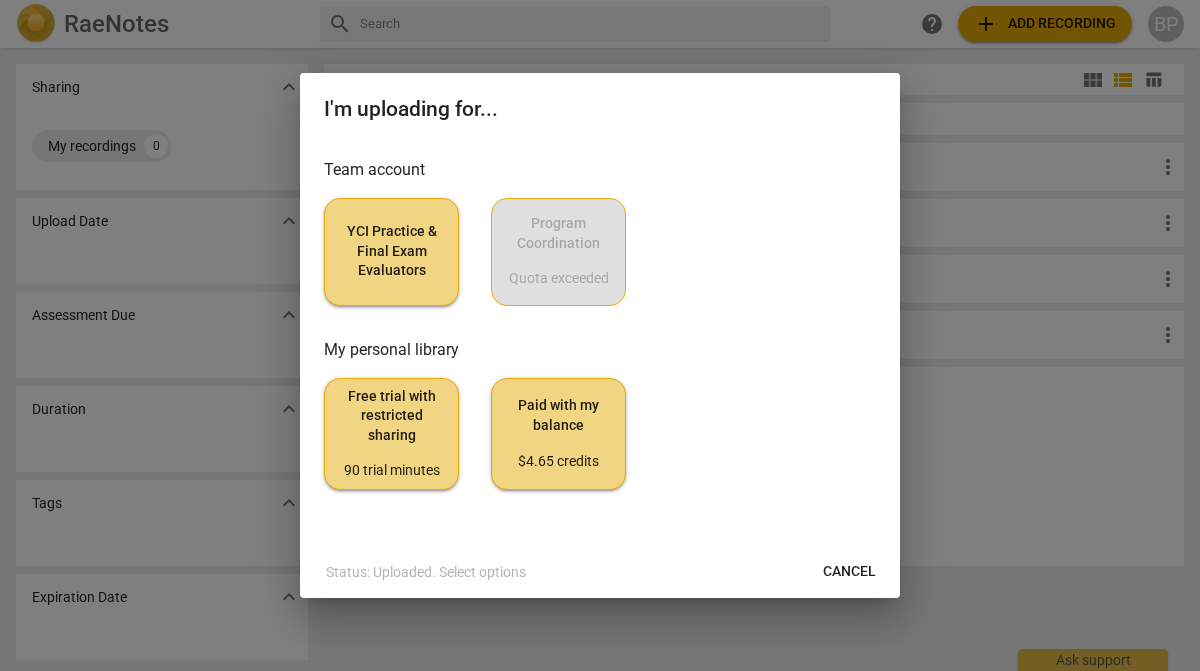 click on "YCI Practice & Final Exam Evaluators" at bounding box center [391, 251] 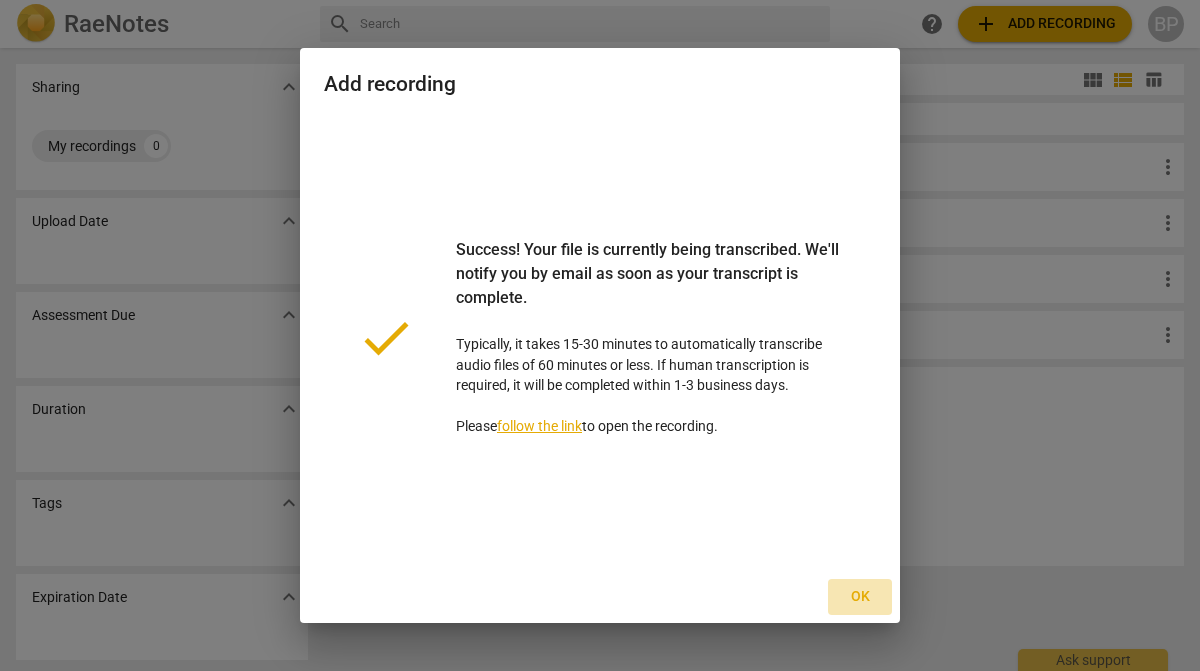 click on "Ok" at bounding box center (860, 597) 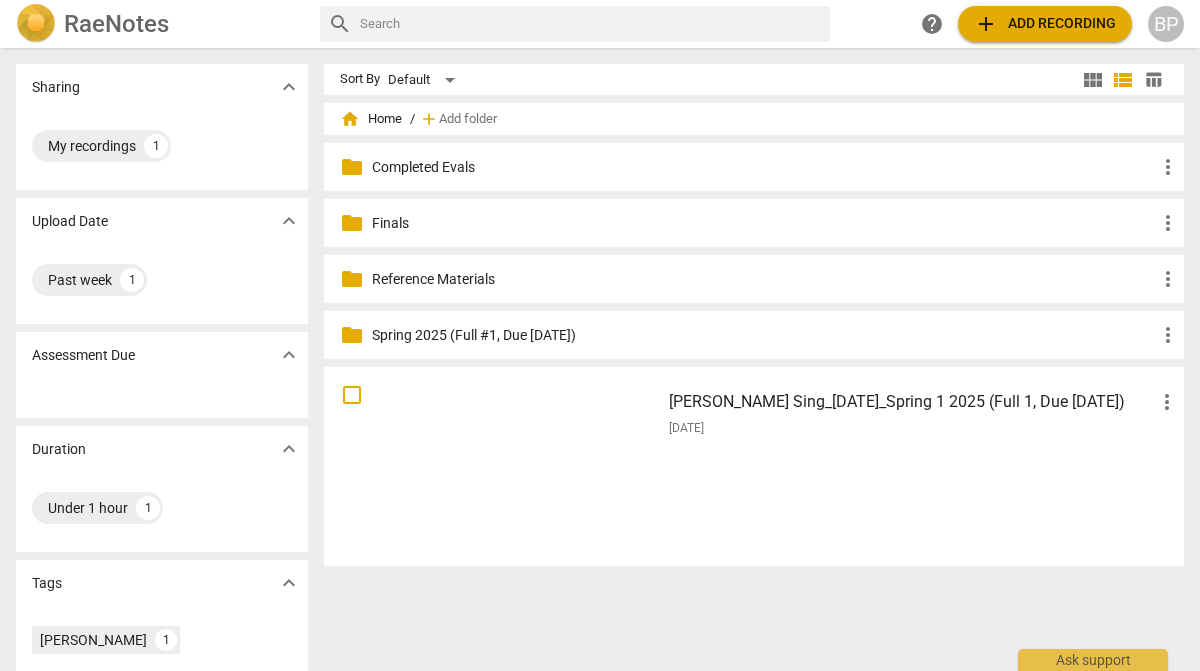 click at bounding box center [492, 466] 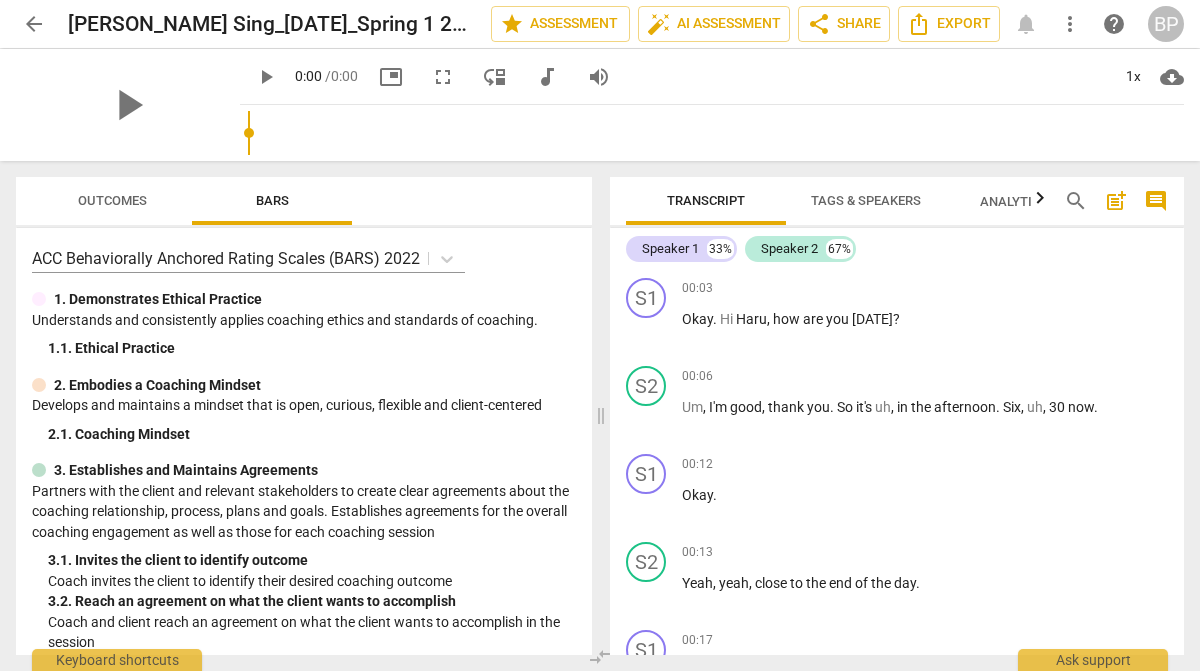 click on "arrow_back" at bounding box center [34, 24] 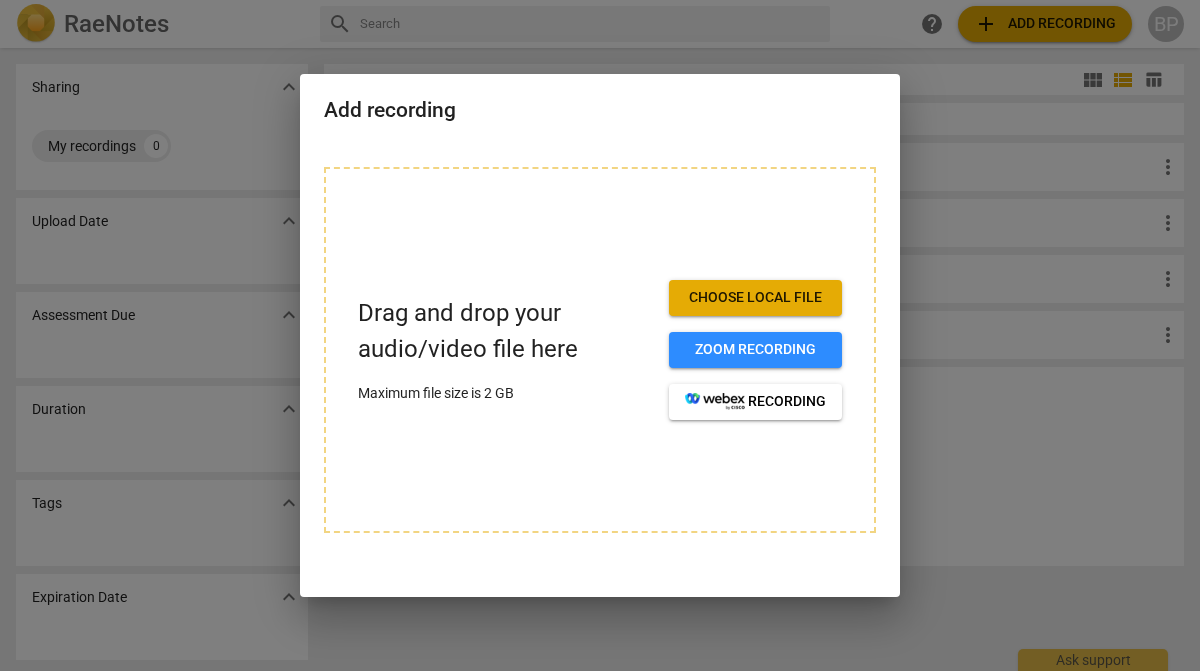 click on "Choose local file" at bounding box center [755, 298] 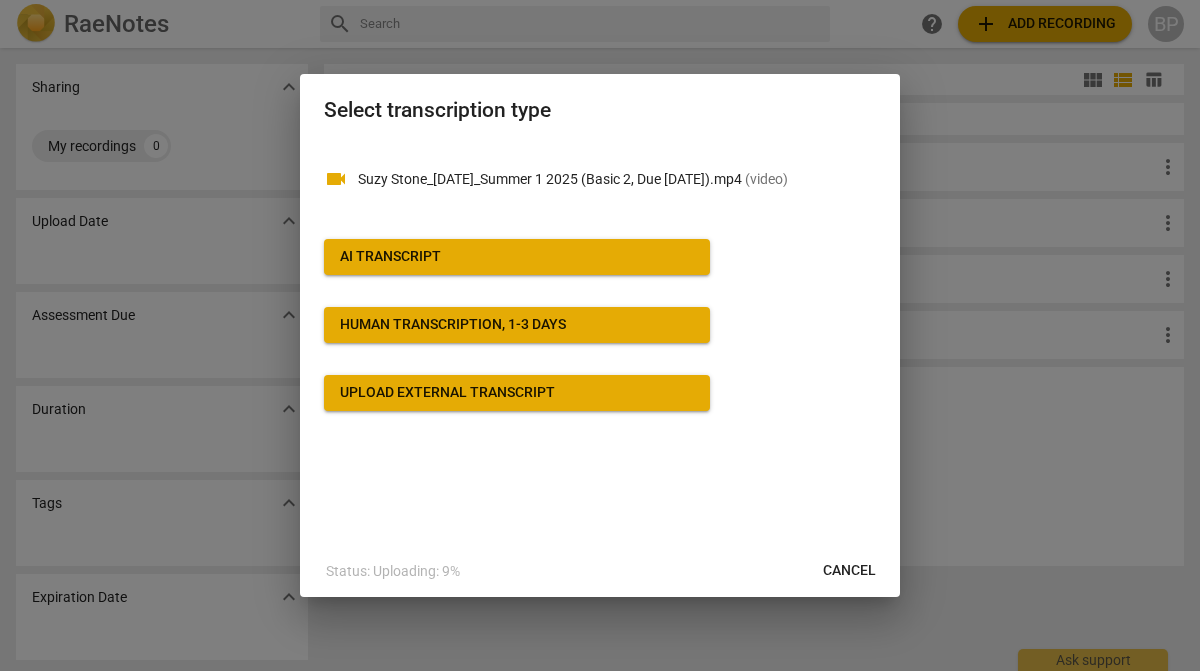 click on "AI Transcript" at bounding box center [390, 257] 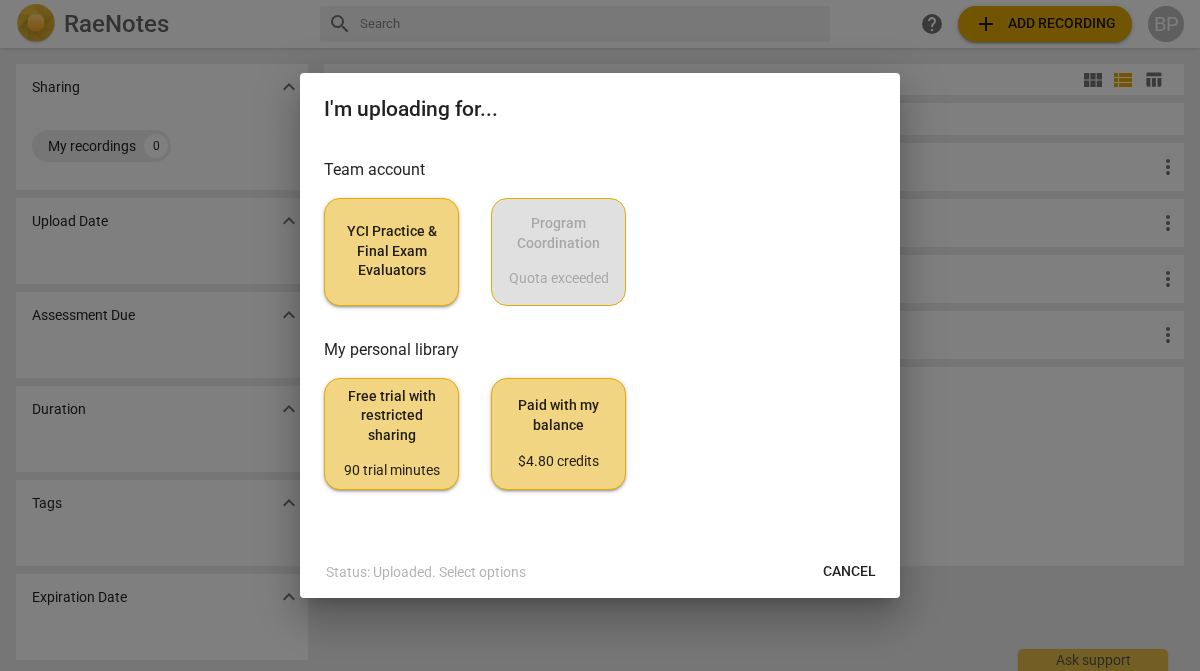 click on "YCI Practice & Final Exam Evaluators" at bounding box center (391, 251) 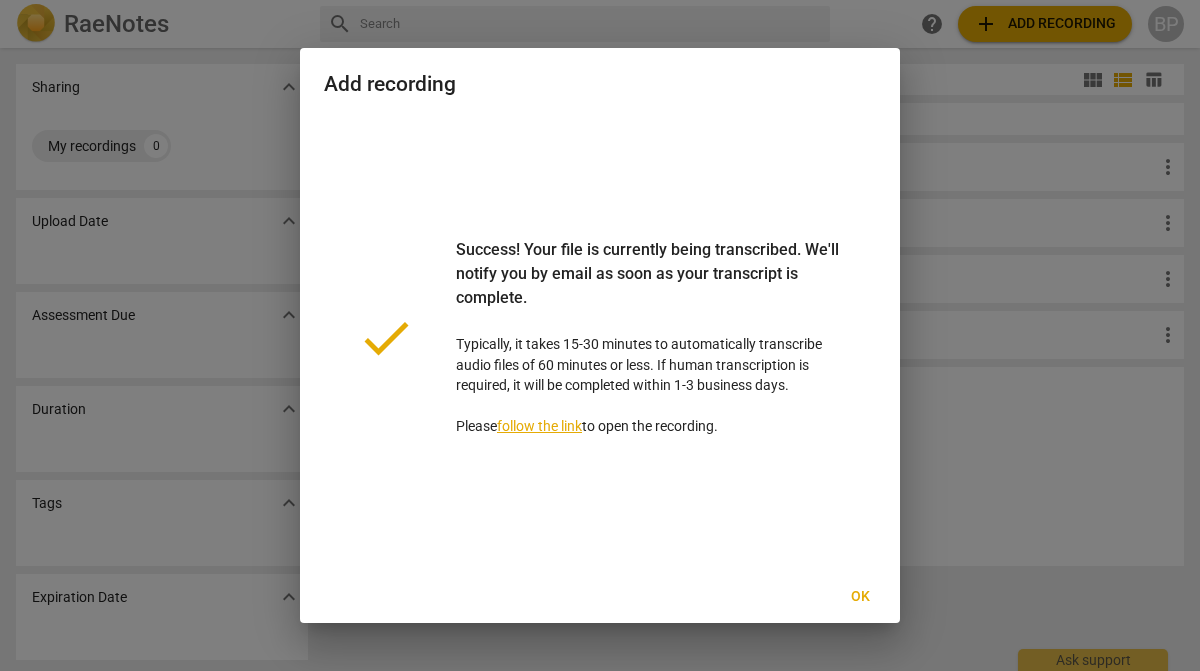 click on "Ok" at bounding box center (860, 597) 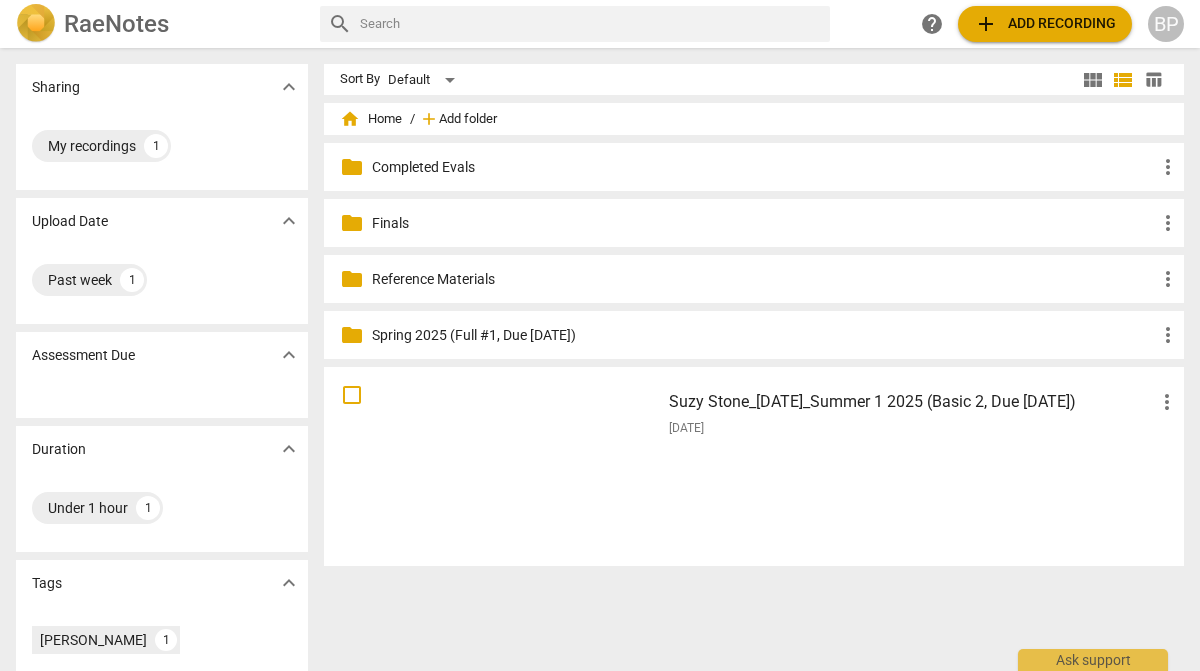 click on "Add folder" at bounding box center [468, 119] 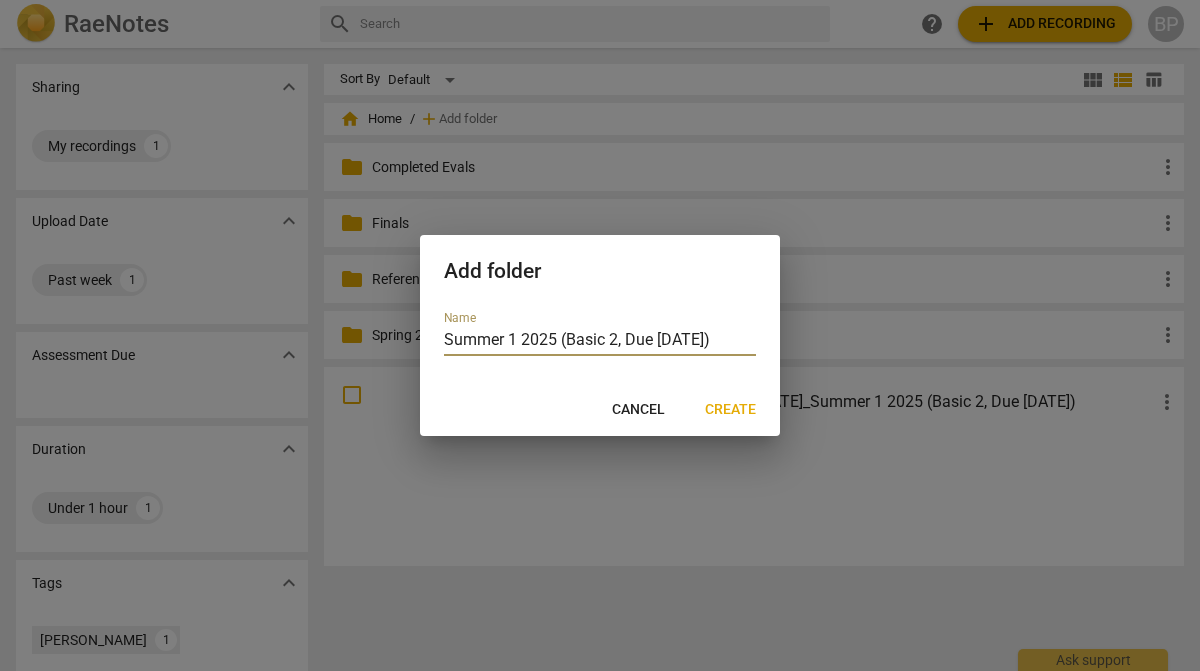 type on "Summer 1 2025 (Basic 2, Due 7-30-25)" 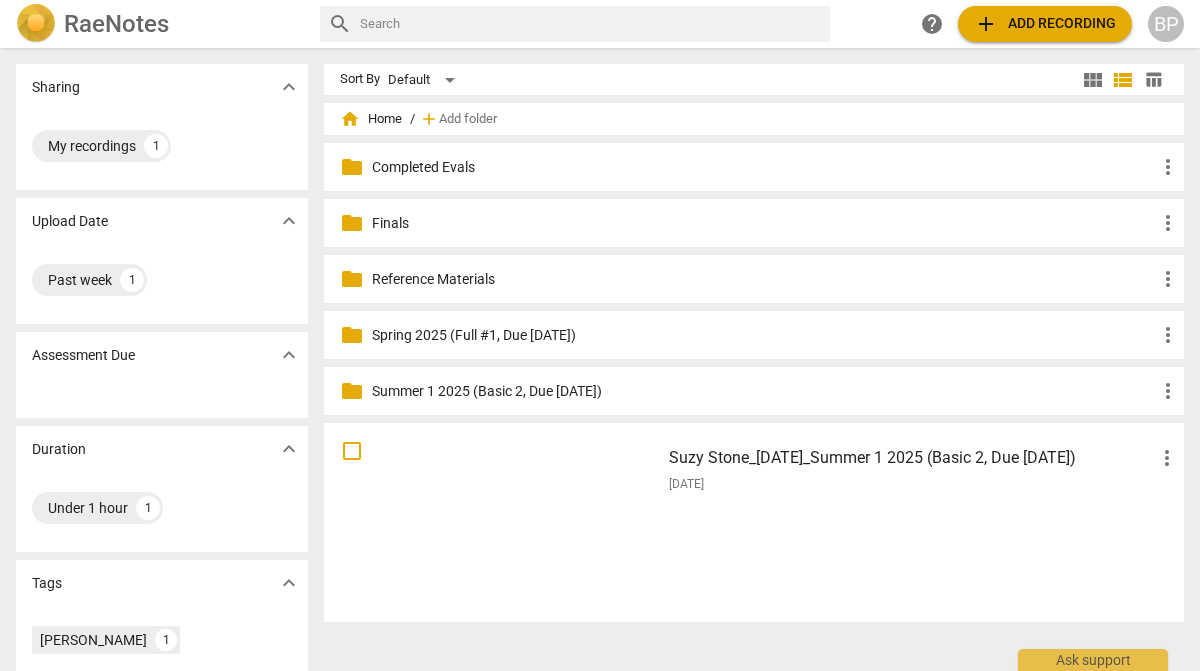 click on "Spring 2025 (Full #1, Due 7-30-25)" at bounding box center (764, 335) 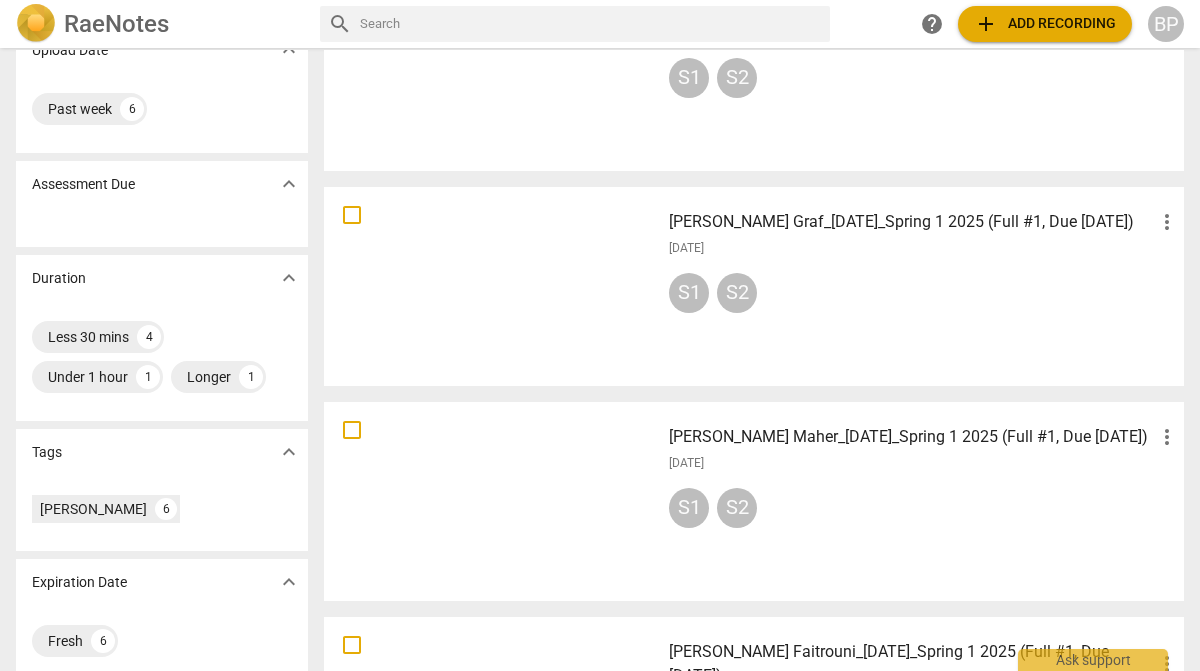 scroll, scrollTop: 0, scrollLeft: 0, axis: both 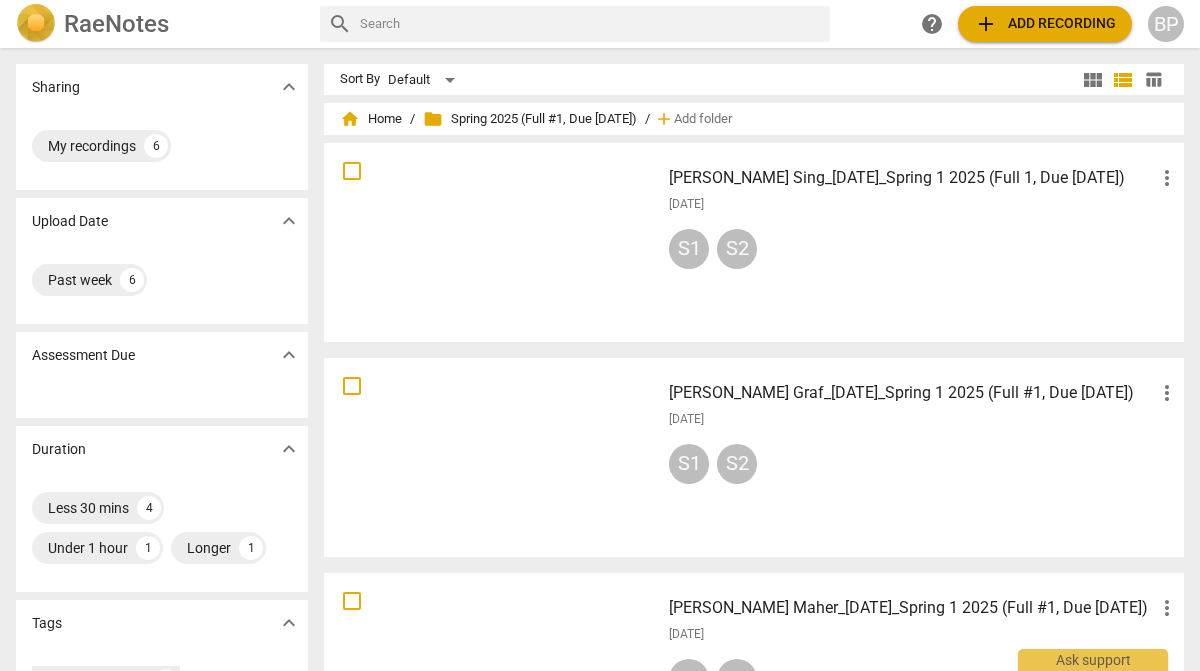 click on "S1 S2" at bounding box center (924, 253) 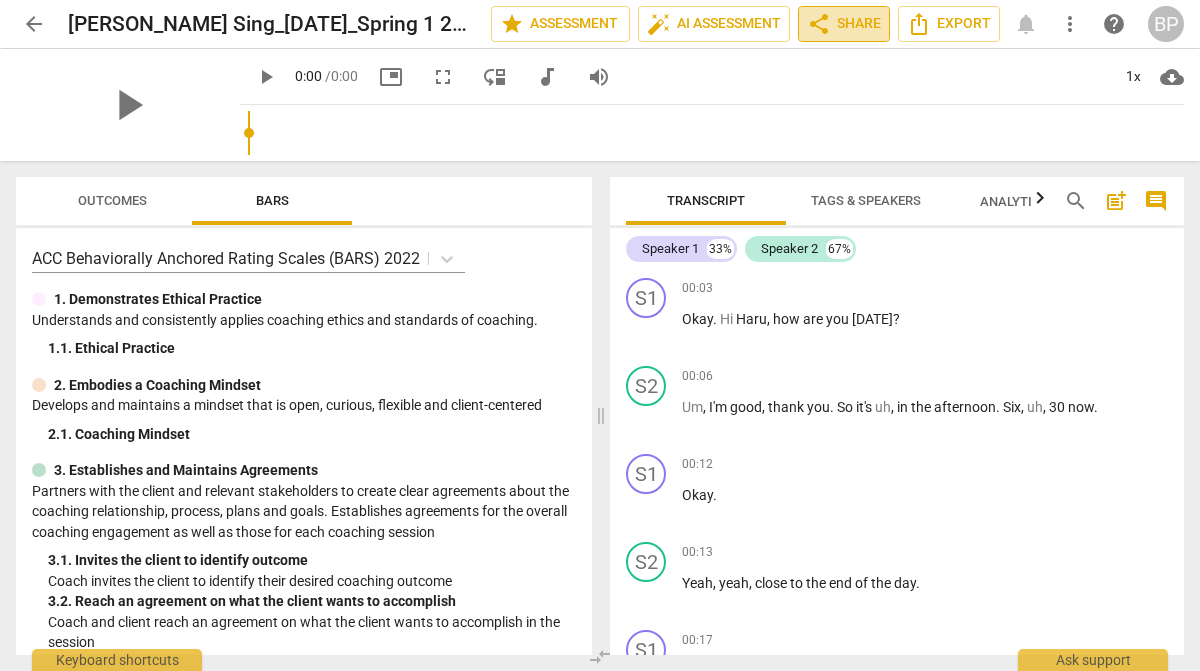 click on "share    Share" at bounding box center (844, 24) 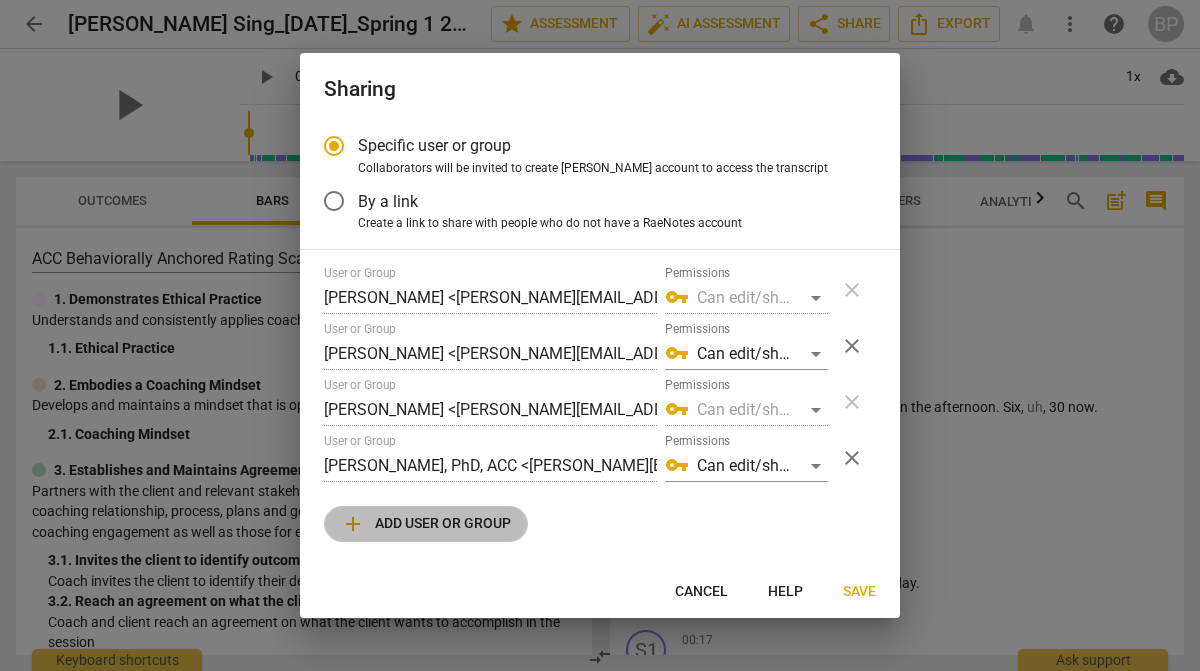 click on "add Add user or group" at bounding box center (426, 524) 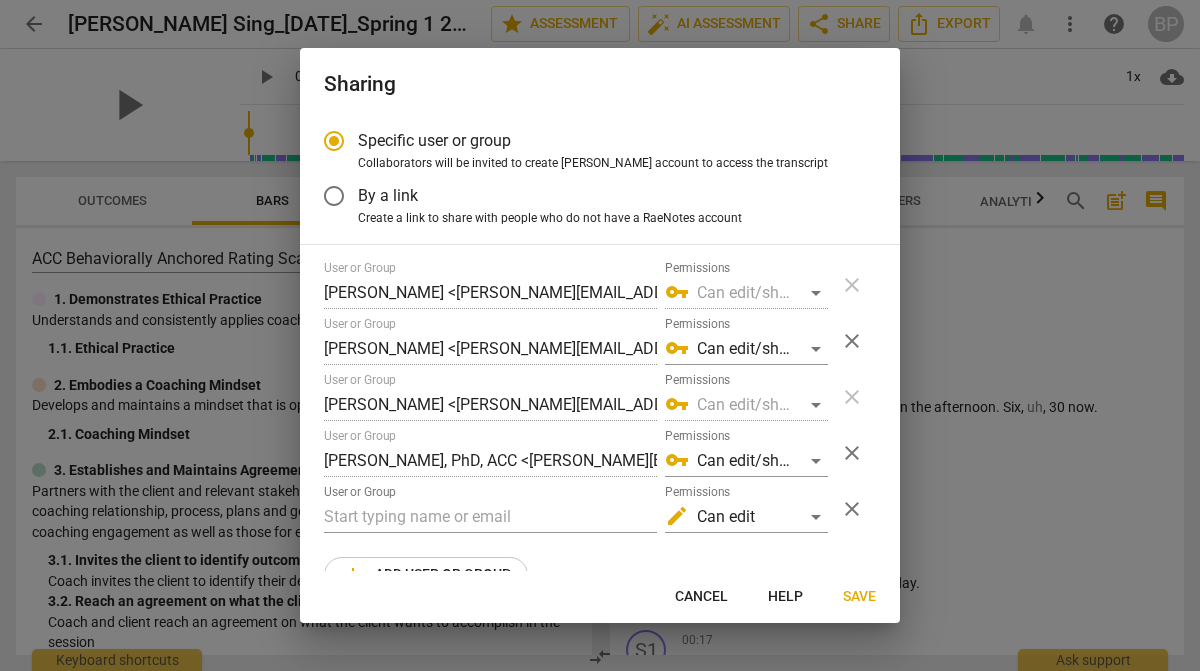 type 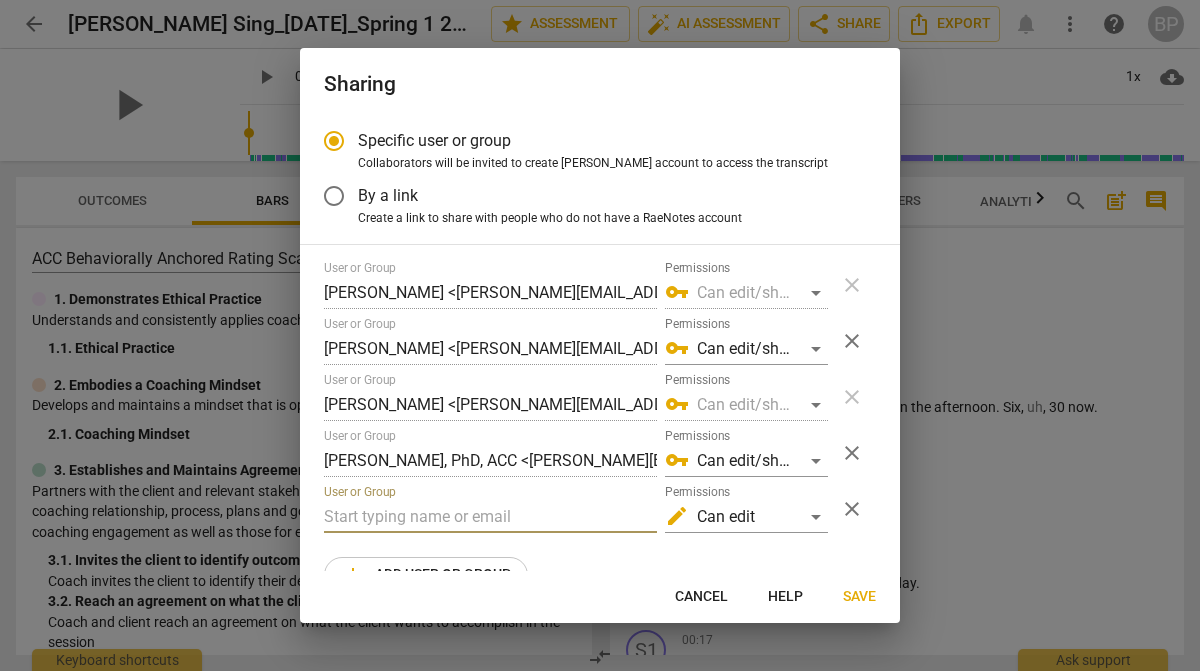 click at bounding box center [490, 517] 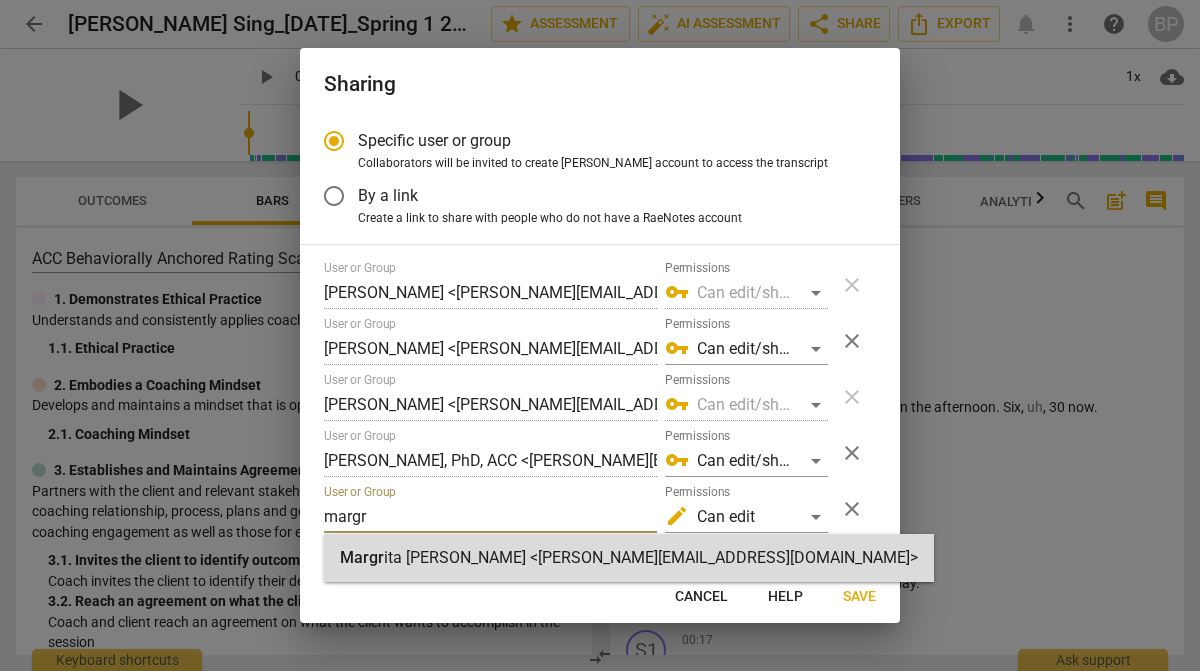 type on "margr" 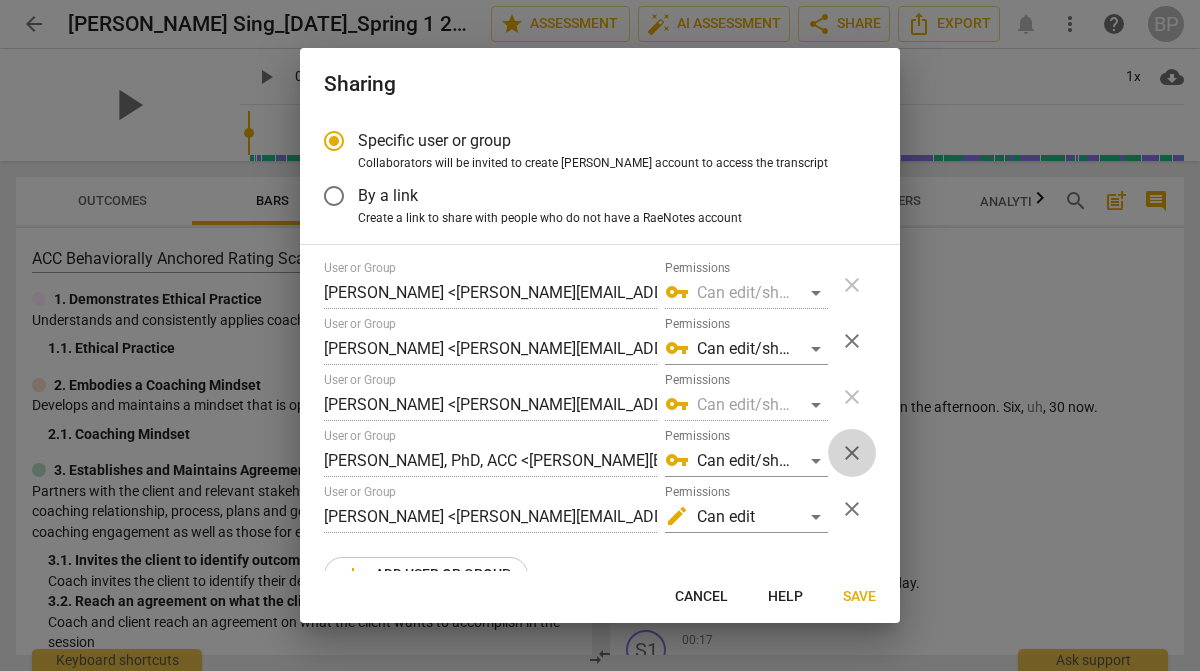 click on "close" at bounding box center (852, 453) 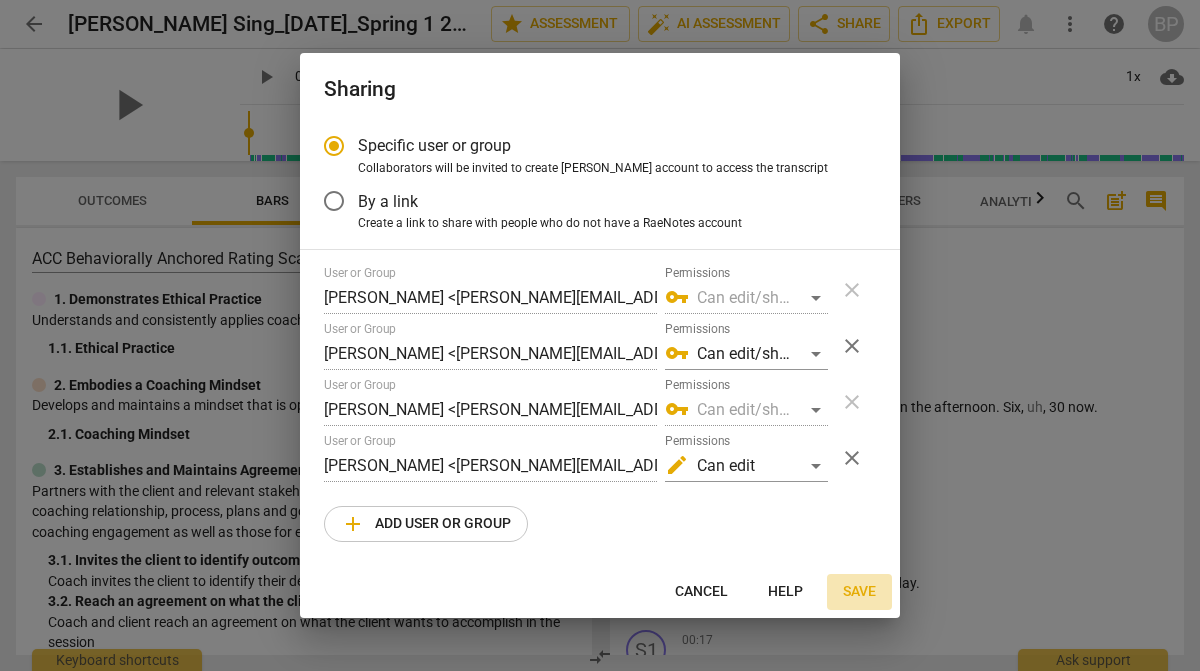 click on "Save" at bounding box center (859, 592) 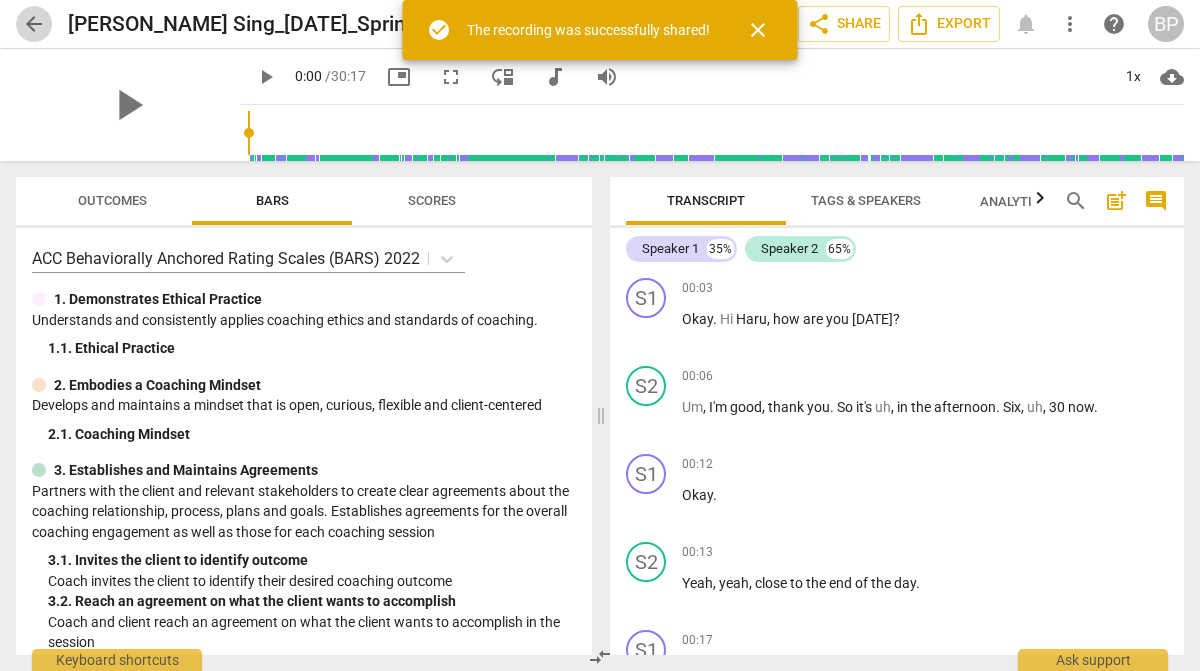 click on "arrow_back" at bounding box center (34, 24) 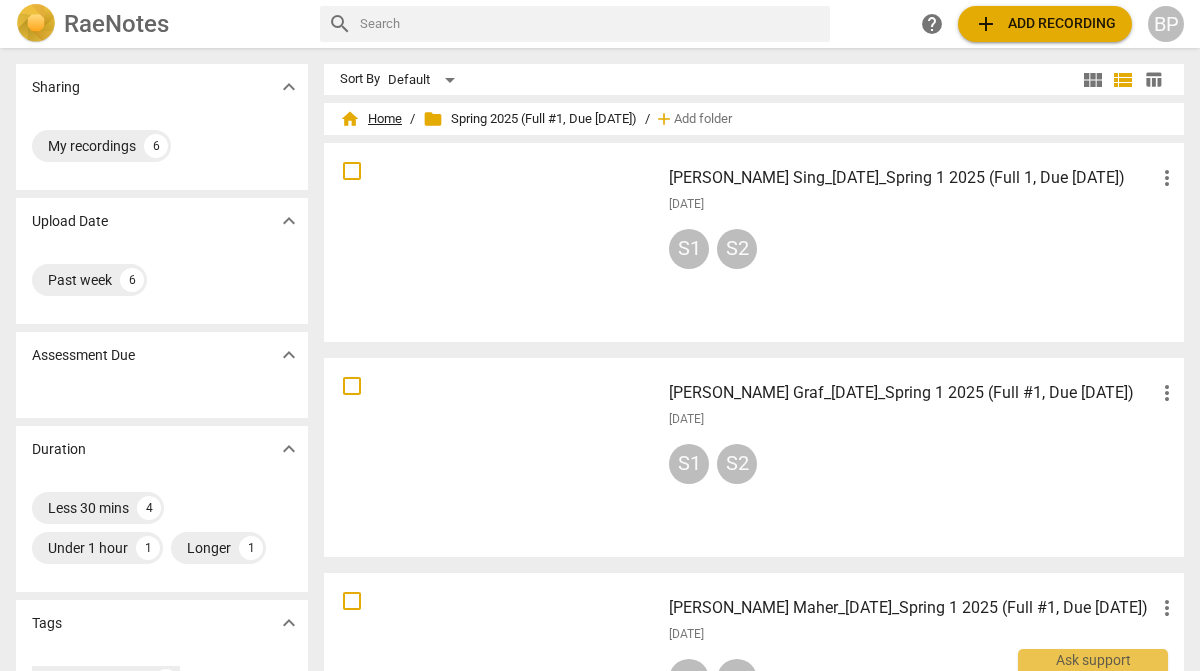 click on "home Home" at bounding box center [371, 119] 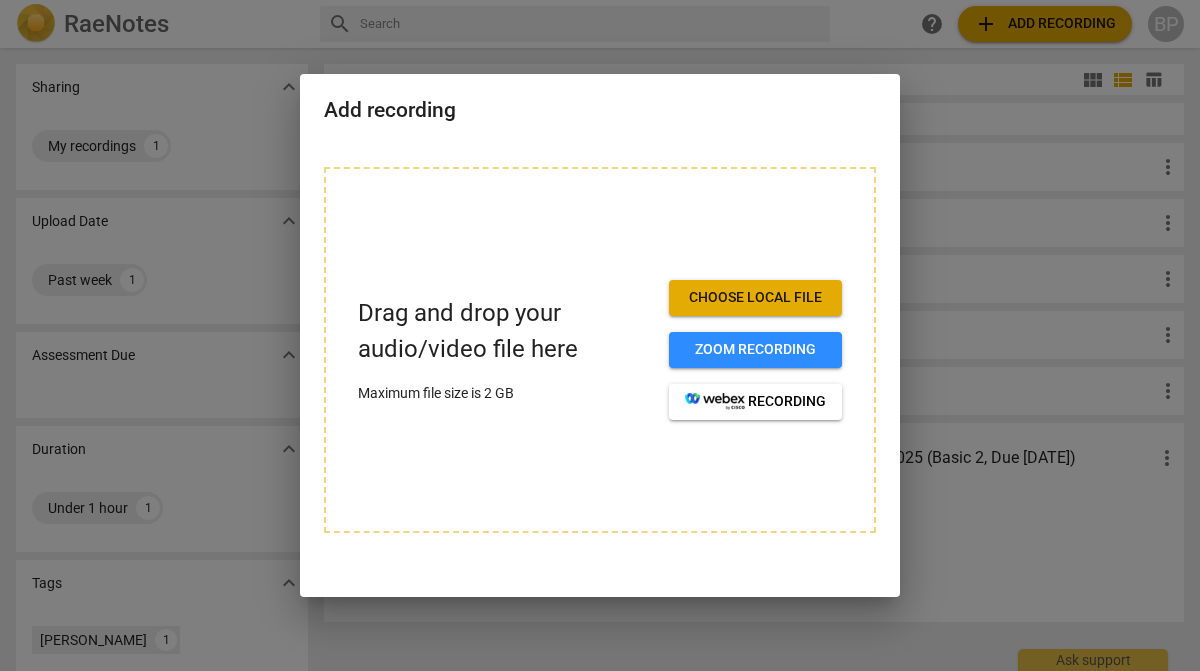 click on "Choose local file" at bounding box center [755, 298] 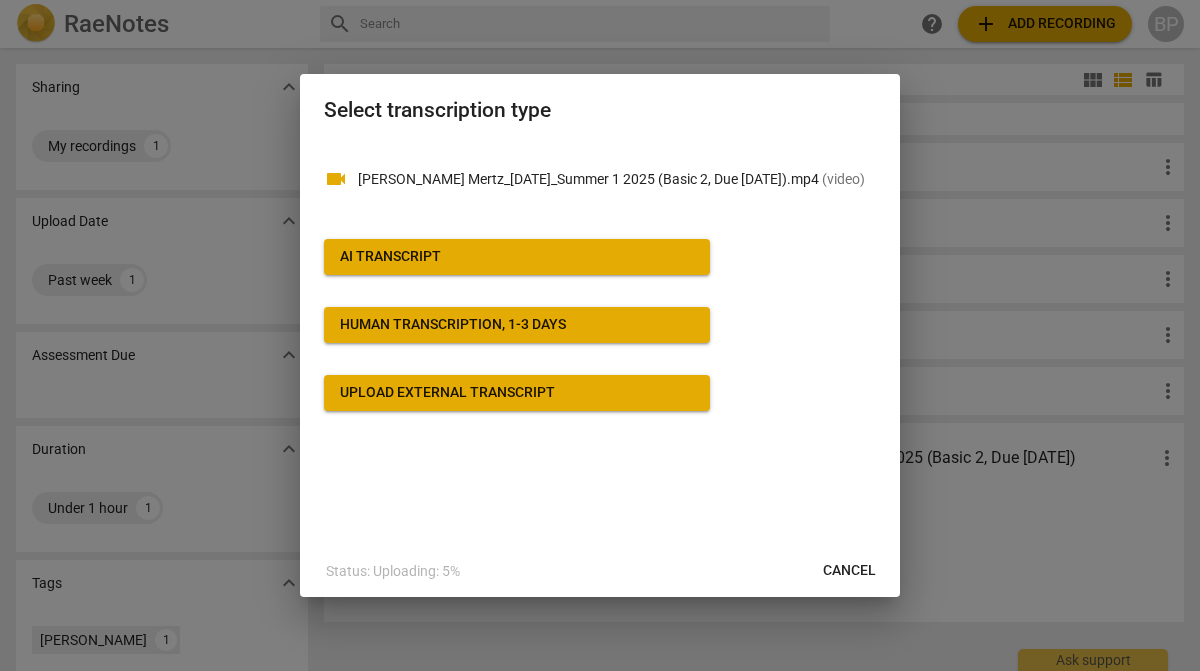 click on "AI Transcript" at bounding box center (390, 257) 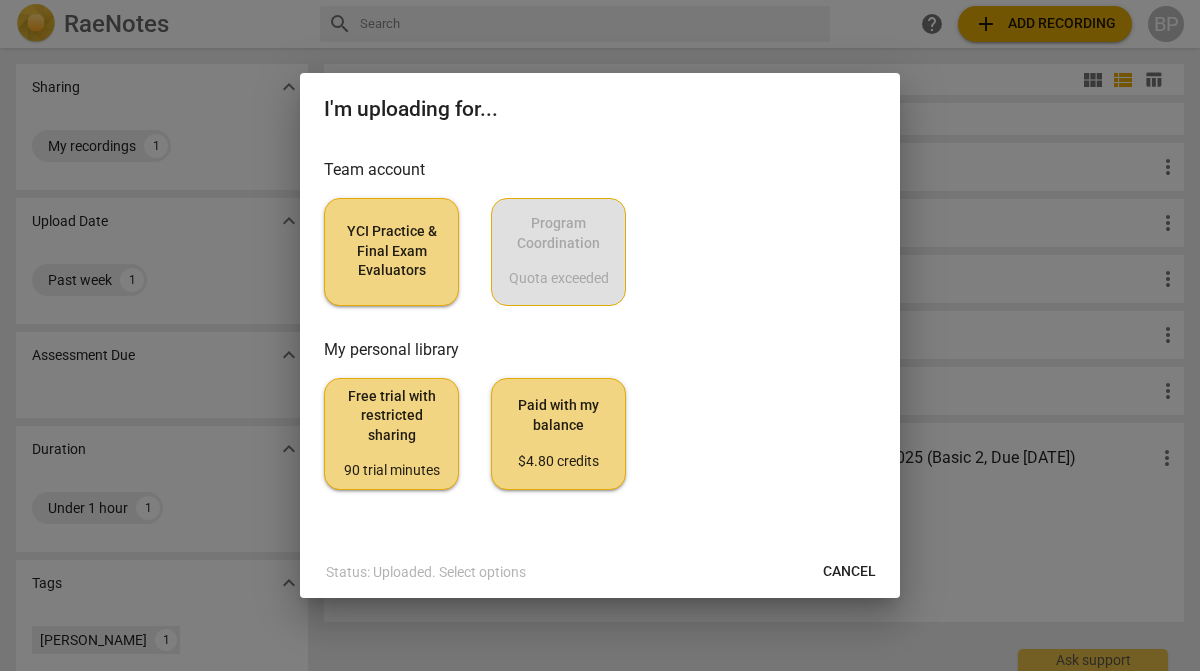 click on "YCI Practice & Final Exam Evaluators" at bounding box center [391, 251] 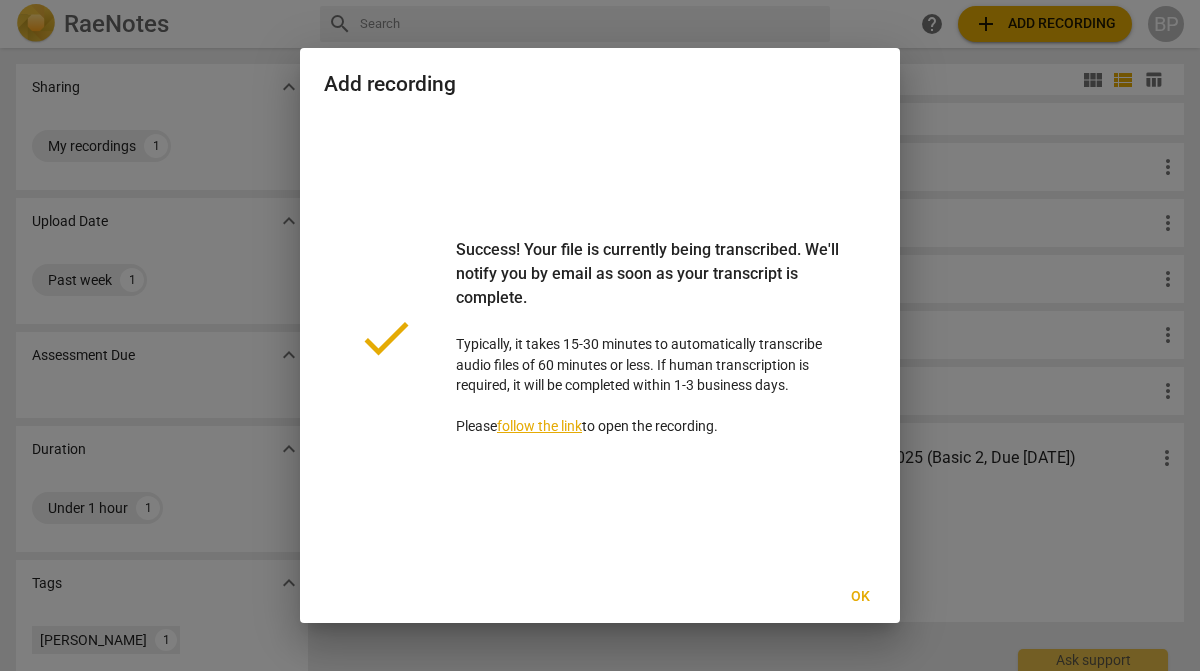 click on "Ok" at bounding box center (860, 597) 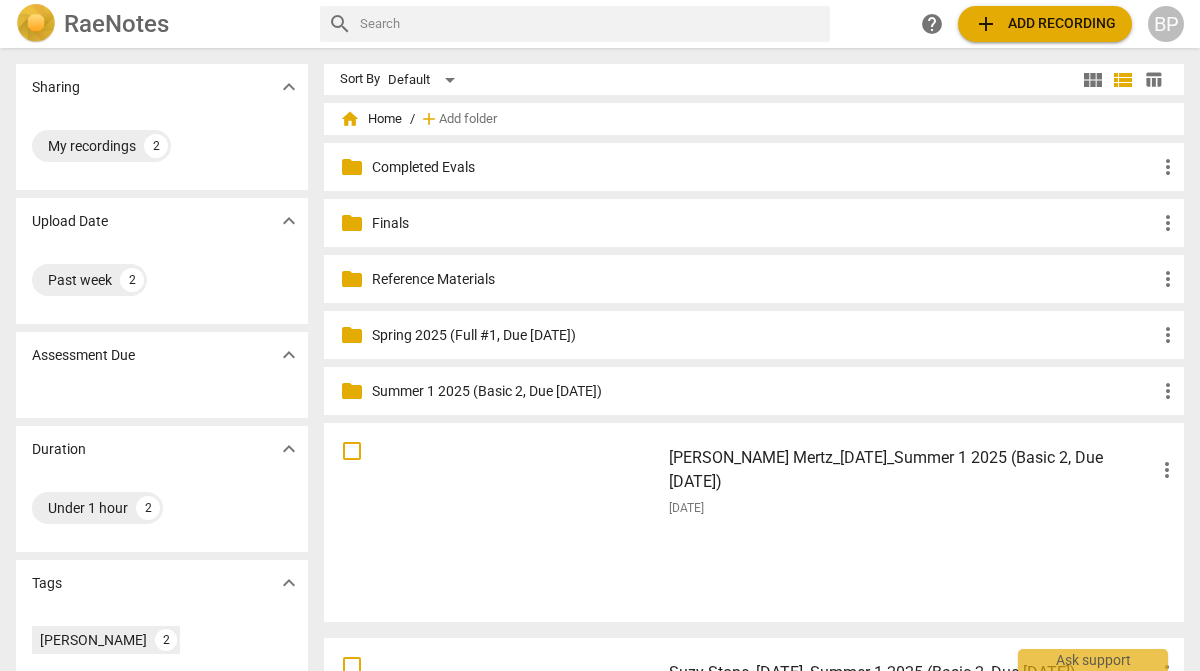 type 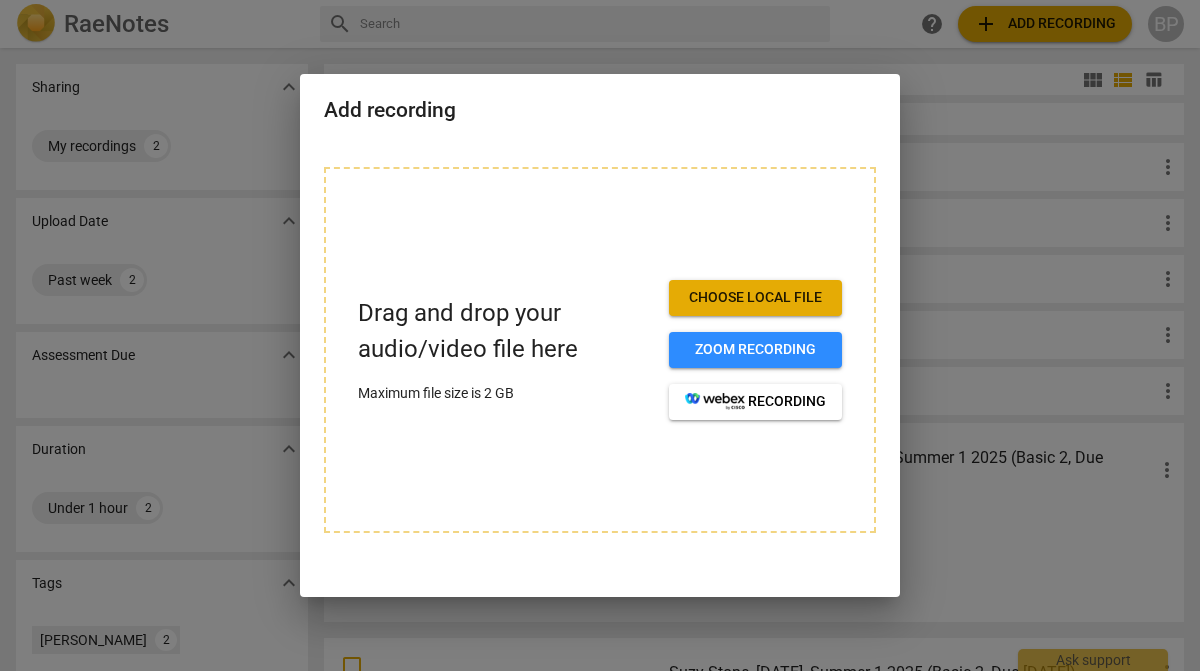 click on "Choose local file" at bounding box center (755, 298) 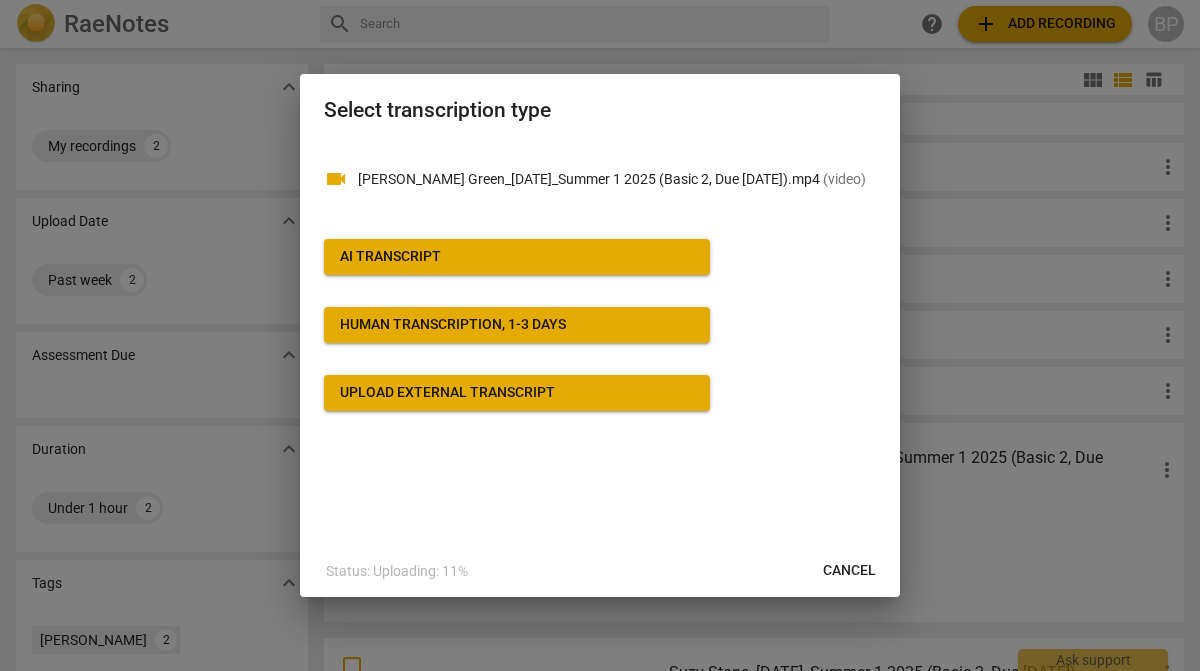 click on "AI Transcript" at bounding box center [390, 257] 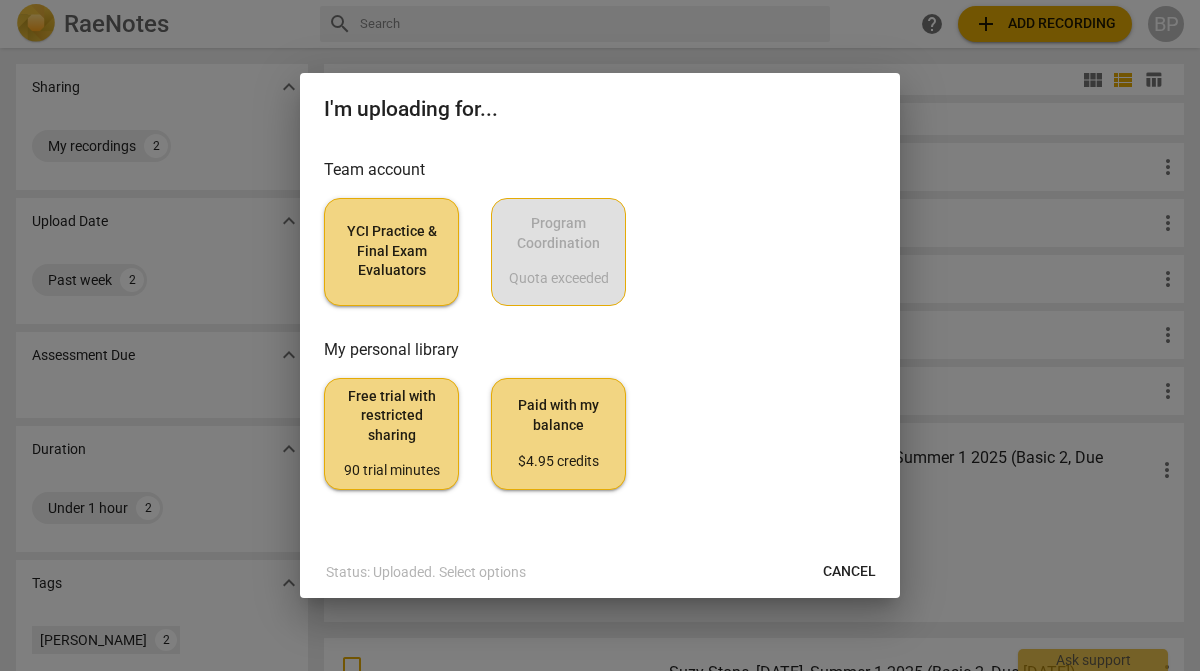 click on "YCI Practice & Final Exam Evaluators" at bounding box center (391, 251) 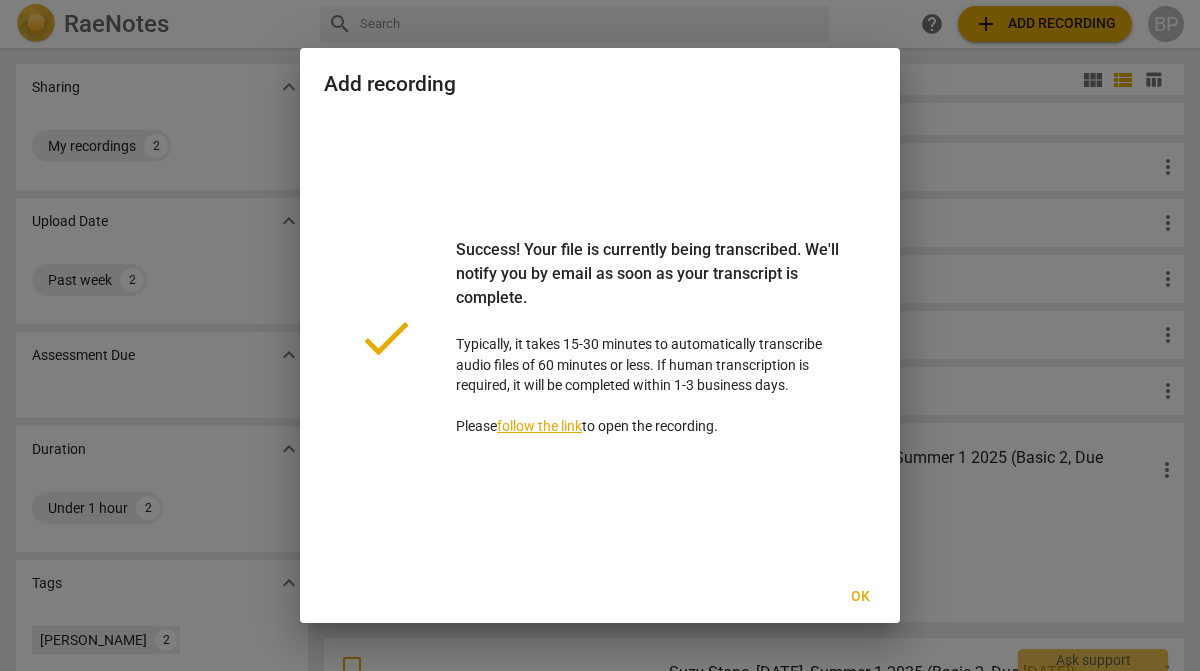 click on "Ok" at bounding box center [860, 597] 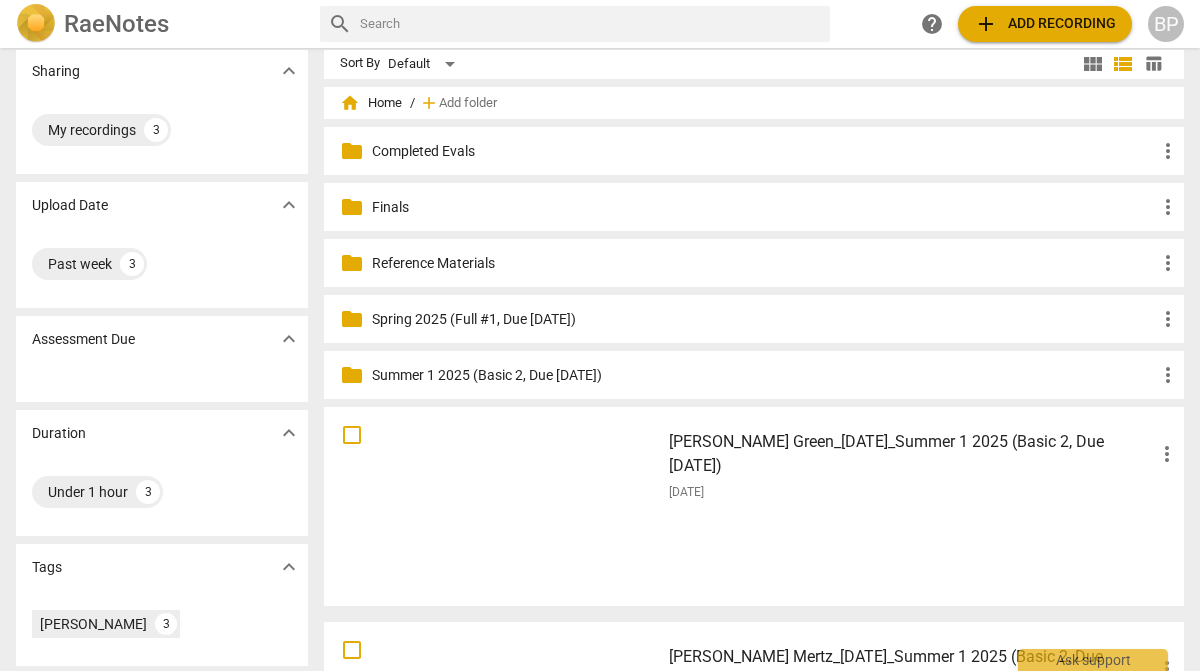 scroll, scrollTop: 0, scrollLeft: 0, axis: both 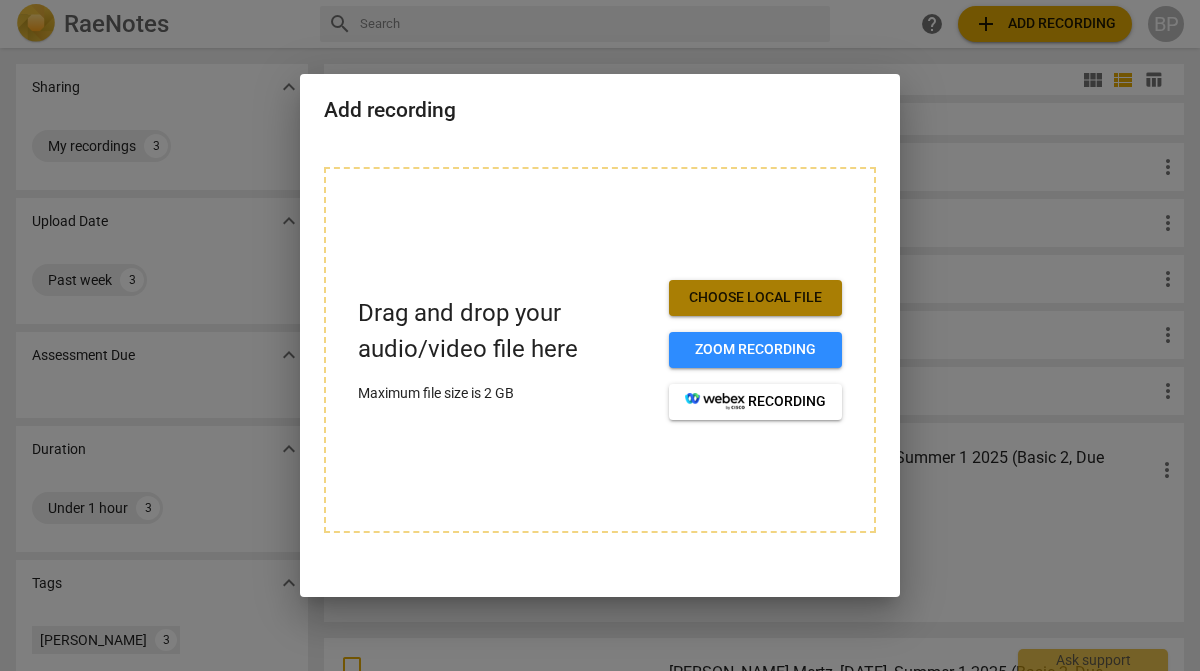 click on "Choose local file" at bounding box center (755, 298) 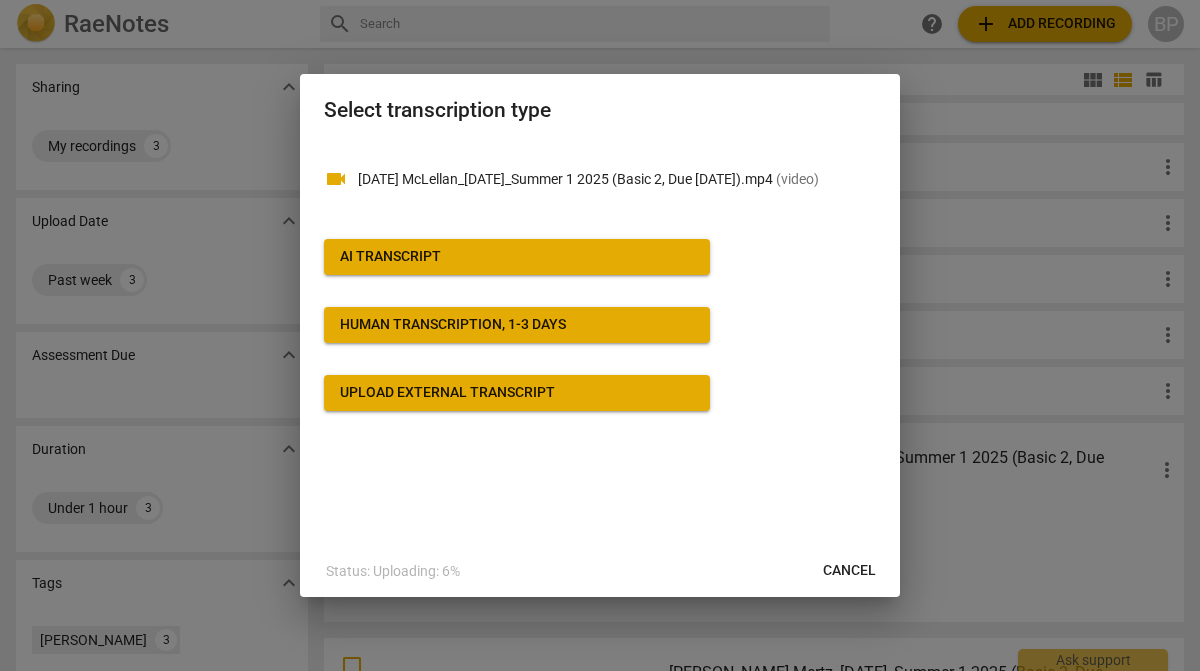 click on "AI Transcript" at bounding box center (390, 257) 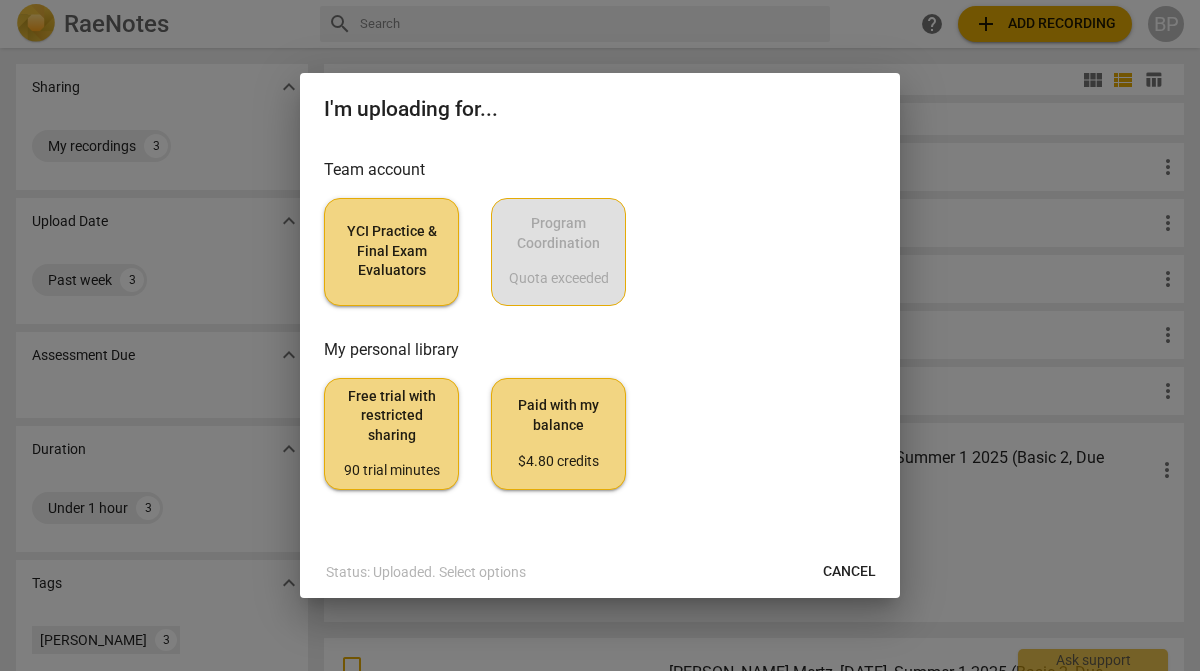 click on "YCI Practice & Final Exam Evaluators" at bounding box center (391, 251) 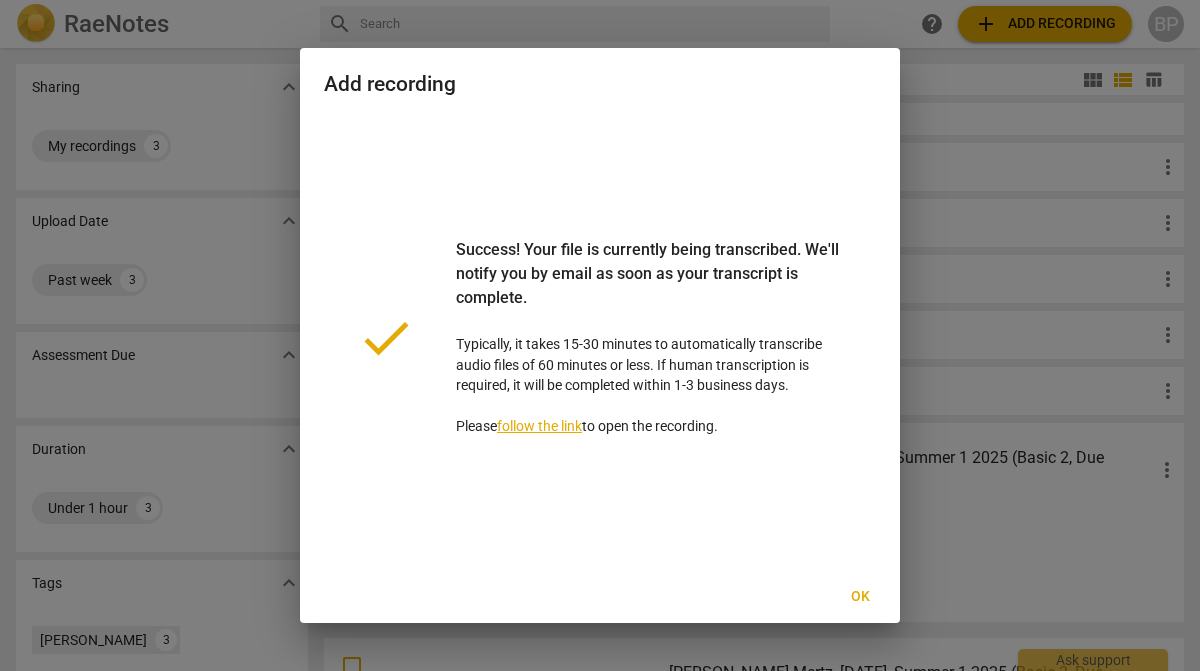 click on "Ok" at bounding box center [860, 597] 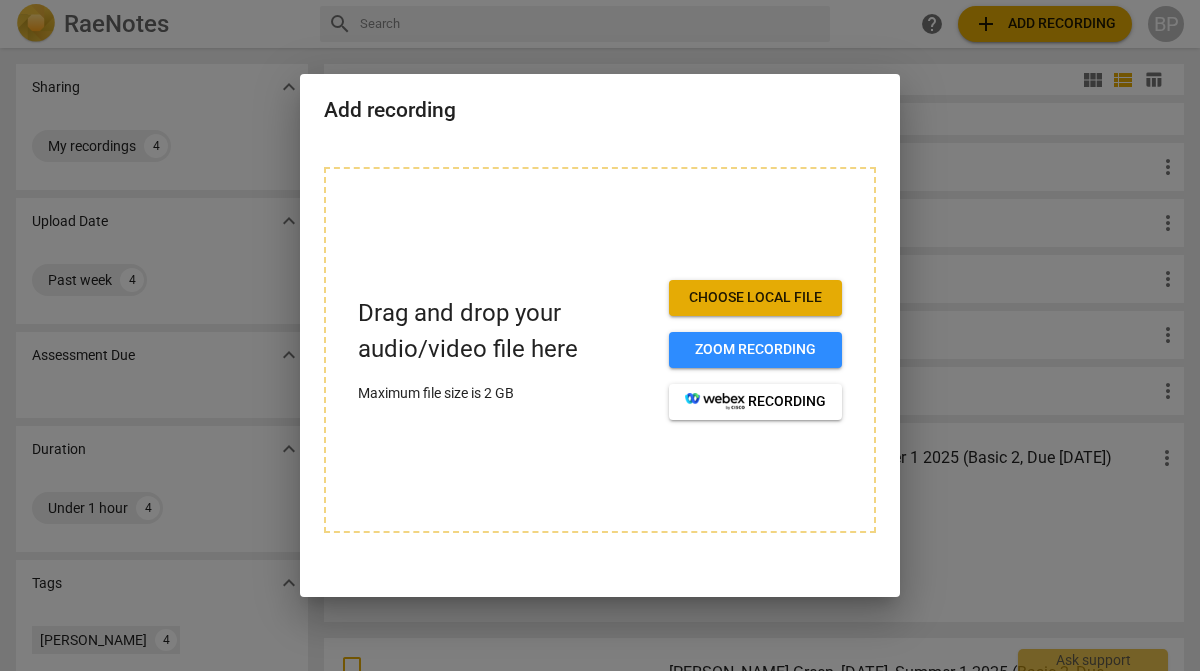click on "Choose local file" at bounding box center (755, 298) 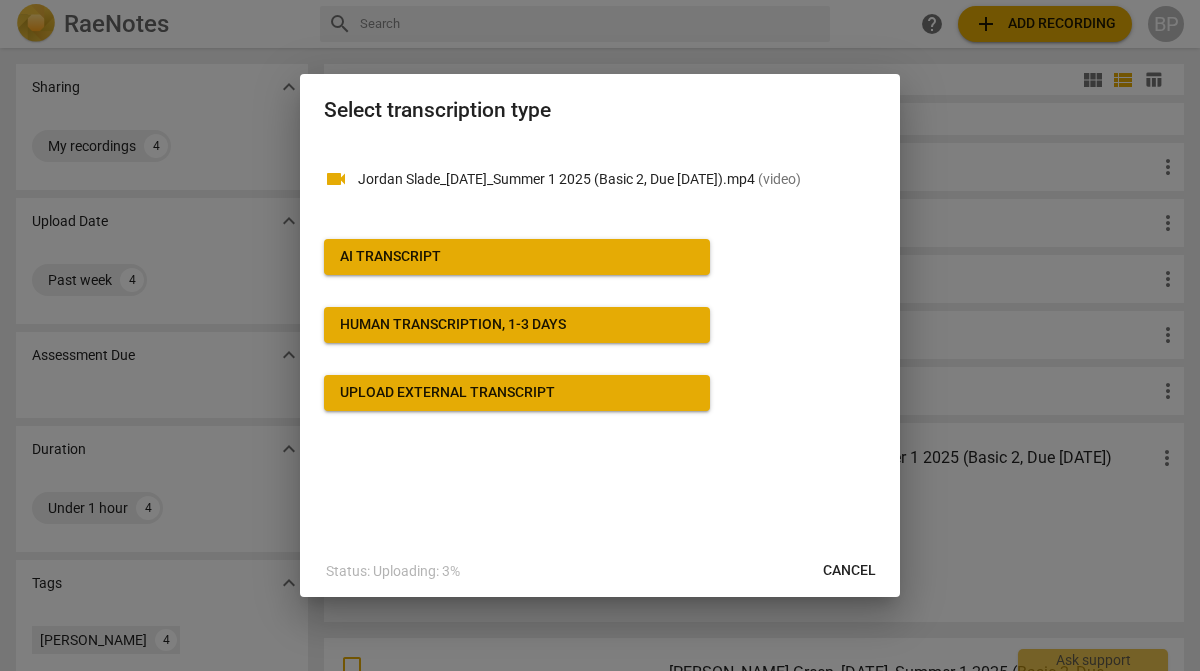 click on "AI Transcript" at bounding box center [390, 257] 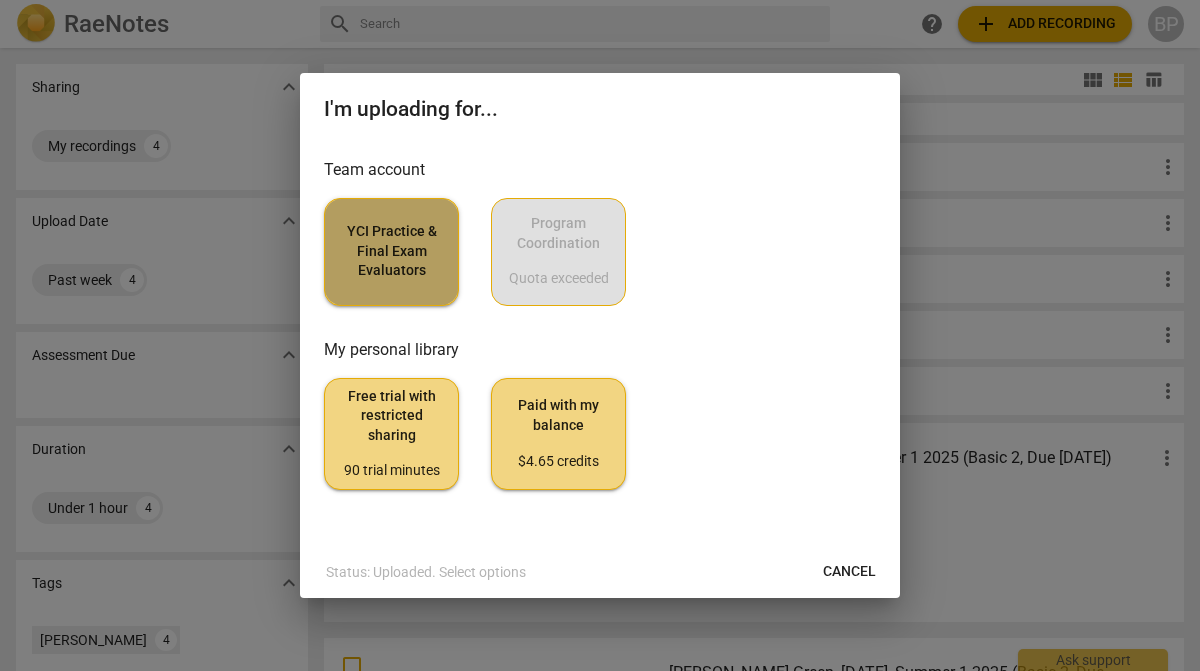 click on "YCI Practice & Final Exam Evaluators" at bounding box center (391, 251) 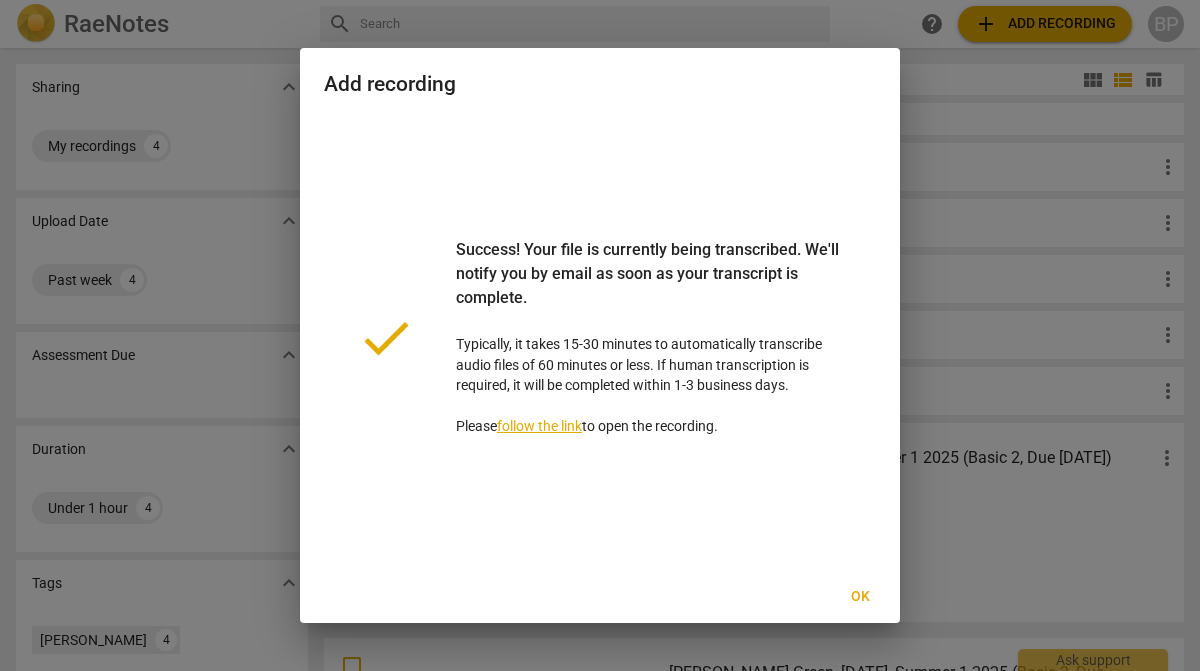 click on "Ok" at bounding box center [860, 597] 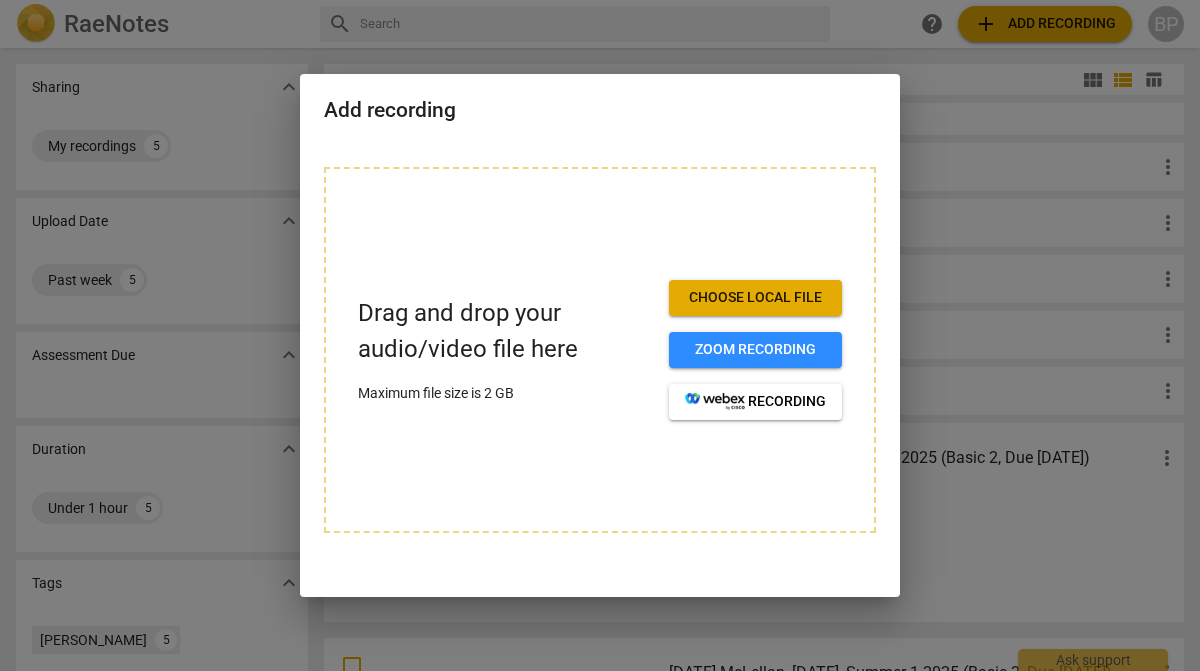 click on "Choose local file" at bounding box center (755, 298) 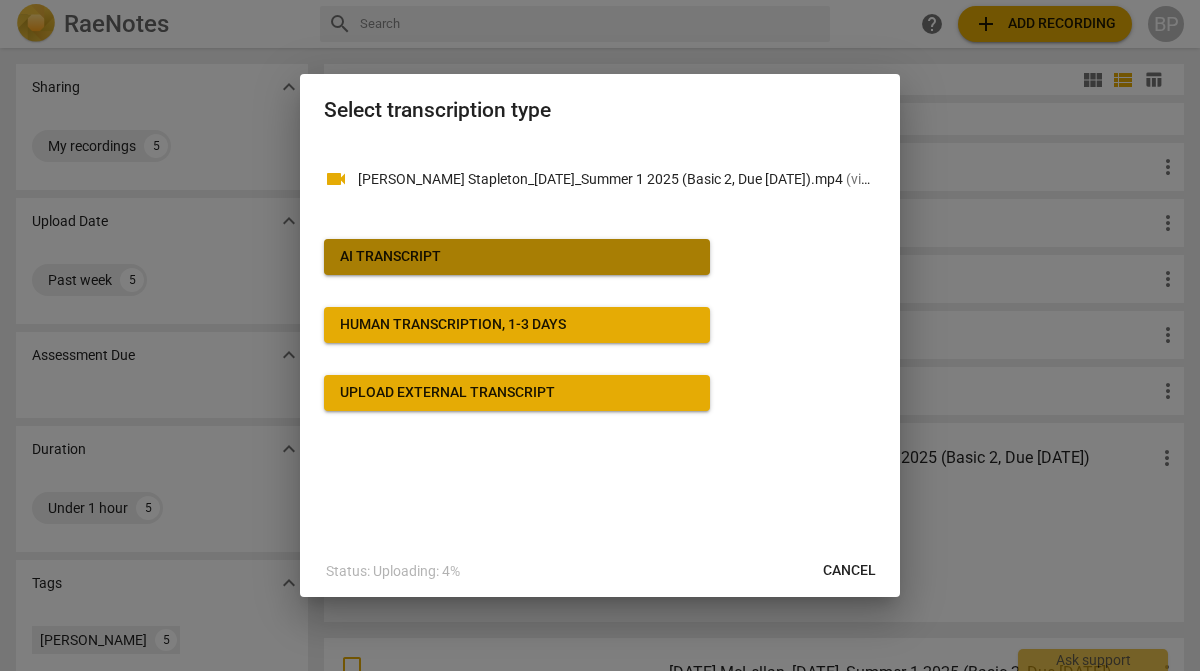 click on "AI Transcript" at bounding box center (390, 257) 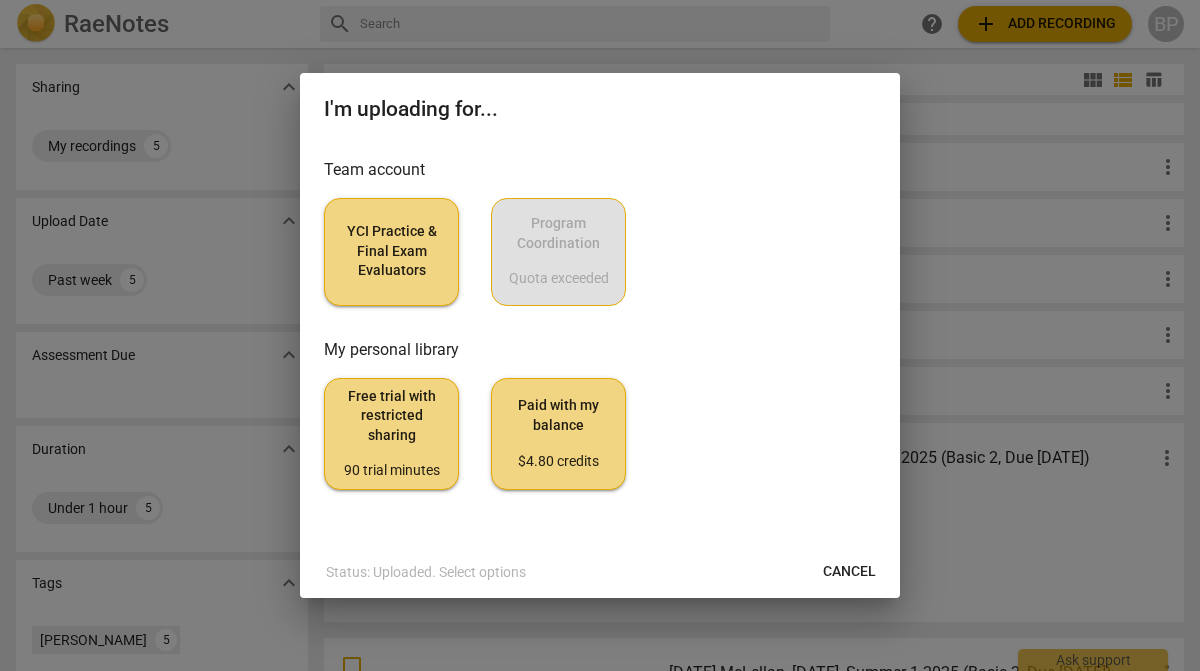 click on "YCI Practice & Final Exam Evaluators" at bounding box center [391, 251] 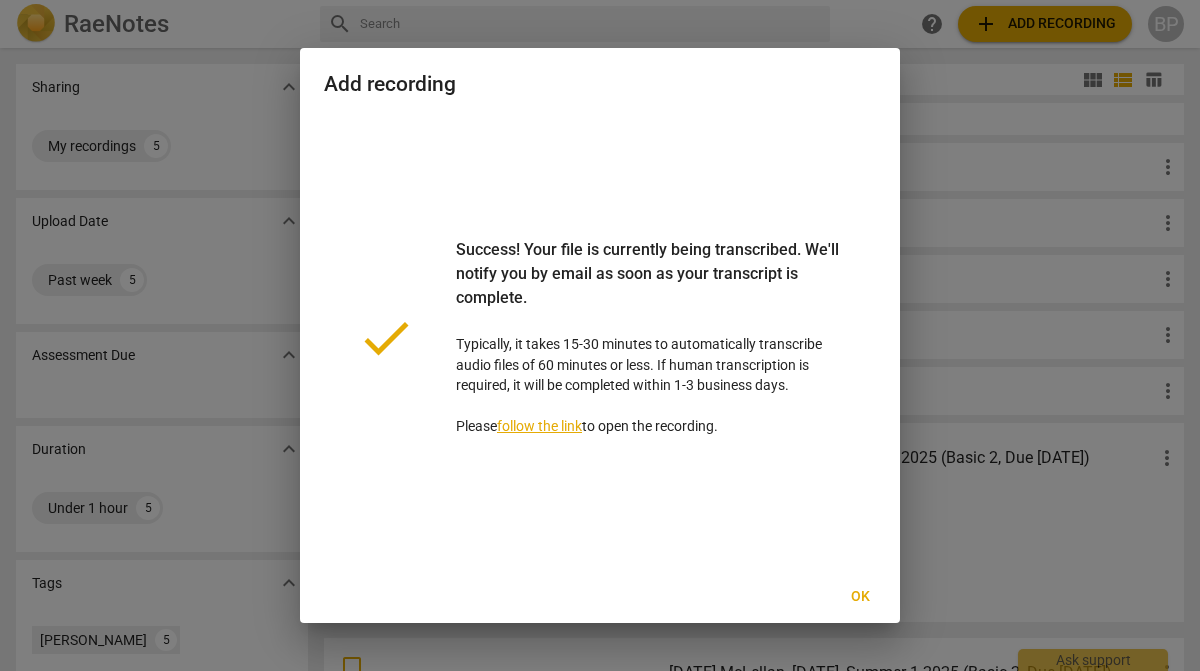 click on "Ok" at bounding box center [860, 597] 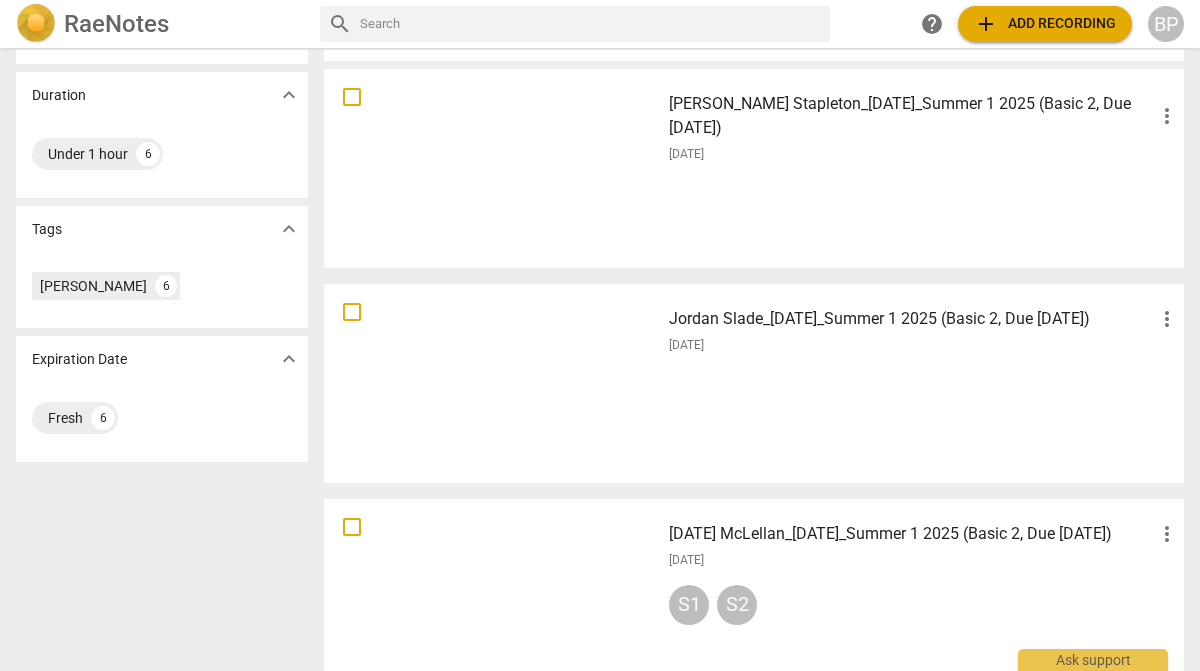 scroll, scrollTop: 320, scrollLeft: 0, axis: vertical 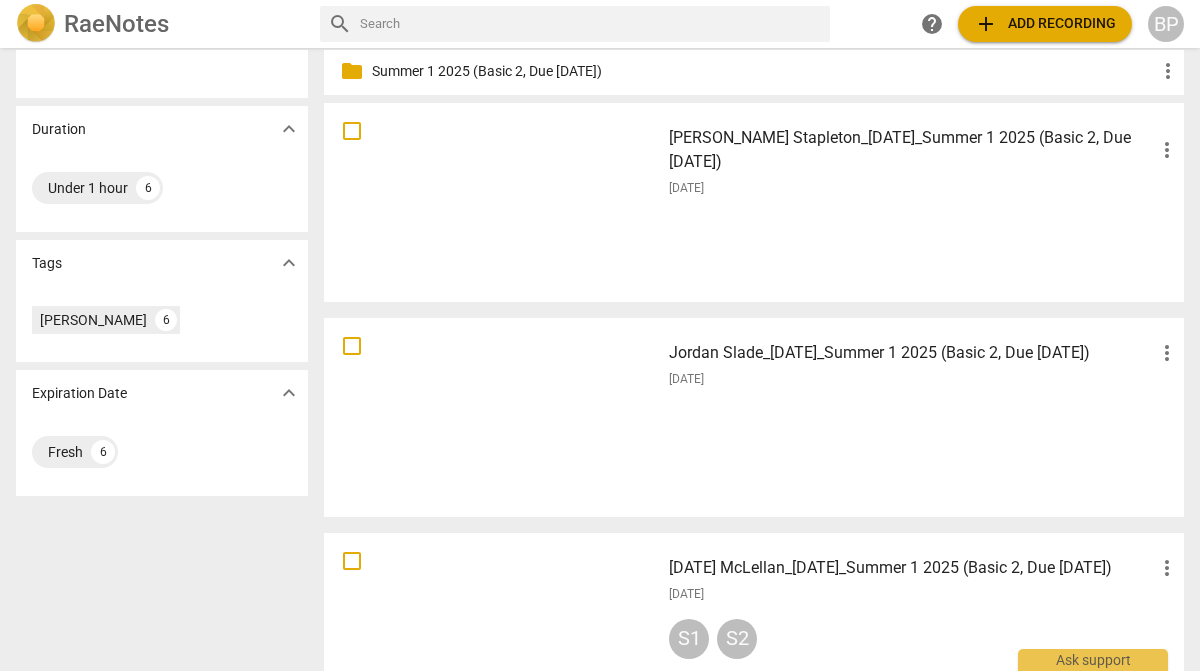 click on "[DATE]" at bounding box center [924, 379] 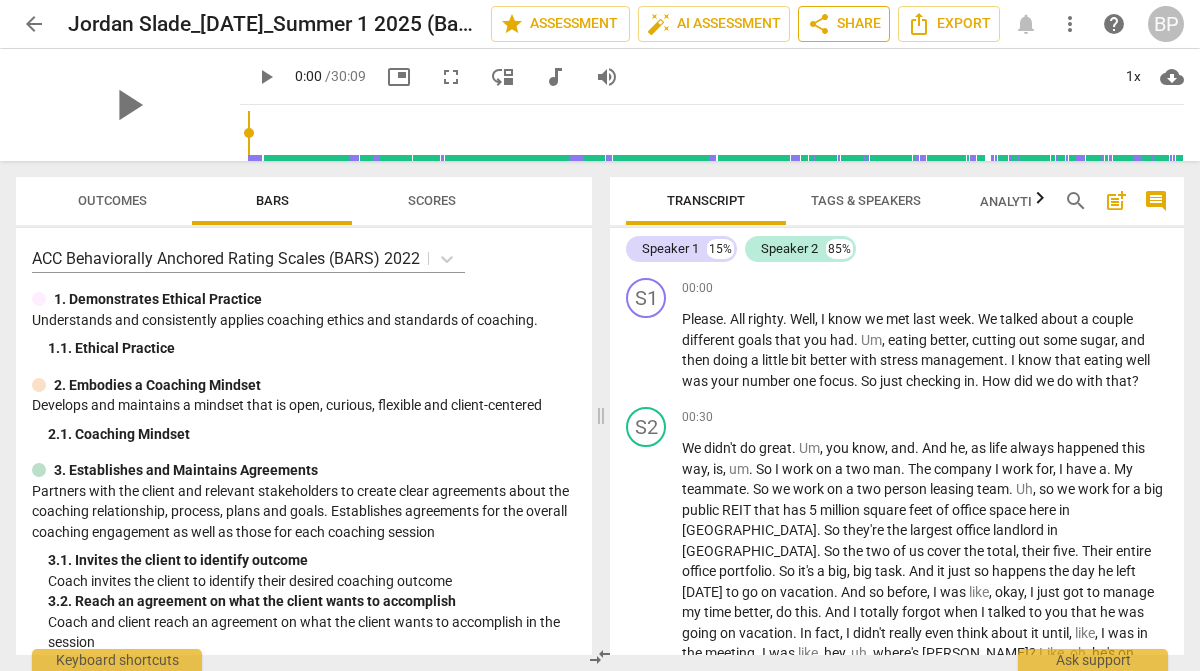 click on "share" at bounding box center (819, 24) 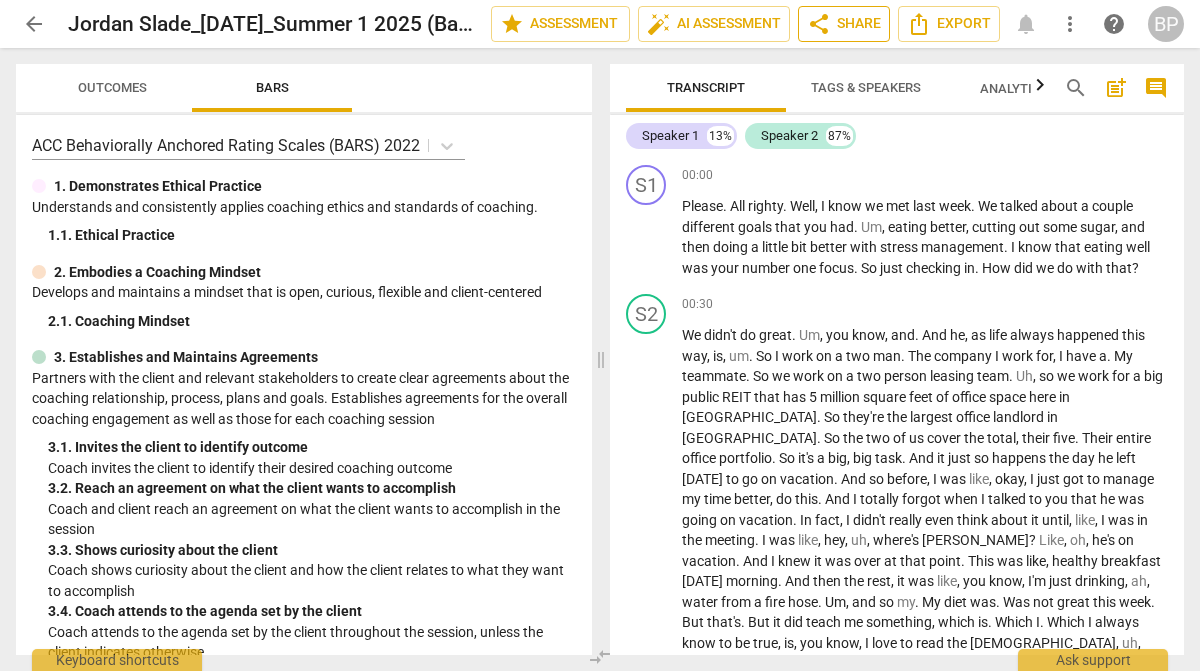 scroll, scrollTop: 0, scrollLeft: 0, axis: both 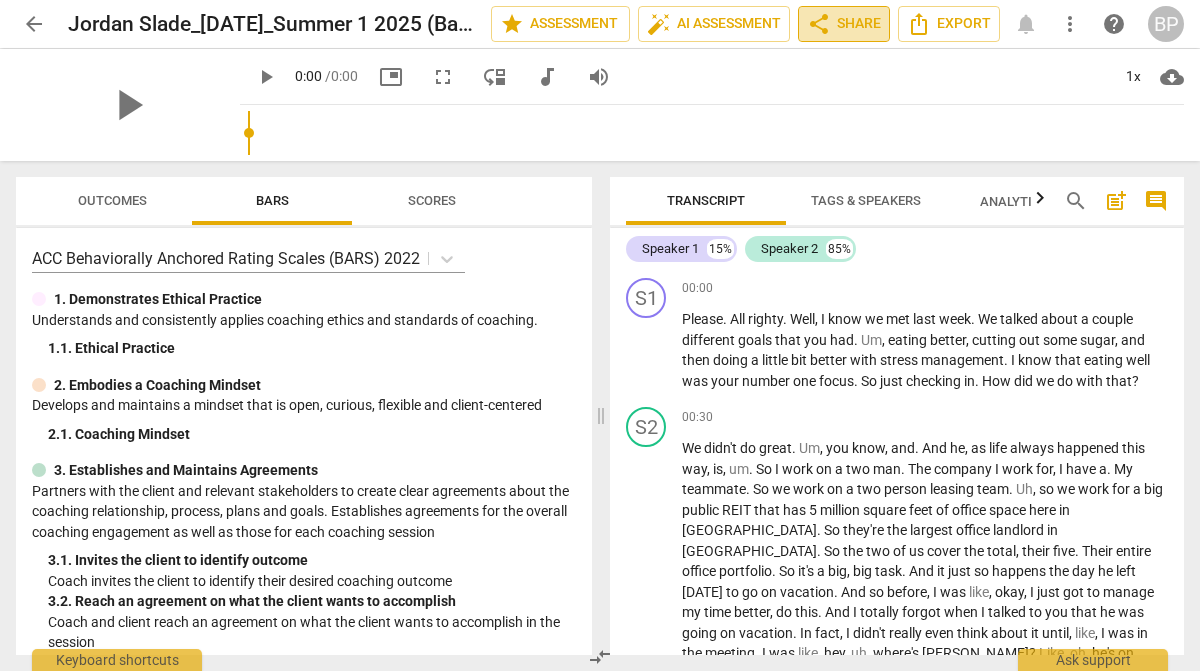 click on "share    Share" at bounding box center (844, 24) 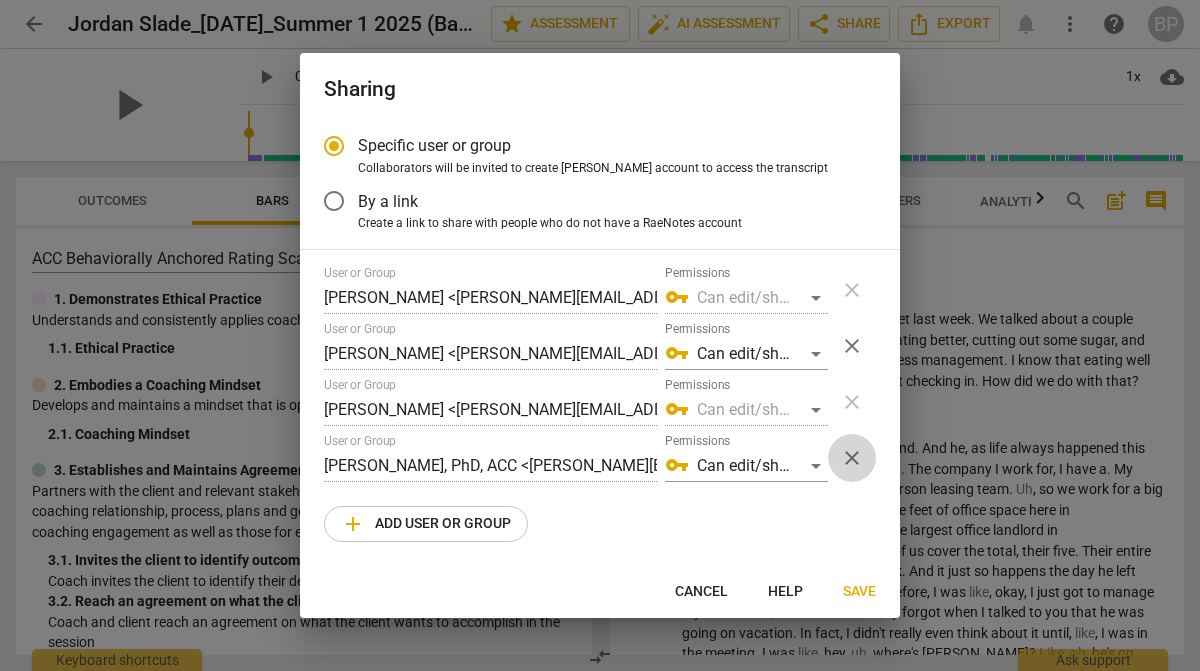 click on "close" at bounding box center (852, 458) 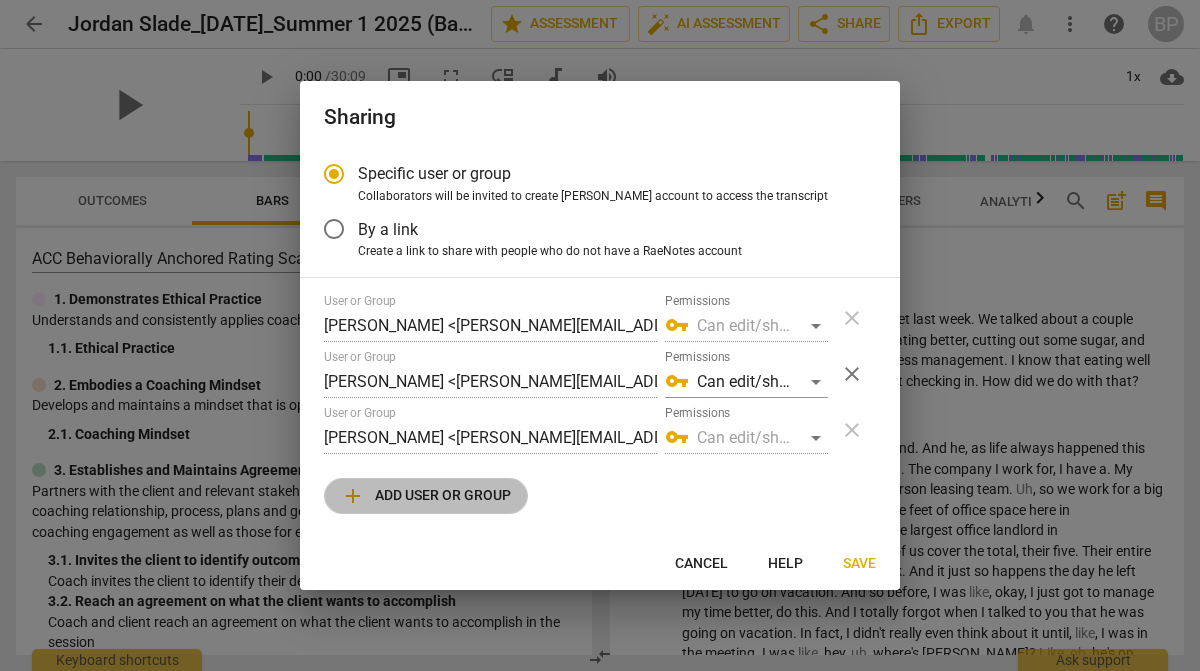 click on "add Add user or group" at bounding box center (426, 496) 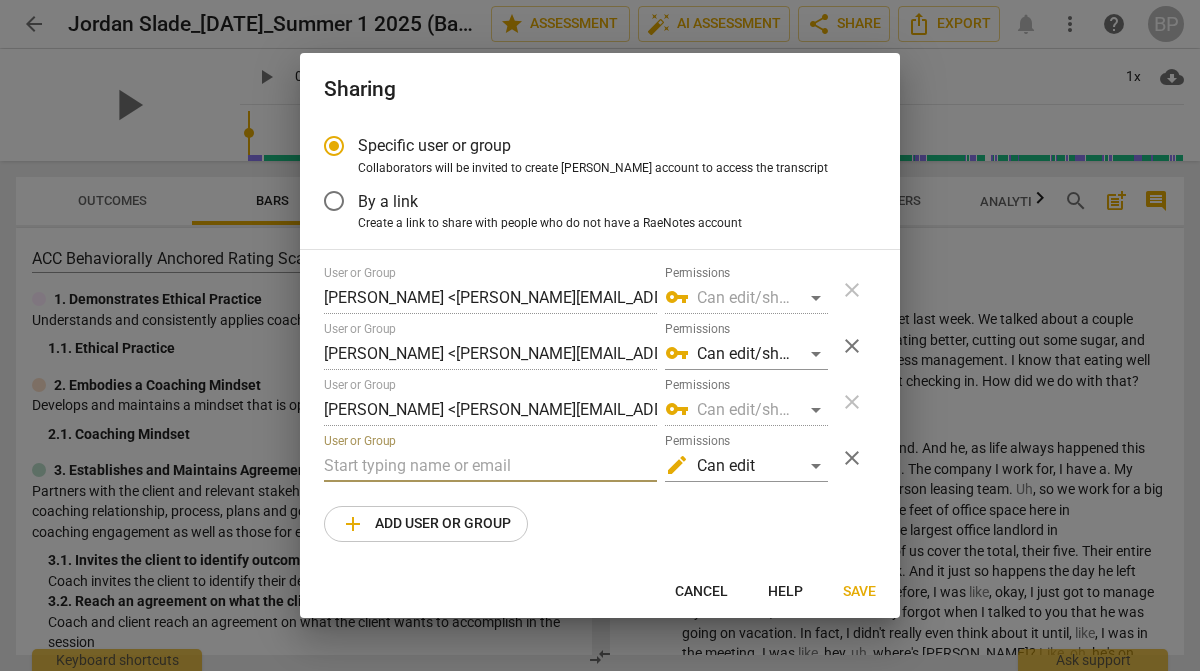 click at bounding box center (490, 466) 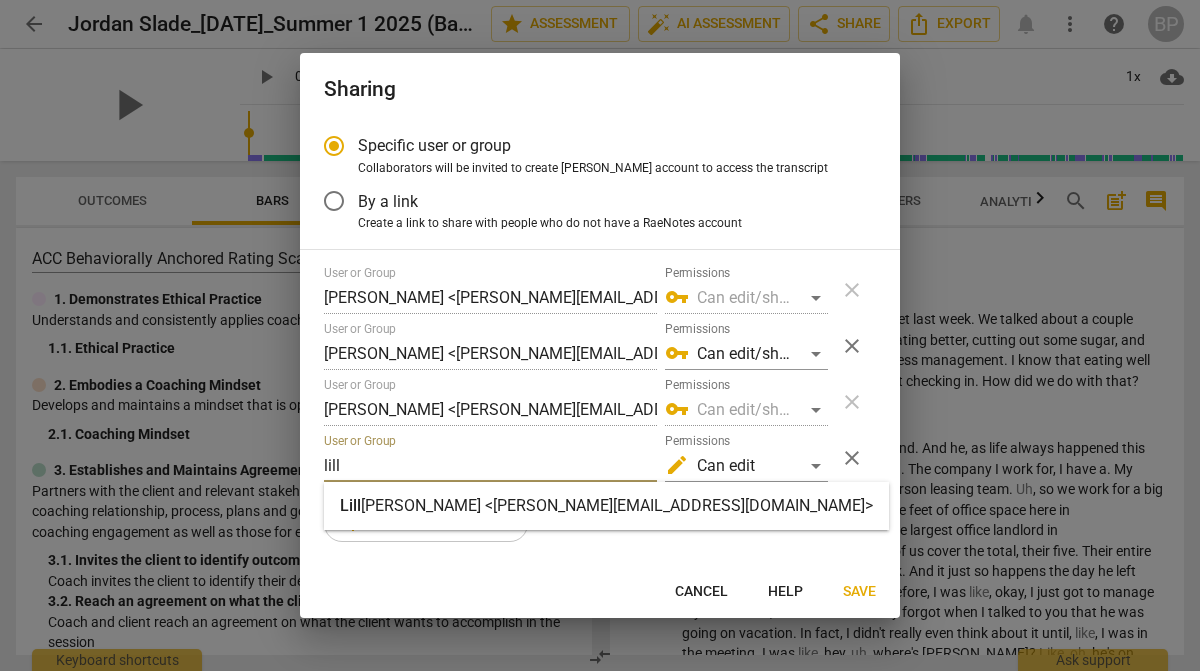 type on "lill" 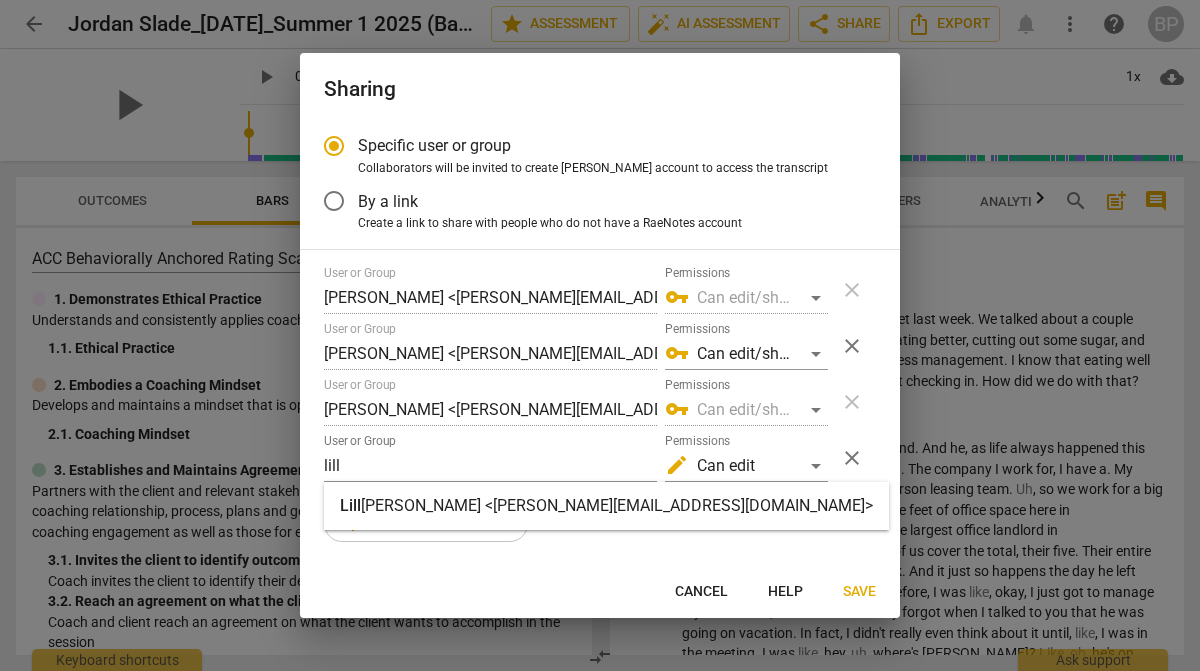 click on "ian Powell <lillian@youthcoachinginstitute.com>" at bounding box center (617, 505) 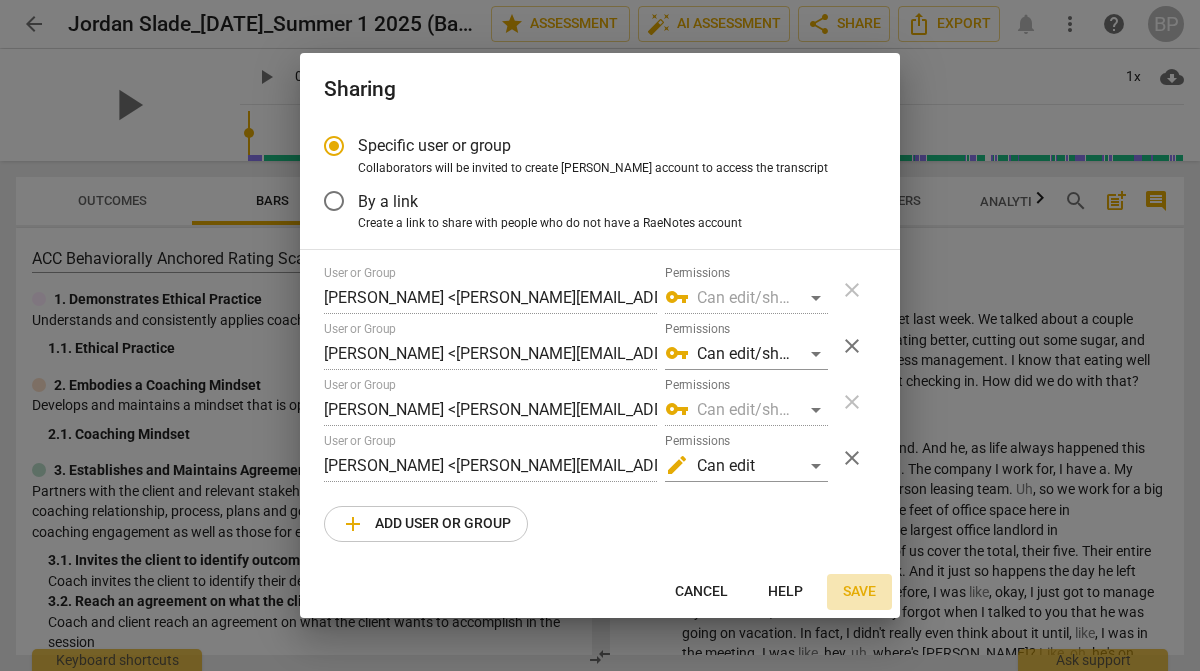 click on "Save" at bounding box center [859, 592] 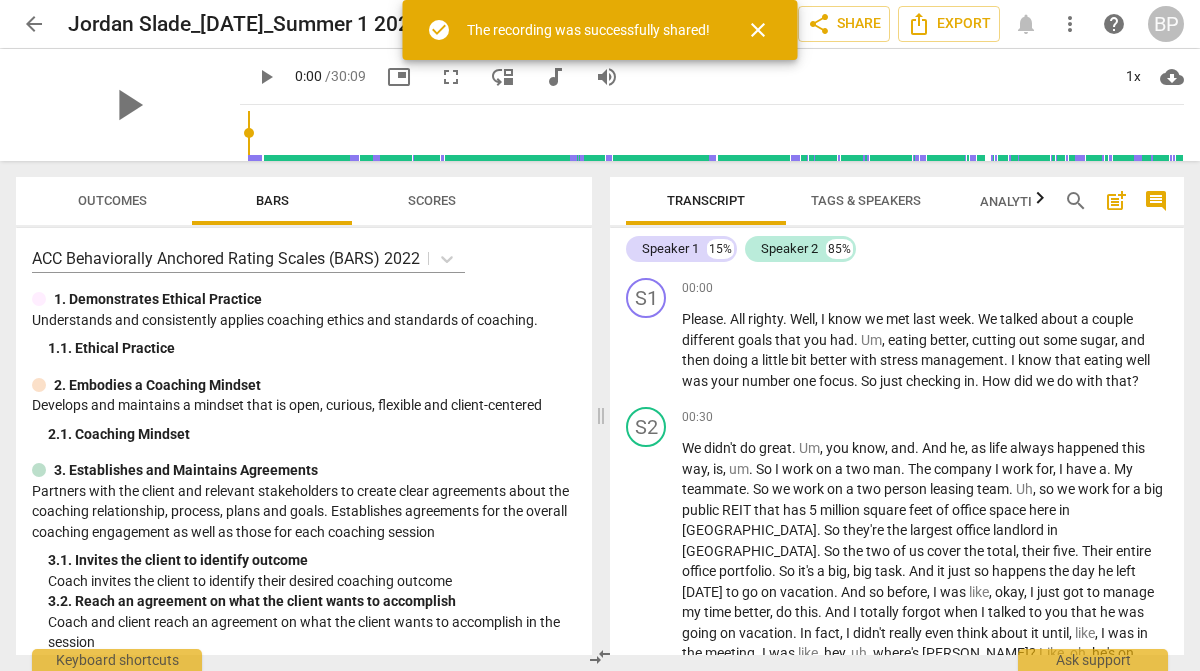drag, startPoint x: 33, startPoint y: 20, endPoint x: 125, endPoint y: 6, distance: 93.05912 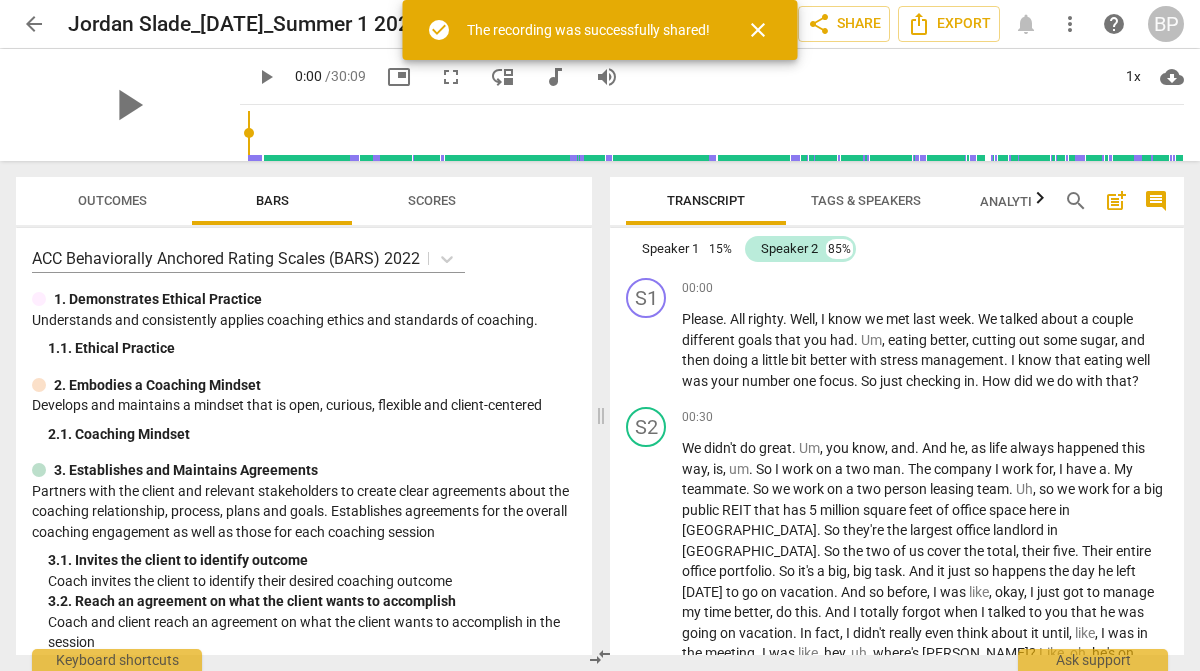 click on "arrow_back Jordan Slade_7-24-25_Summer 1 2025 (Basic 2, Due 7-30-25) edit star    Assessment   auto_fix_high    AI Assessment share    Share    Export notifications more_vert help BP play_arrow play_arrow 0:00   /  30:09 picture_in_picture fullscreen move_down audiotrack volume_up 1x cloud_download Outcomes Bars Scores ACC Behaviorally Anchored Rating Scales (BARS) 2022 1. Demonstrates Ethical Practice Understands and consistently applies coaching ethics and standards of coaching.
1. 1. Ethical Practice 2. Embodies a Coaching Mindset Develops and maintains a mindset that is open, curious, flexible and client-centered 2. 1. Coaching Mindset 3. Establishes and Maintains Agreements  Partners with the client and relevant stakeholders to create clear agreements about the coaching relationship, process, plans and goals. Establishes agreements for the overall coaching engagement as well as those for each coaching session 3. 1. Invites the client to identify outcome 3. 3. 3. 4. 4. 4. 5. 5. 5. 6. 6." at bounding box center (600, 0) 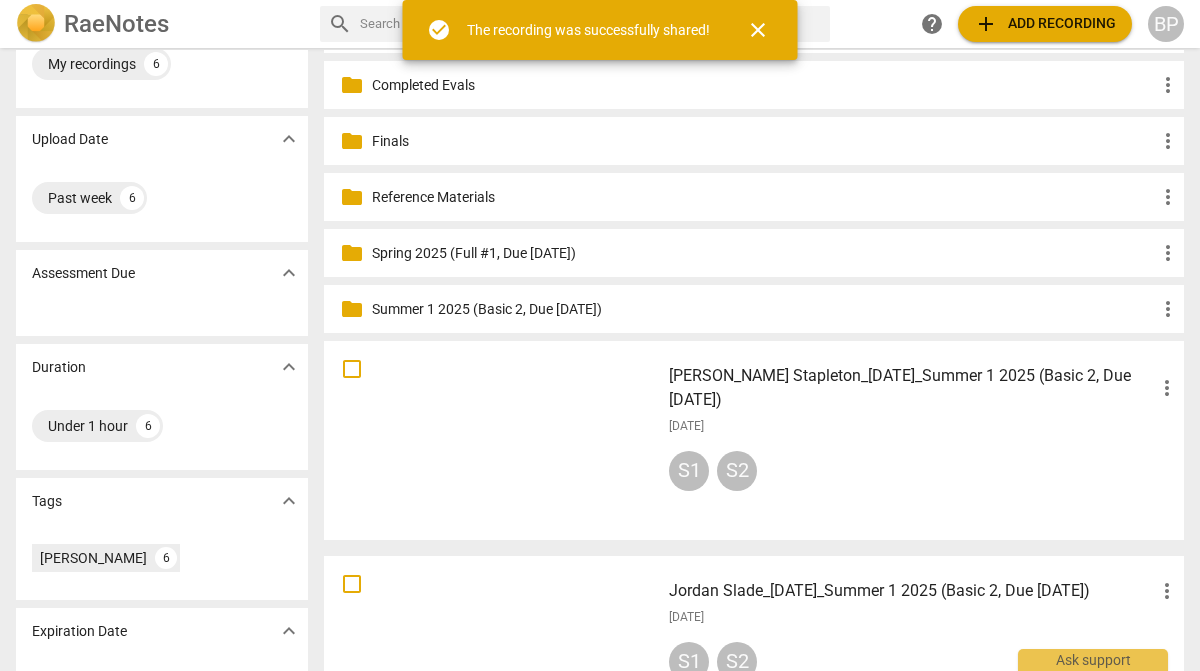 scroll, scrollTop: 160, scrollLeft: 0, axis: vertical 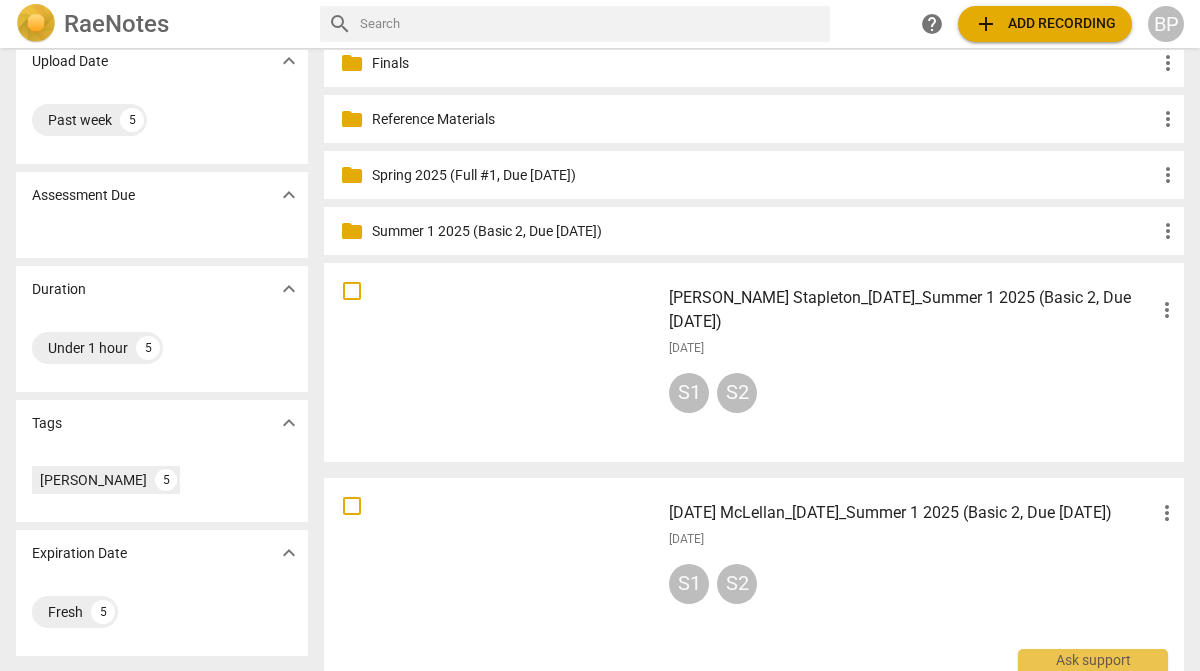click at bounding box center [492, 362] 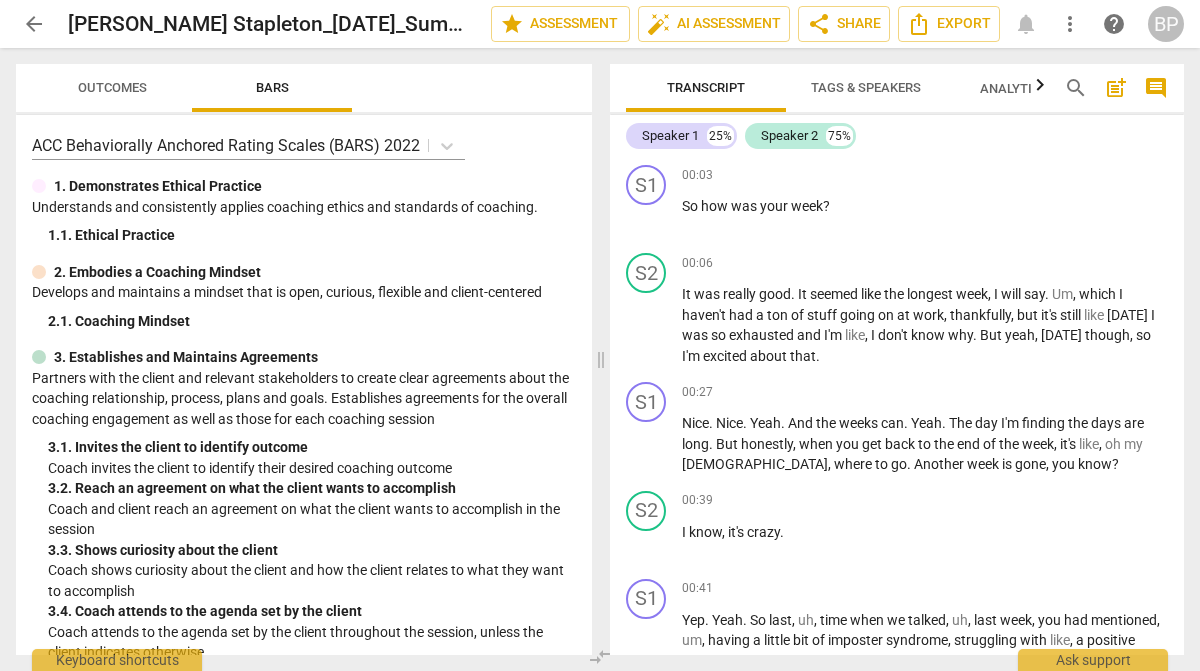 scroll, scrollTop: 0, scrollLeft: 0, axis: both 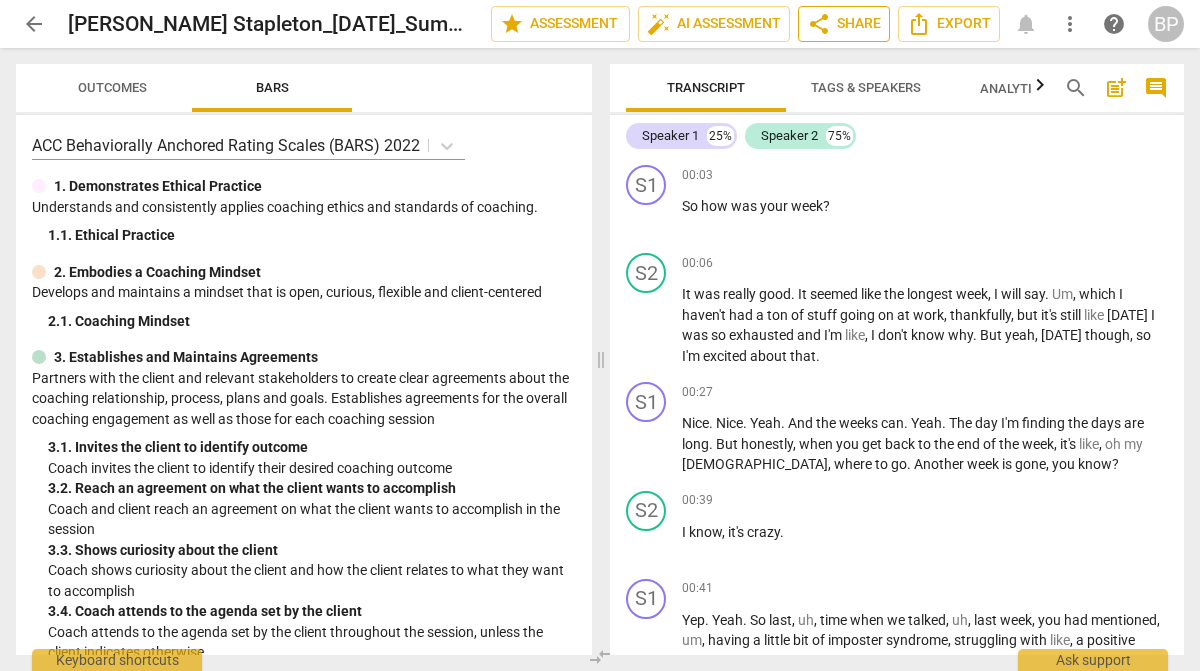 drag, startPoint x: 0, startPoint y: 0, endPoint x: 837, endPoint y: 20, distance: 837.2389 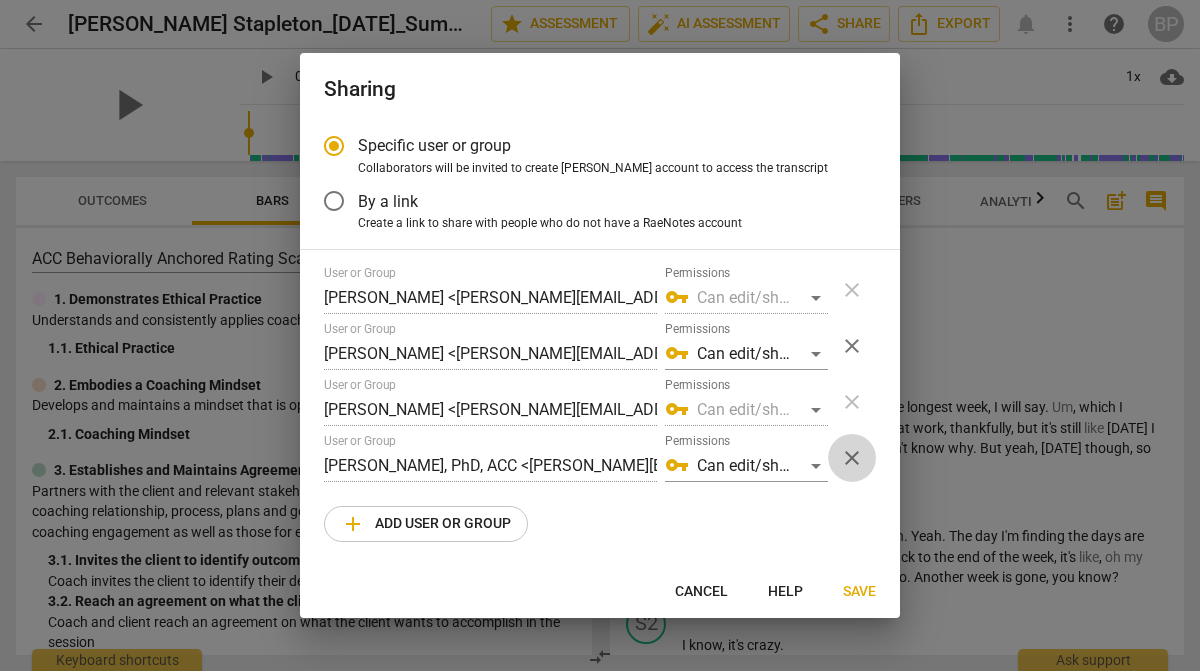 click on "close" at bounding box center [852, 458] 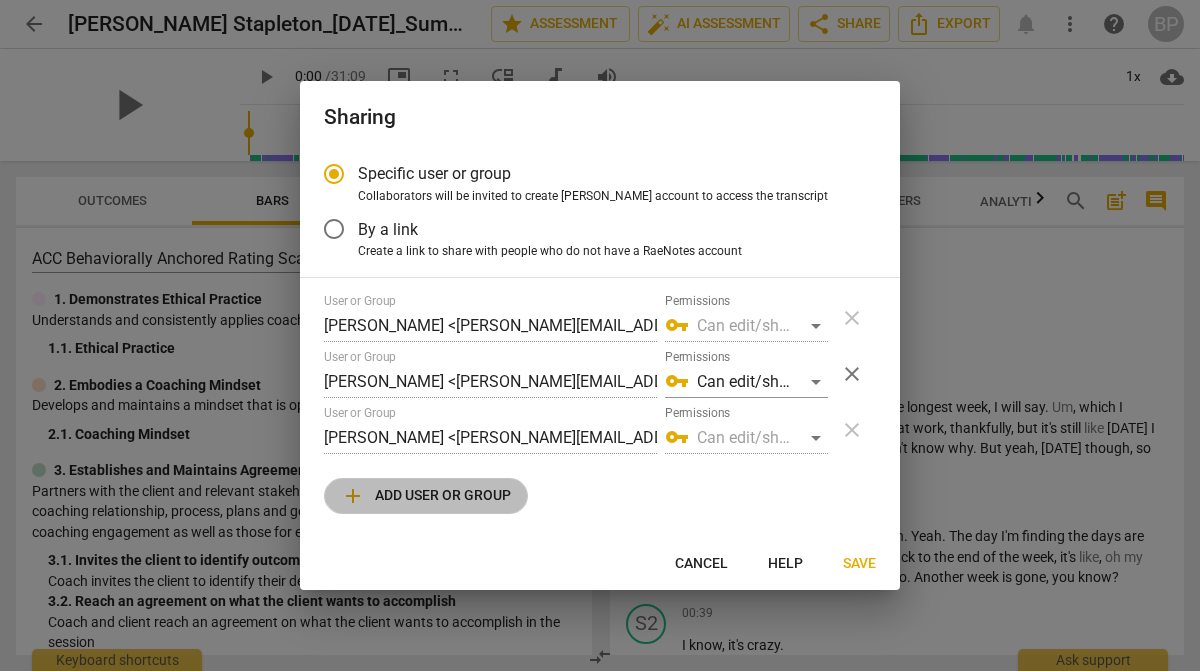 click on "add Add user or group" at bounding box center (426, 496) 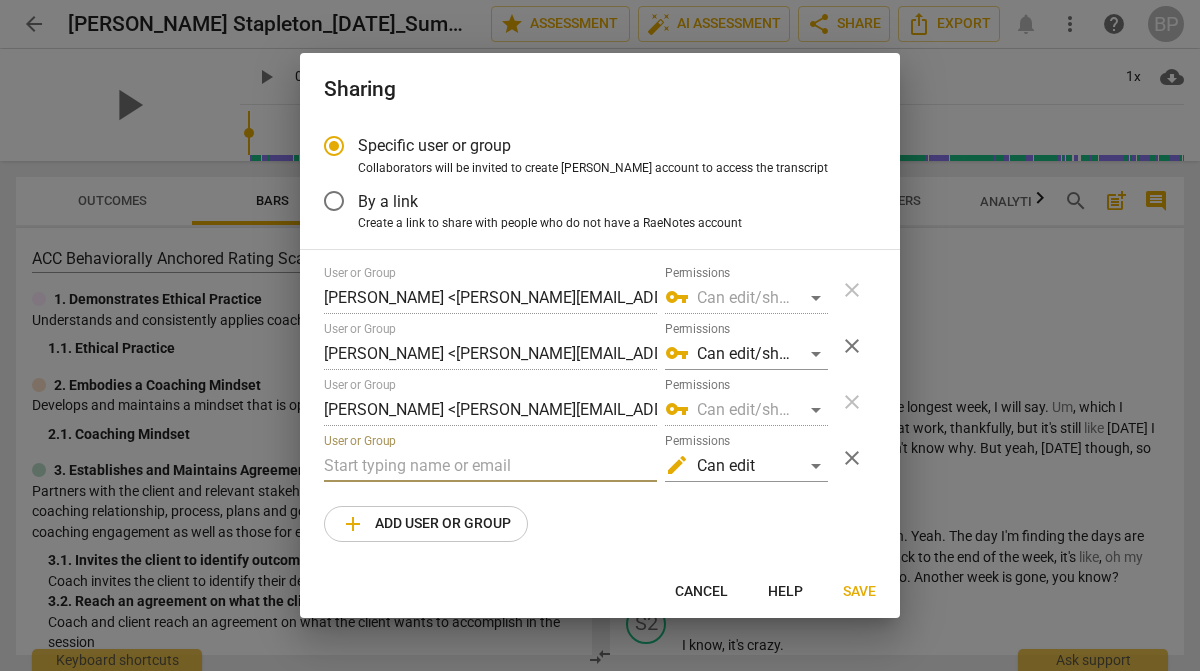 click at bounding box center [490, 466] 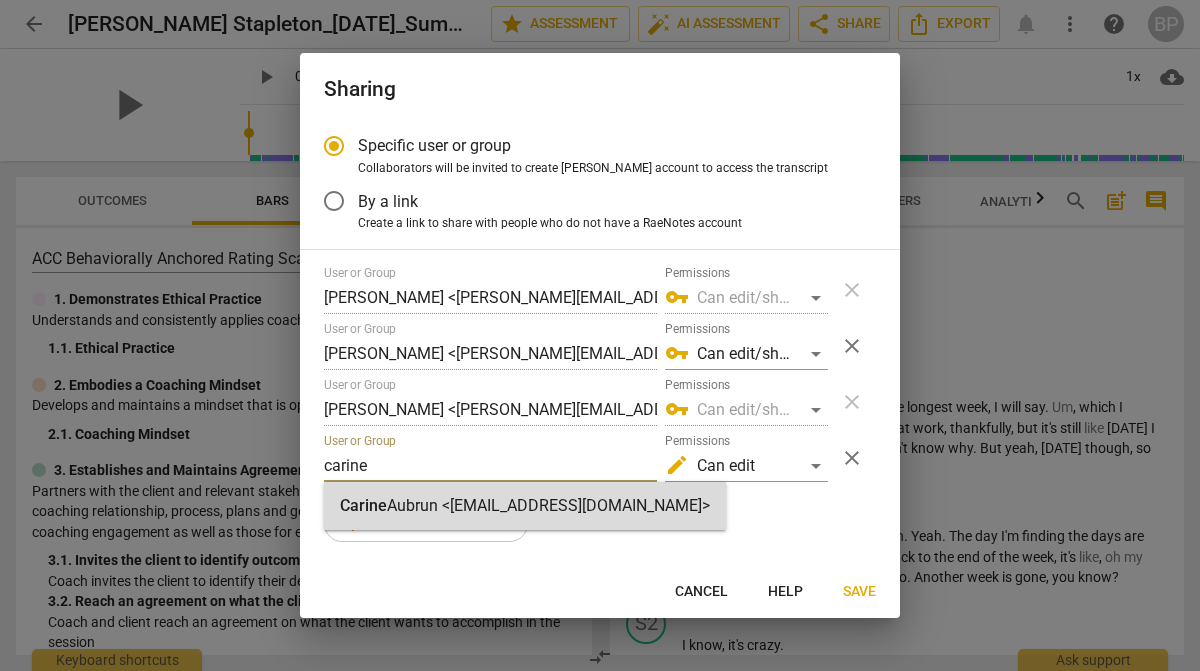 type on "carine" 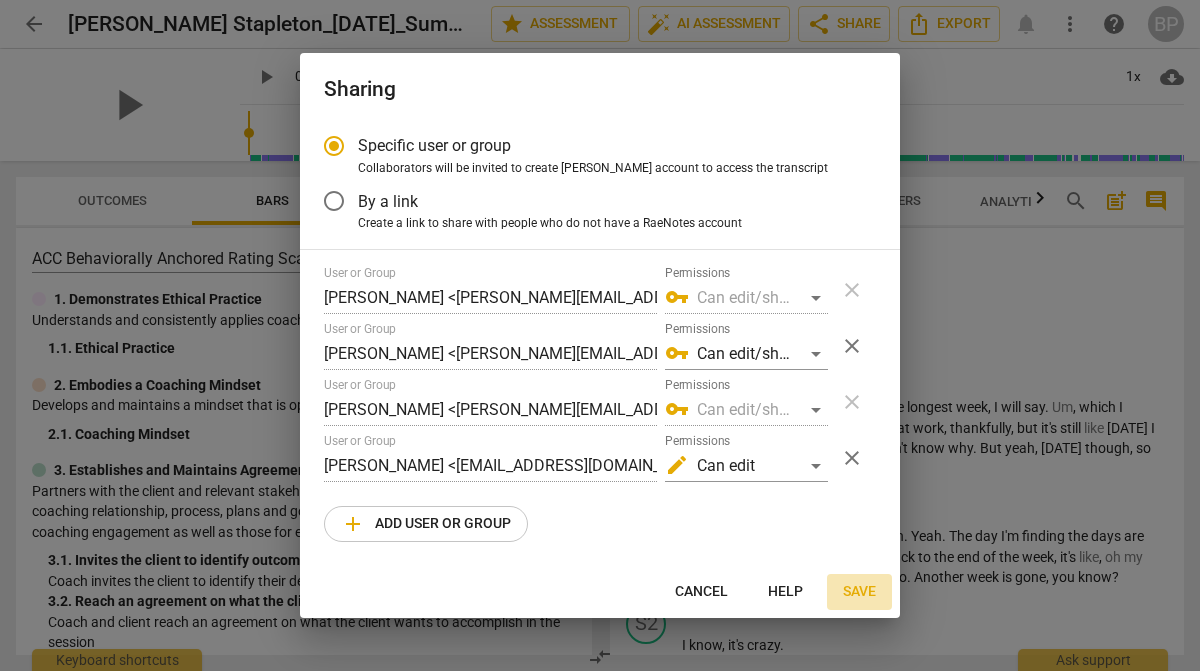 click on "Save" at bounding box center [859, 592] 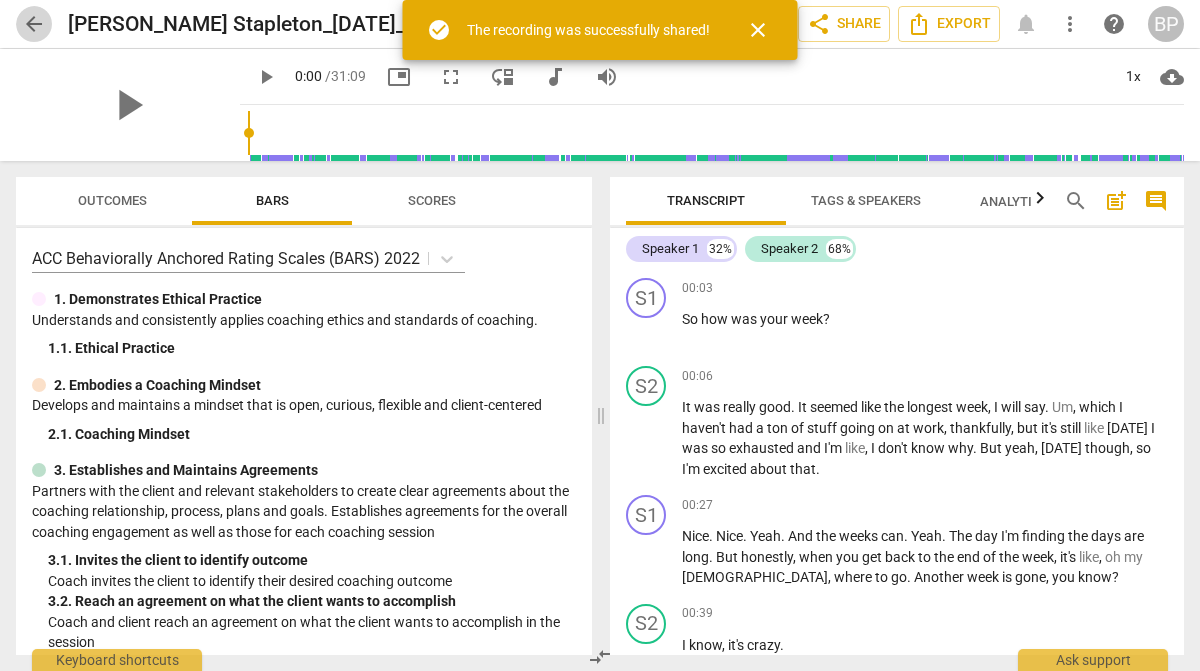 click on "arrow_back" at bounding box center (34, 24) 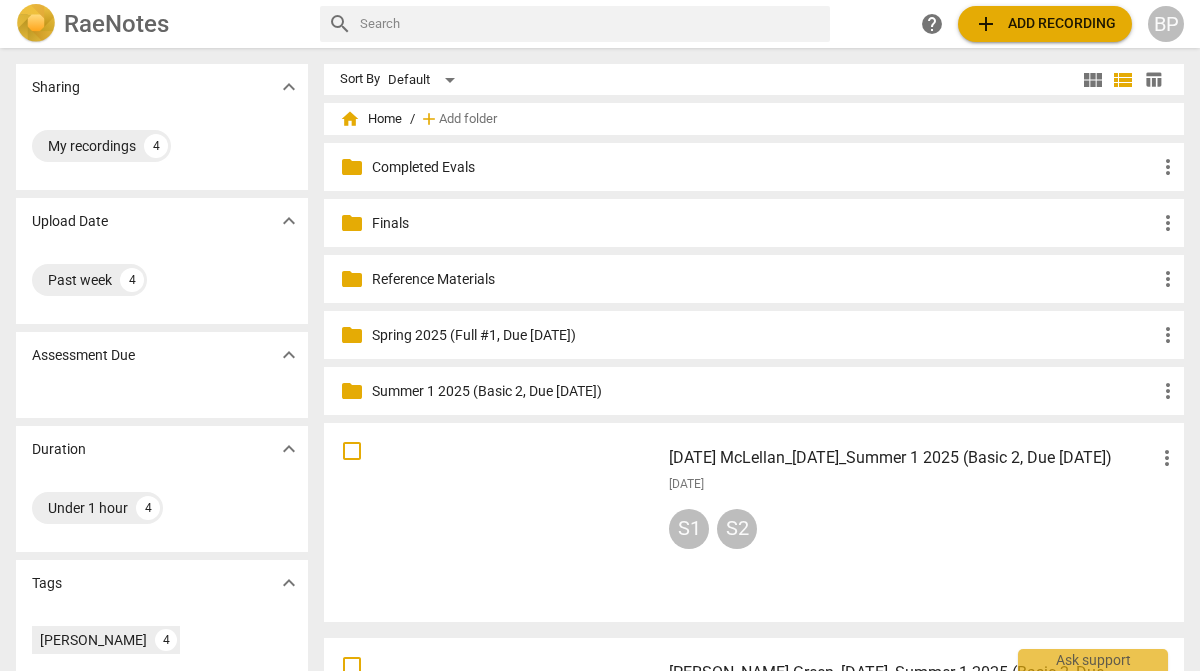 click at bounding box center (492, 522) 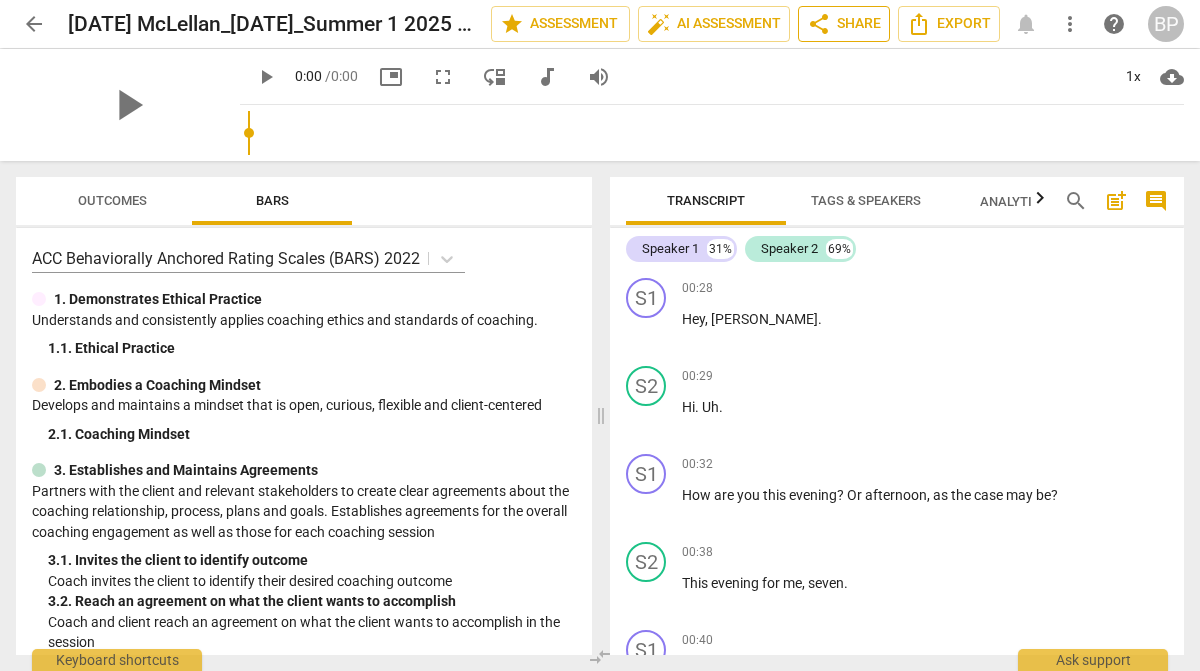 click on "share    Share" at bounding box center (844, 24) 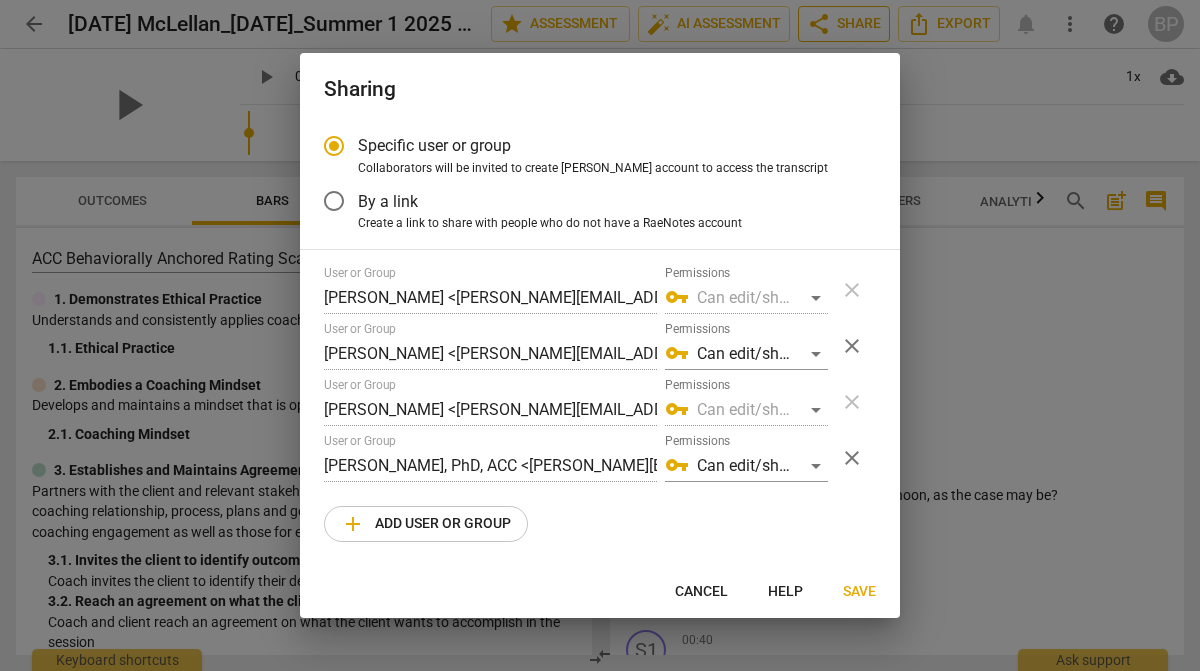 scroll, scrollTop: 0, scrollLeft: 0, axis: both 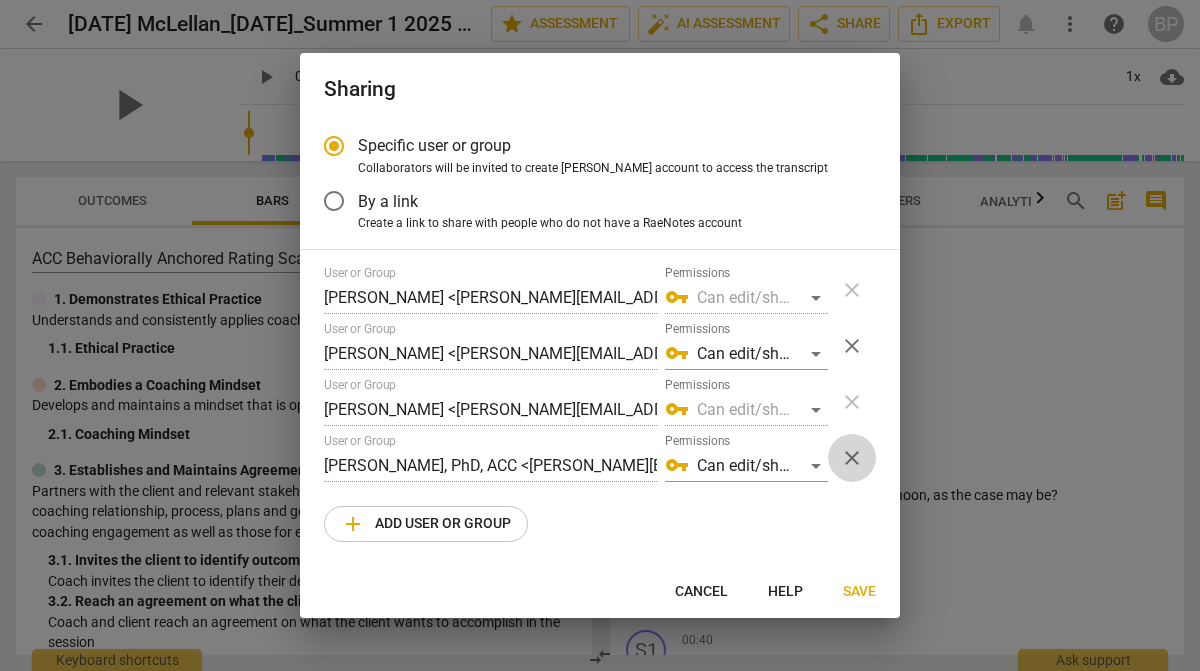 click on "close" at bounding box center [852, 458] 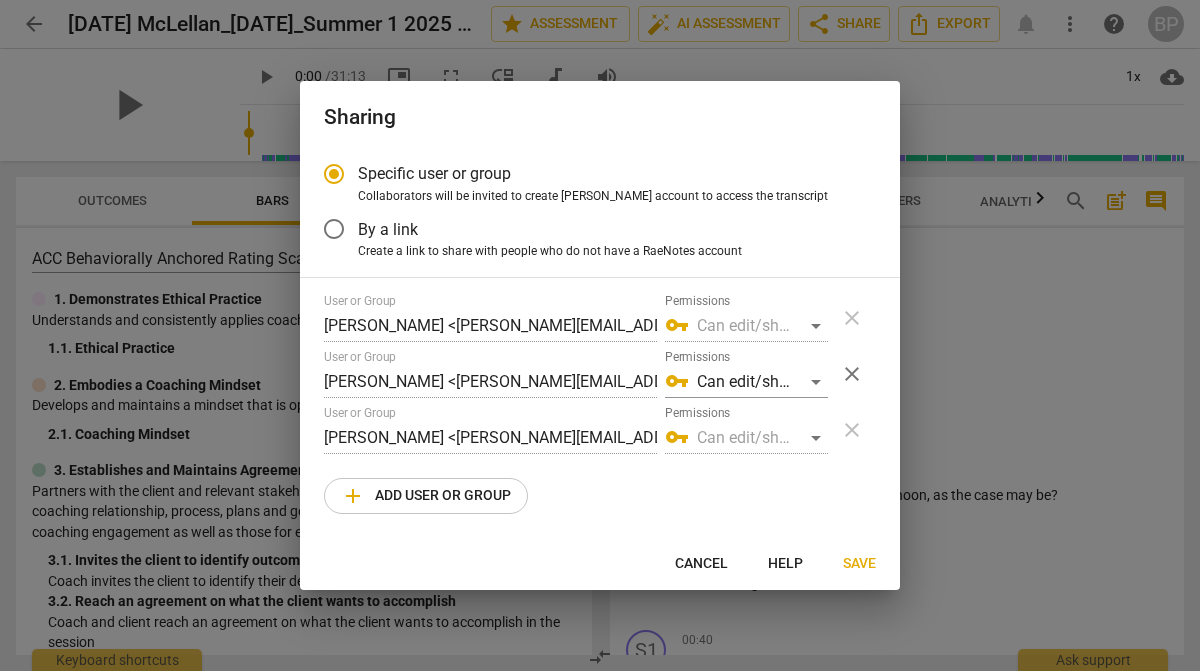 click on "add Add user or group" at bounding box center (426, 496) 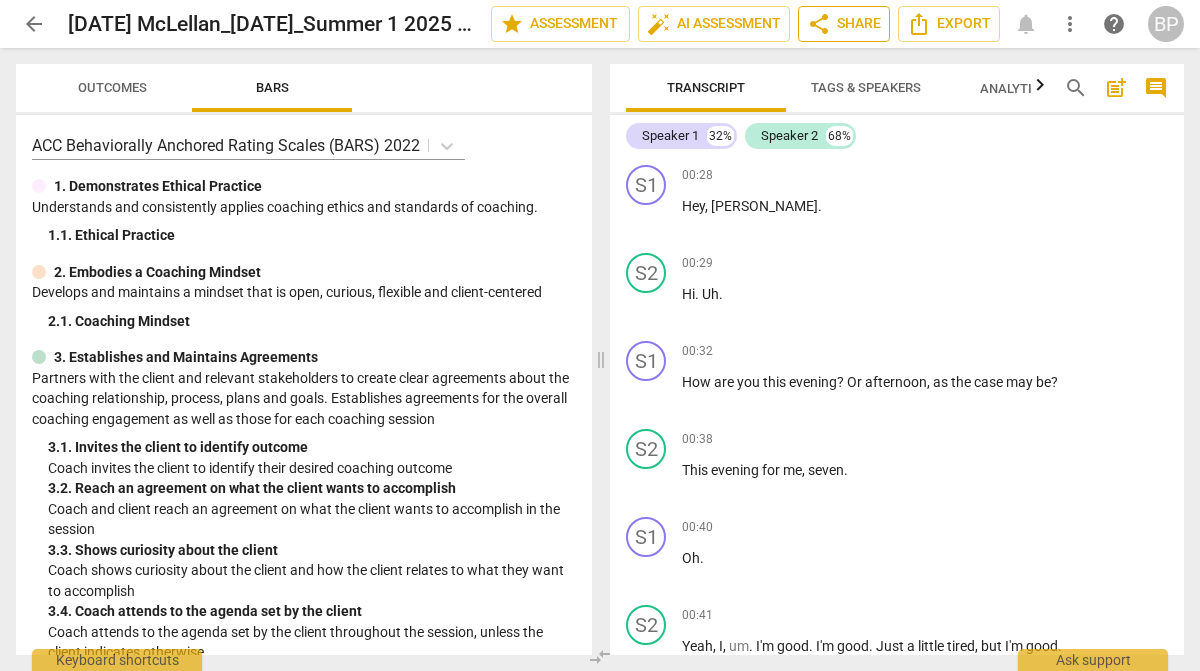 scroll, scrollTop: 0, scrollLeft: 0, axis: both 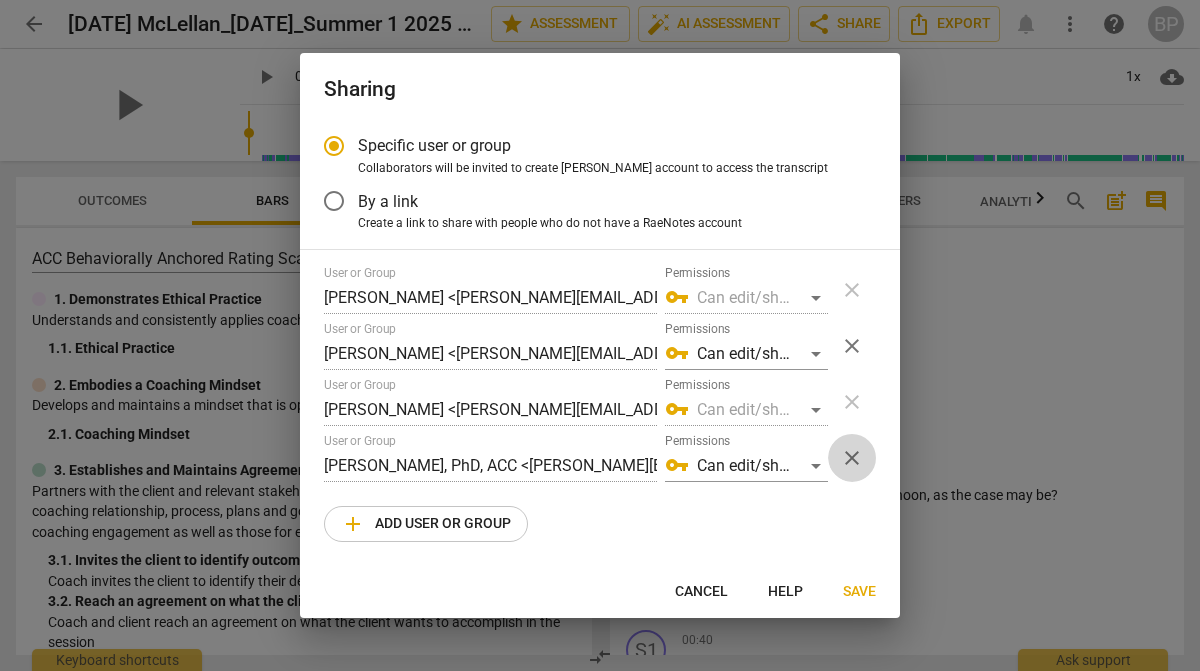 click on "close" at bounding box center (852, 458) 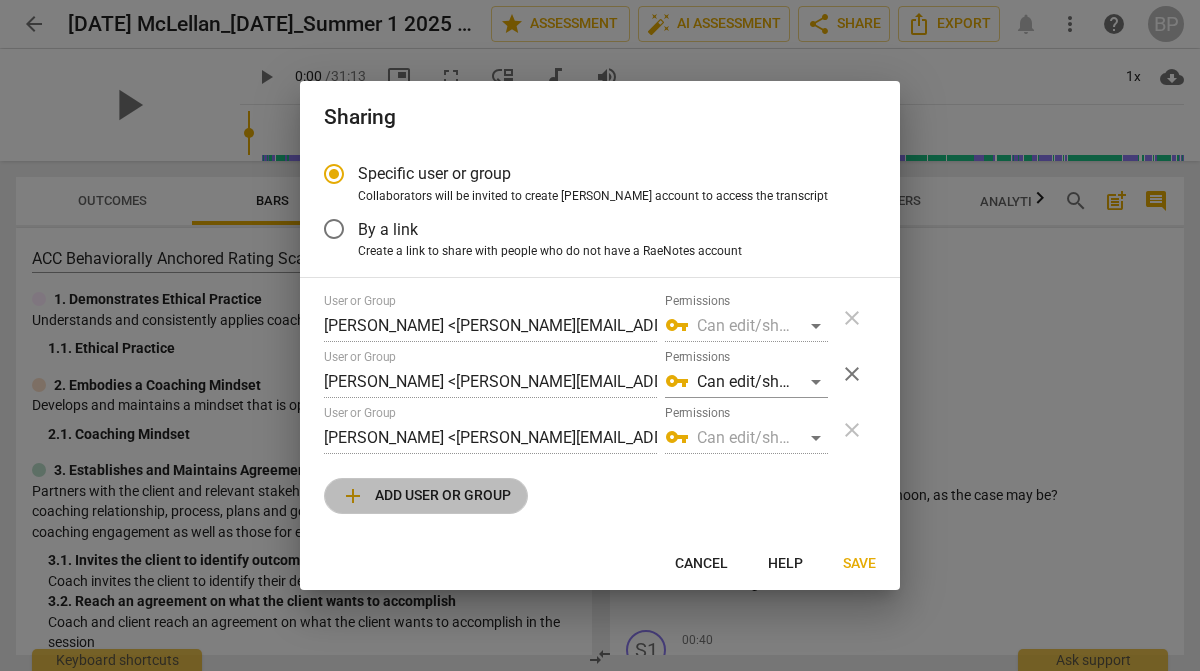 click on "add Add user or group" at bounding box center (426, 496) 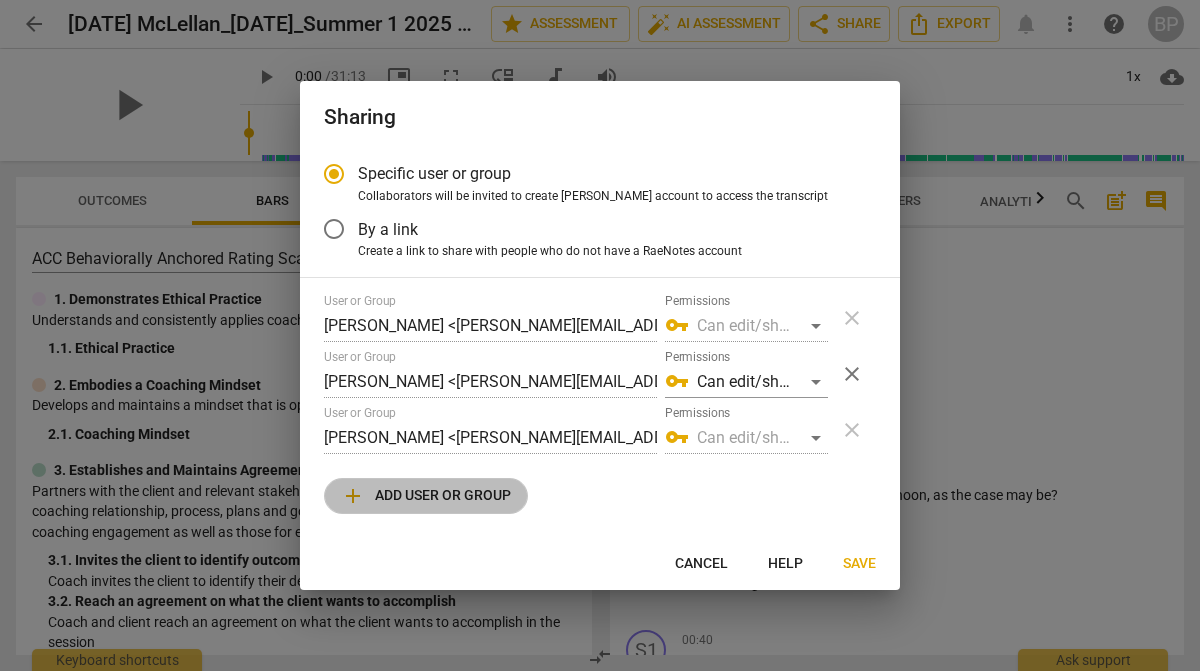 radio on "false" 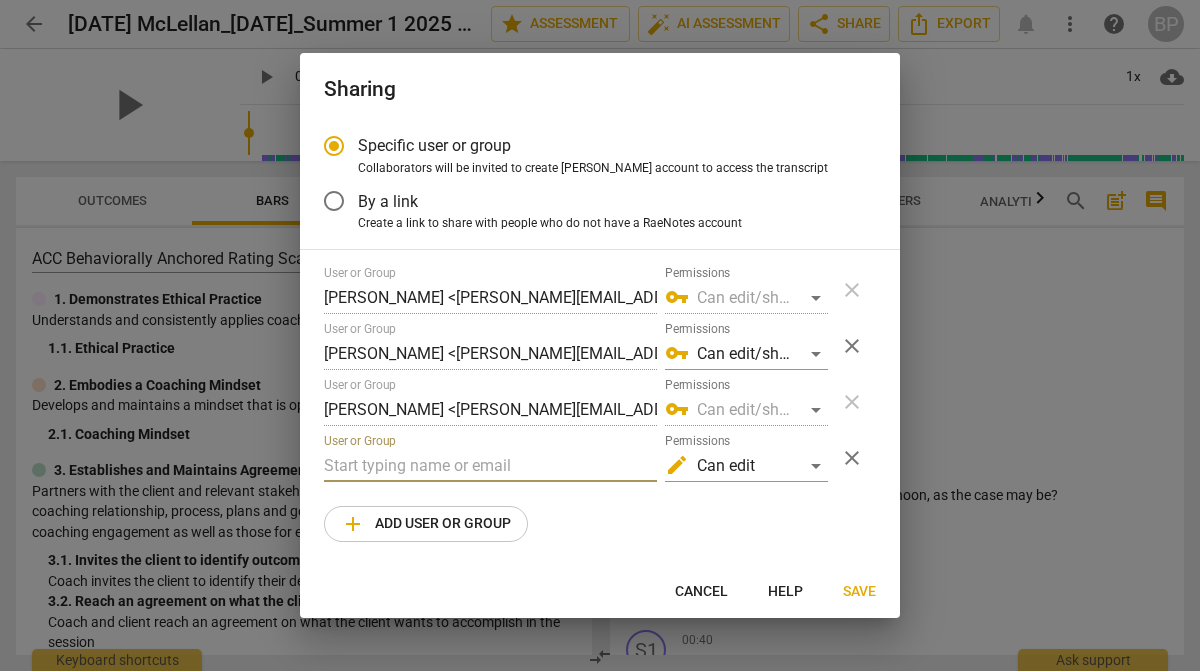 click at bounding box center (490, 466) 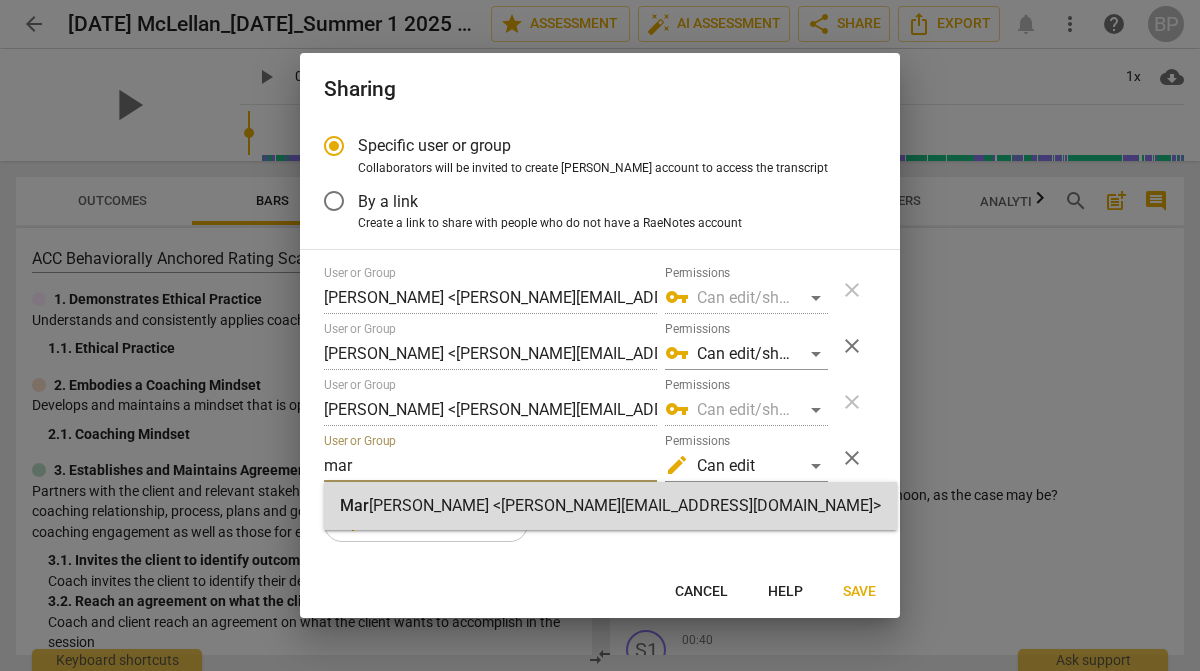 type on "mar" 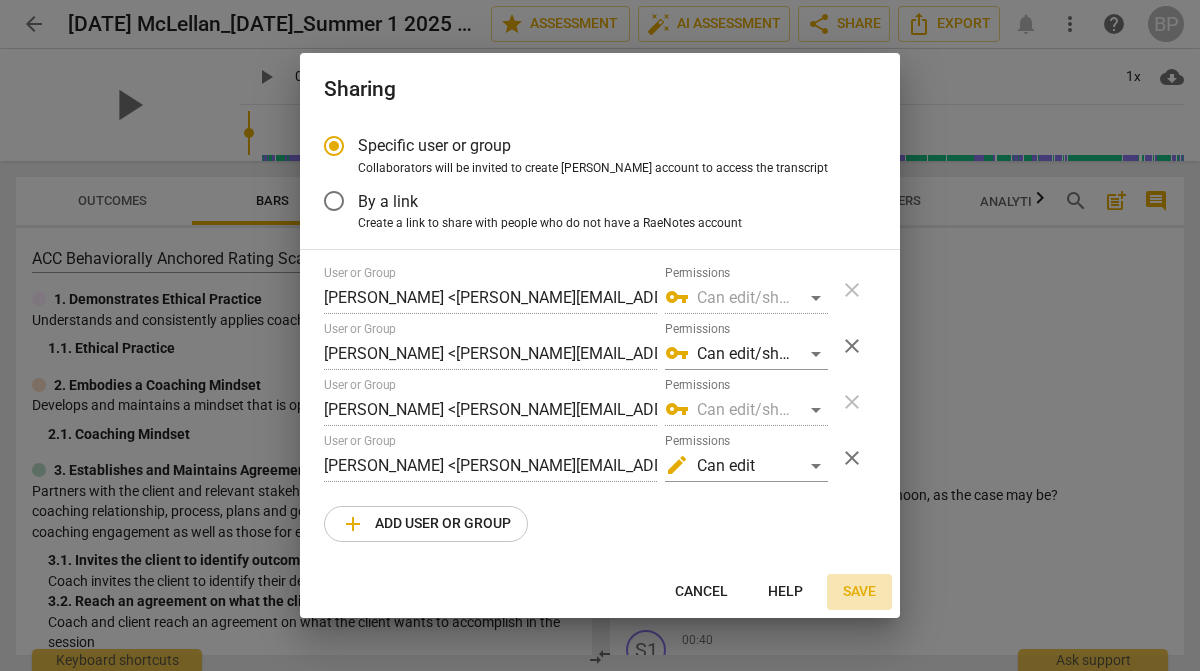 click on "Save" at bounding box center [859, 592] 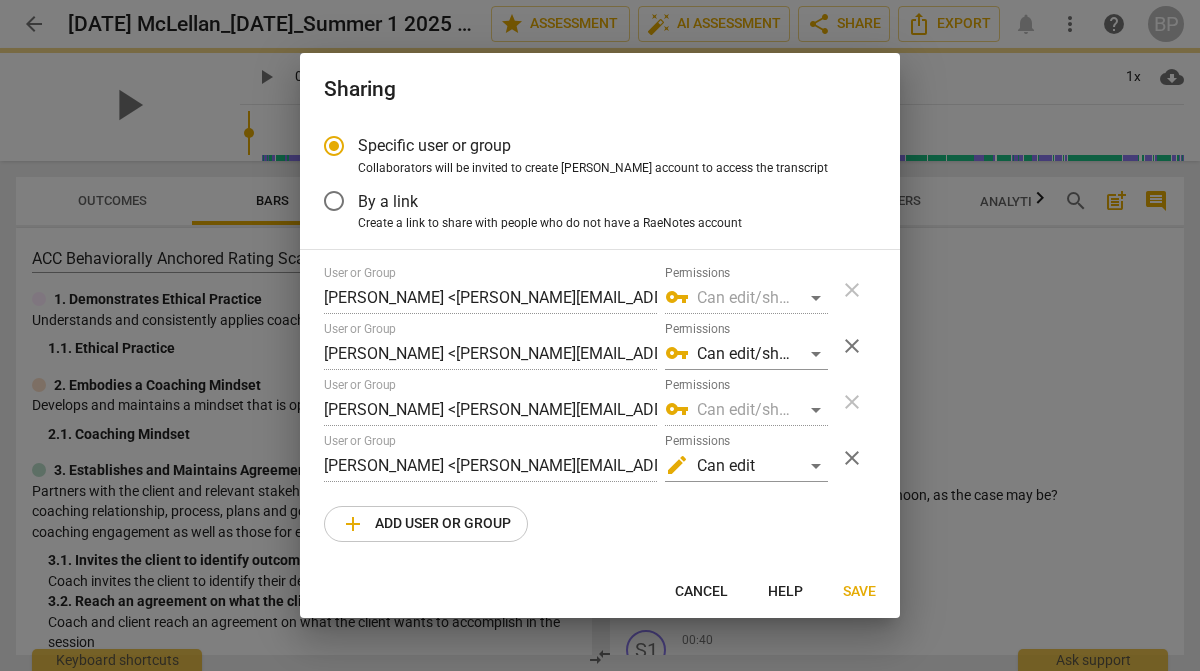 radio on "false" 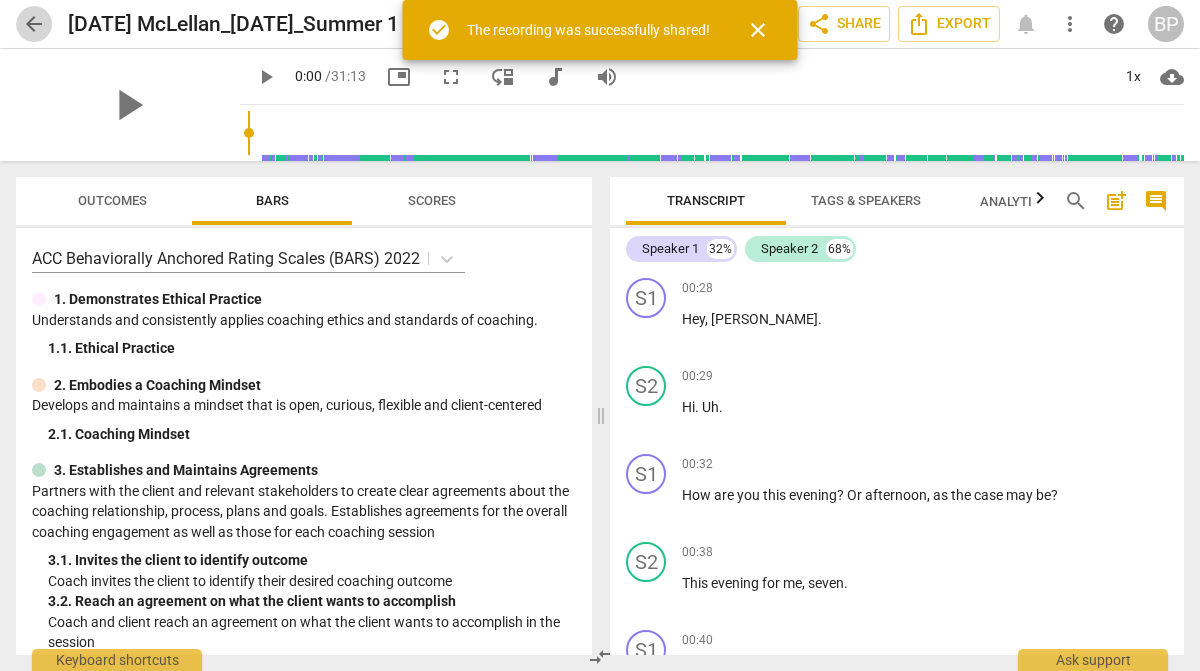 click on "arrow_back" at bounding box center [34, 24] 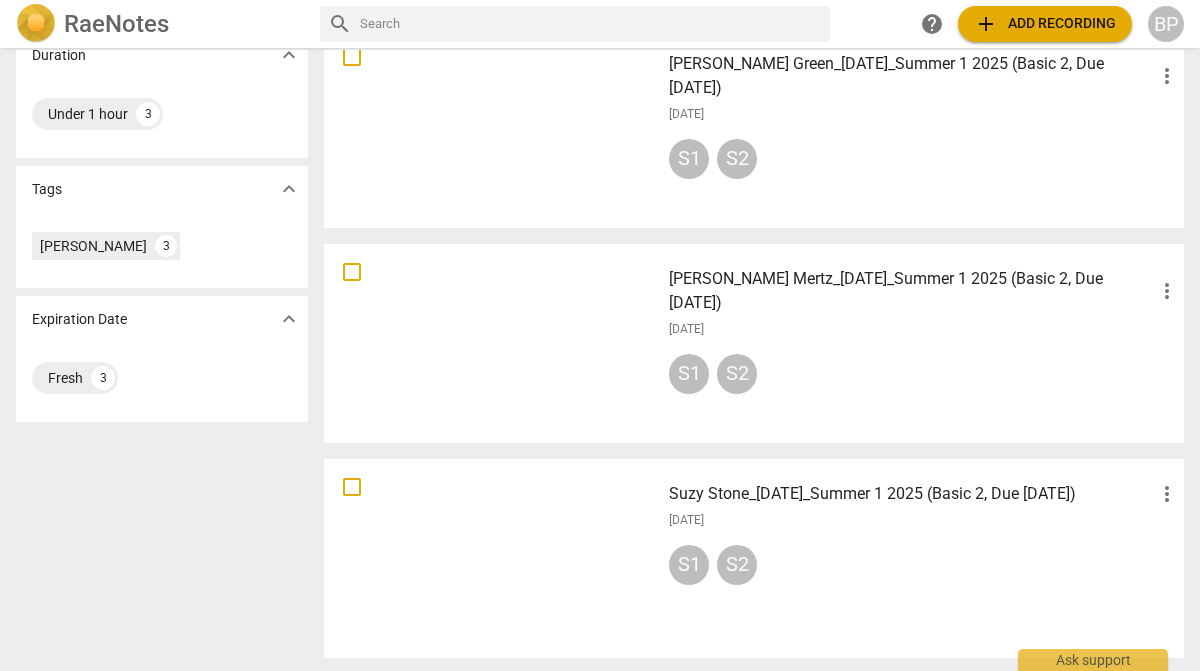 scroll, scrollTop: 396, scrollLeft: 0, axis: vertical 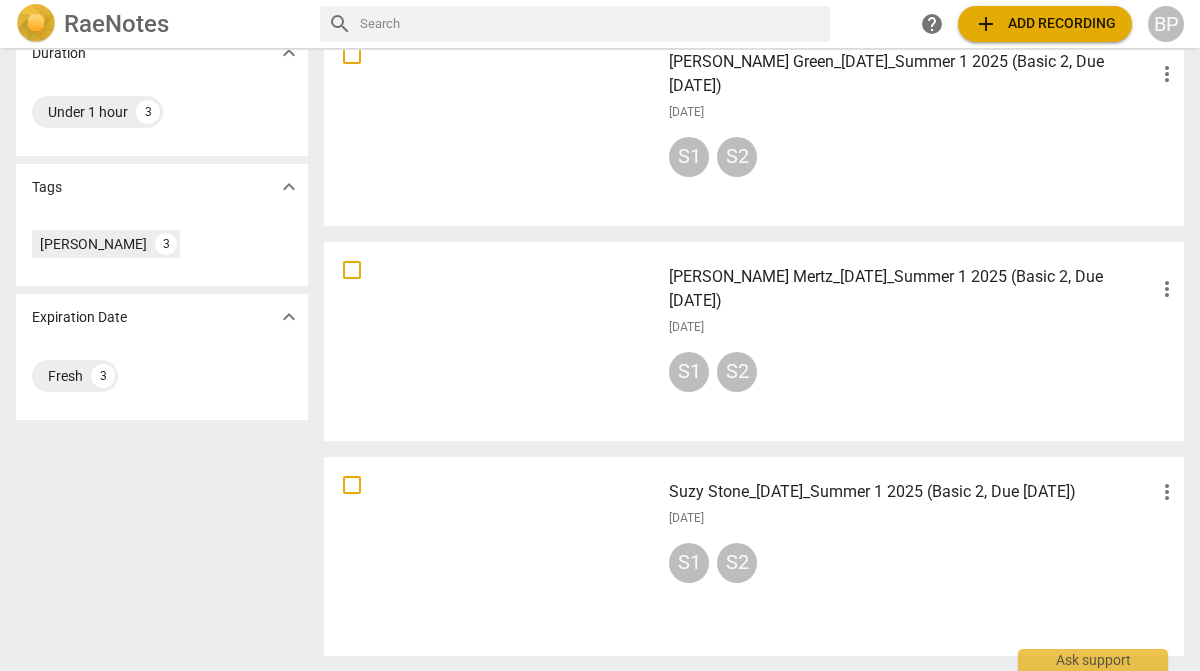 click on "Allison Mertz_7-24-25_Summer 1 2025 (Basic 2, Due 7-30-25) more_vert 2025-07-25 S1 S2" at bounding box center [924, 341] 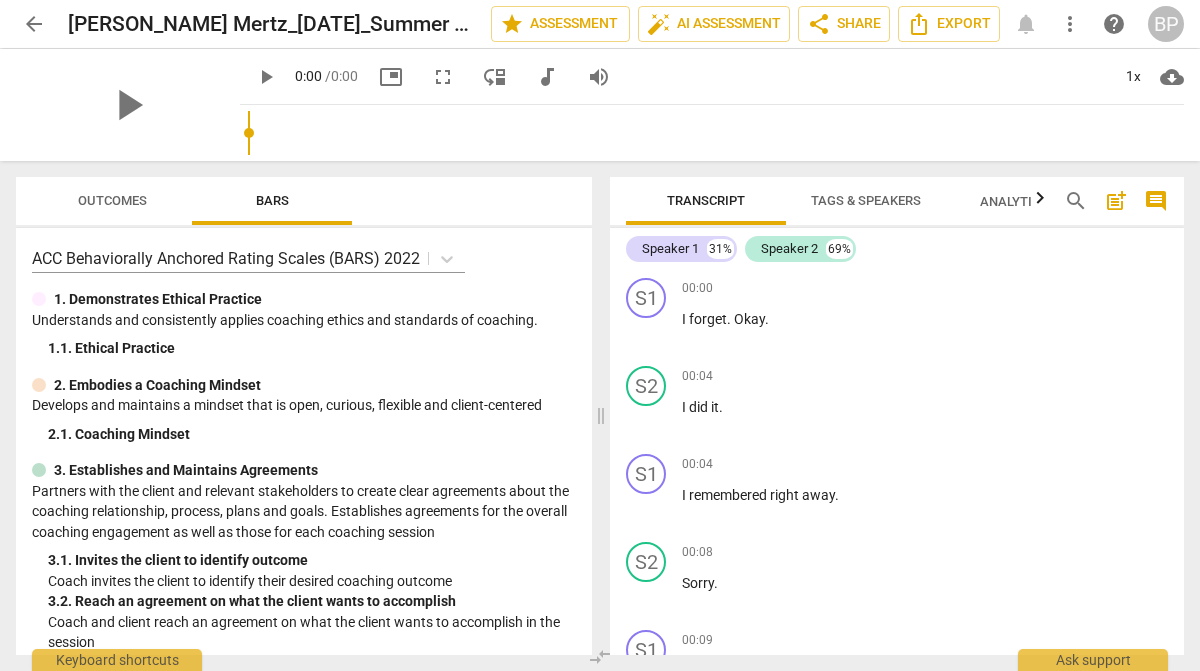scroll, scrollTop: 0, scrollLeft: 0, axis: both 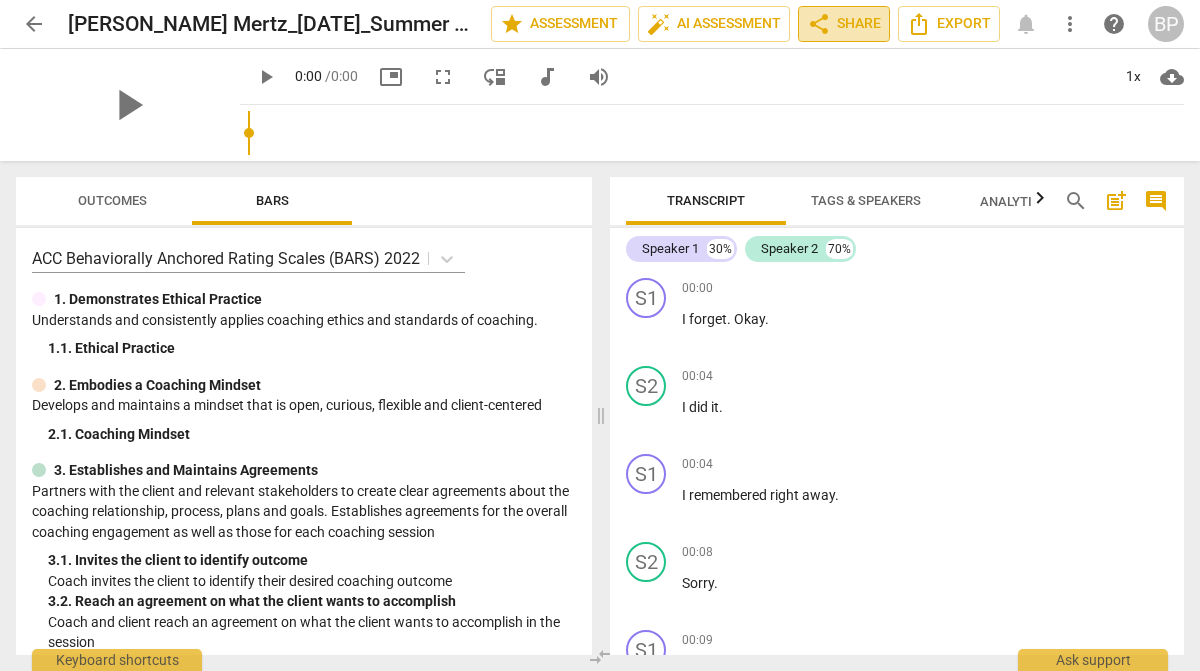 click on "share    Share" at bounding box center (844, 24) 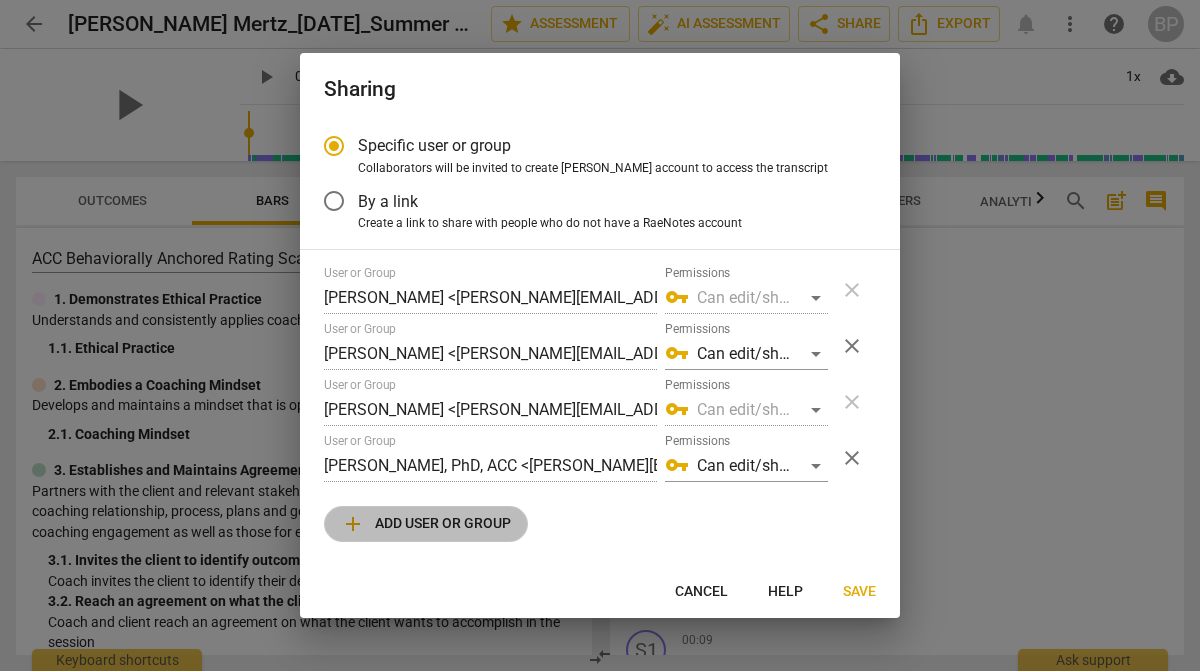 click on "add Add user or group" at bounding box center [426, 524] 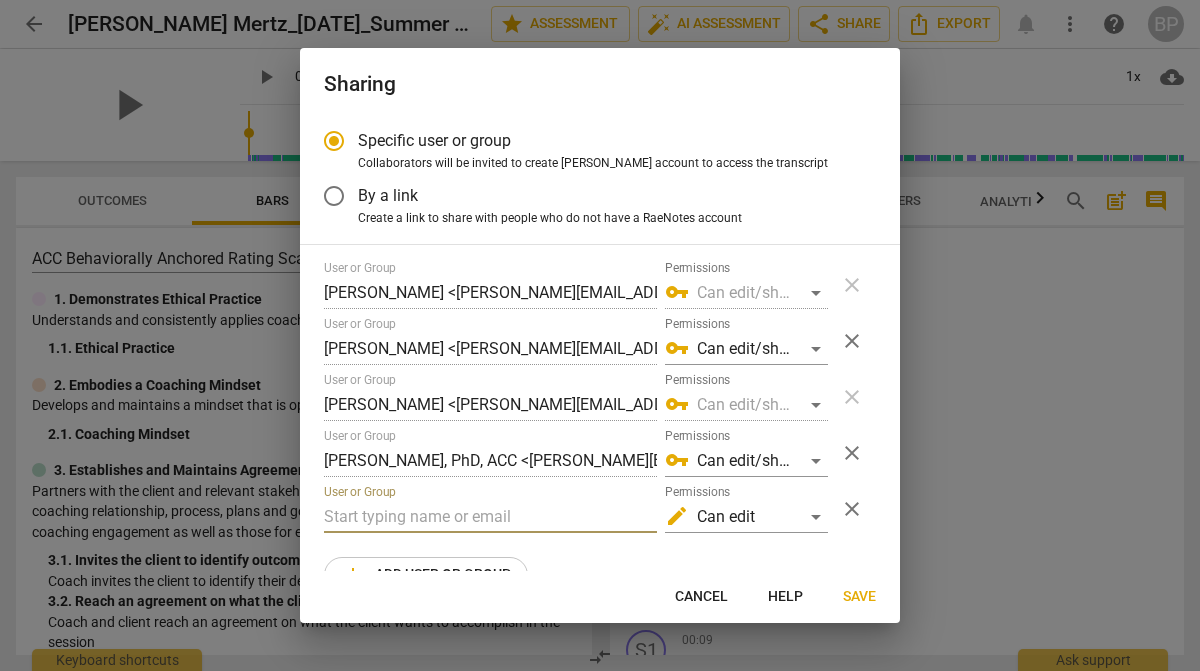 click at bounding box center (490, 517) 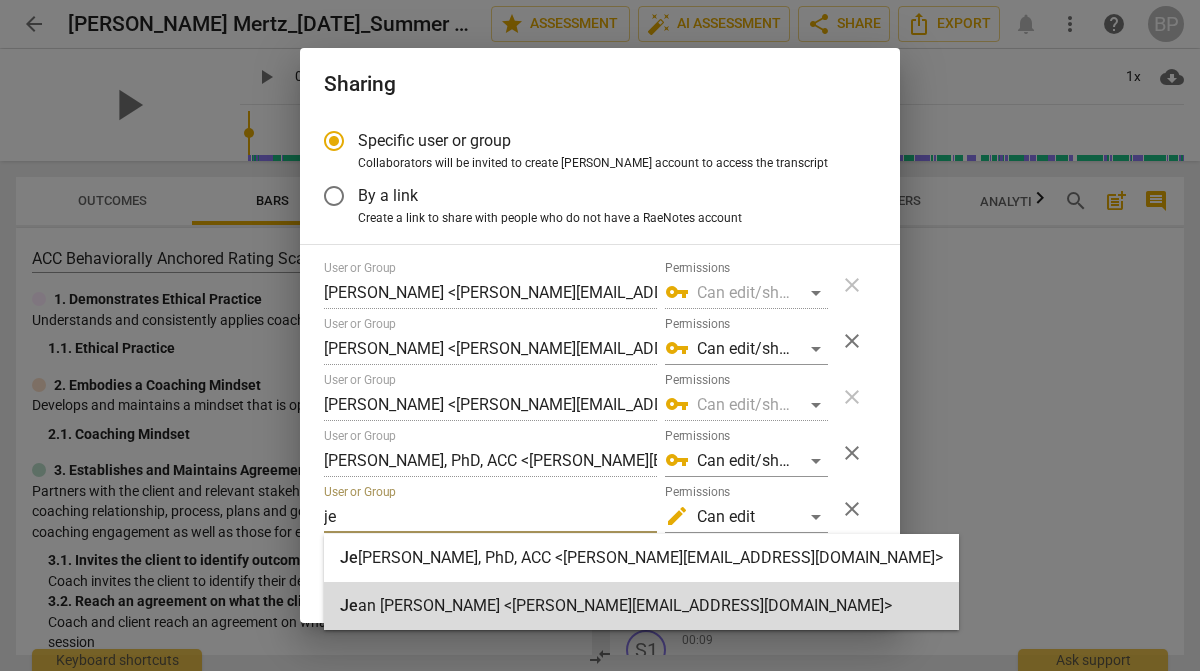 type on "je" 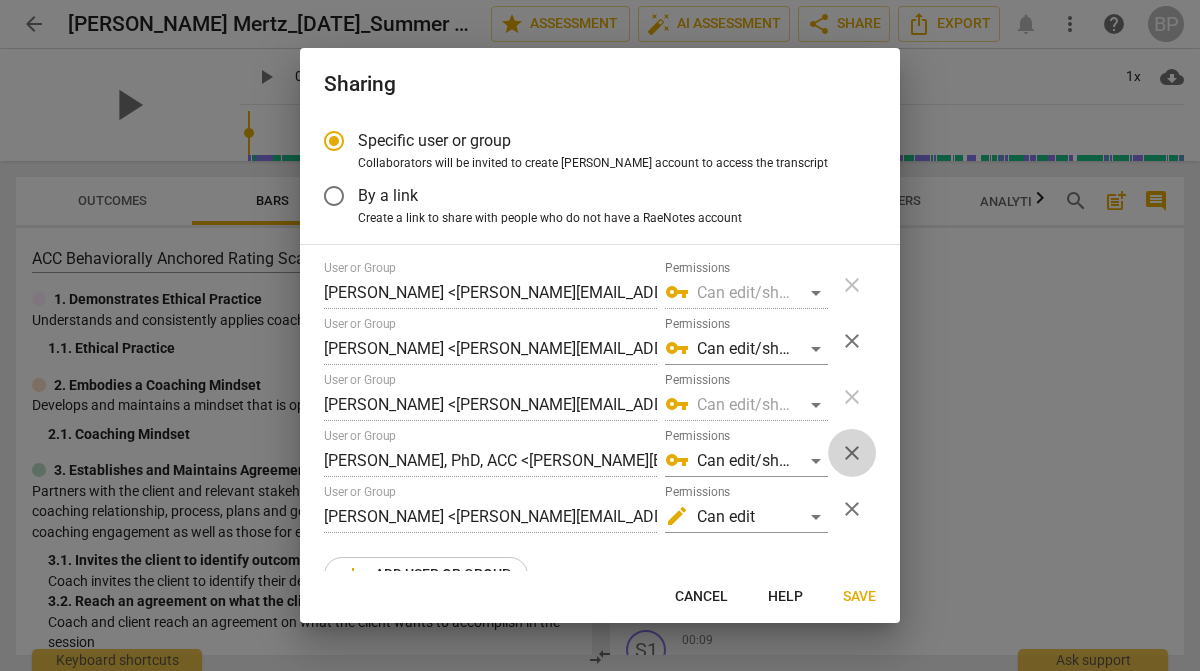 click on "close" at bounding box center (852, 453) 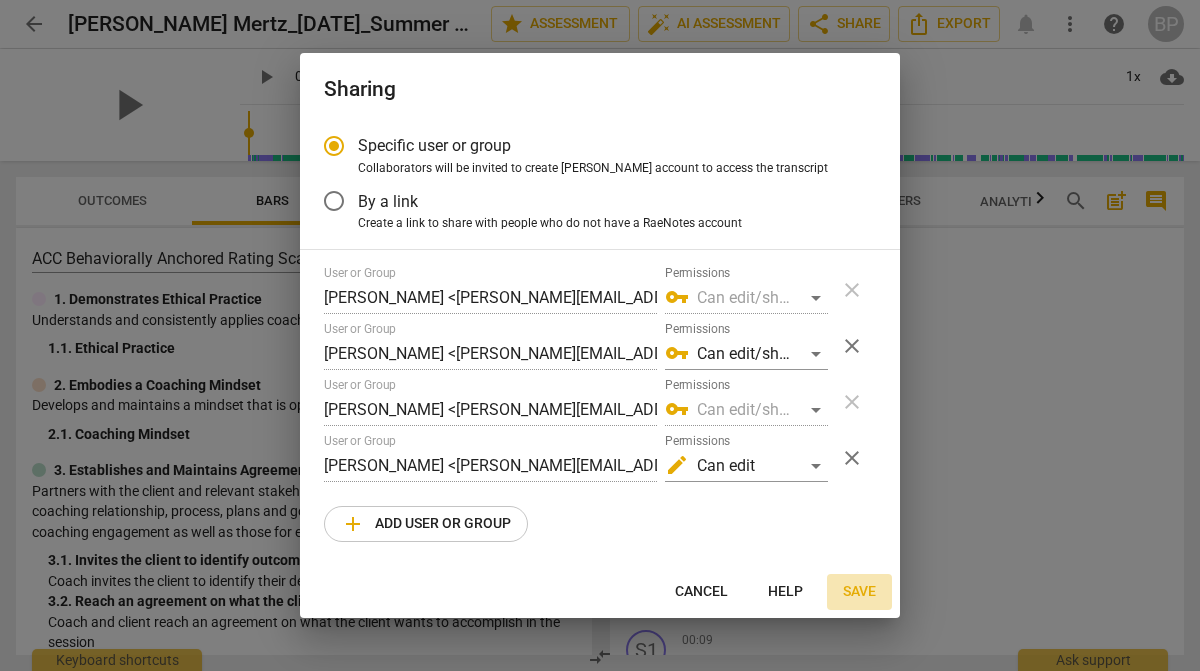 click on "Save" at bounding box center (859, 592) 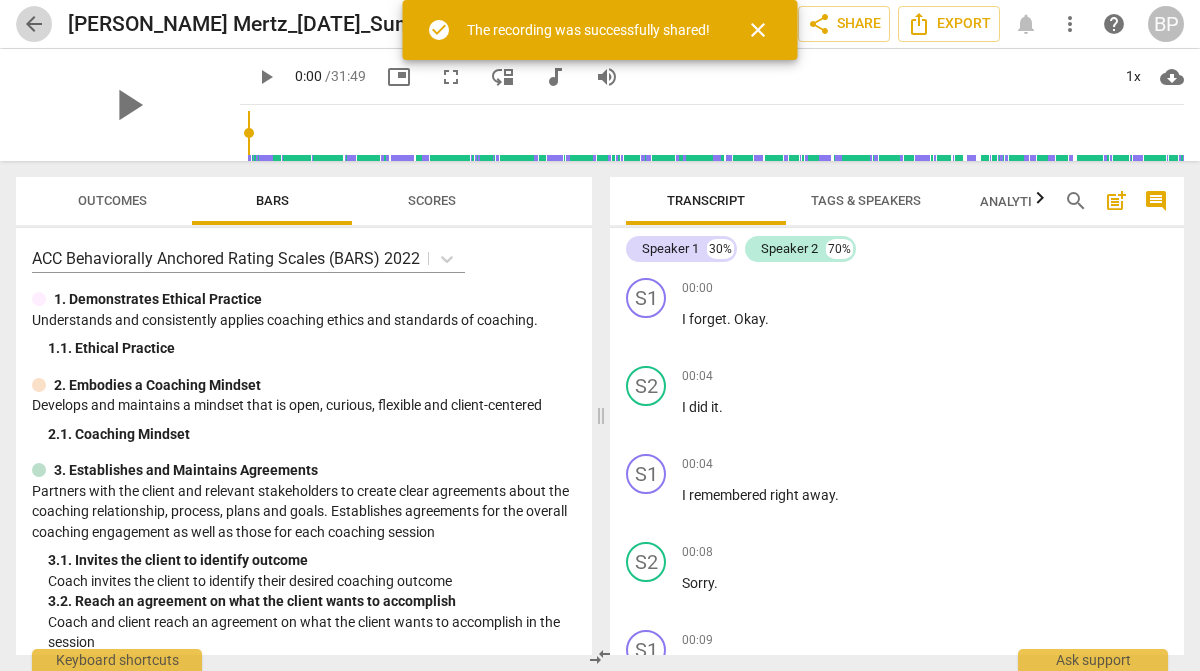 click on "arrow_back" at bounding box center [34, 24] 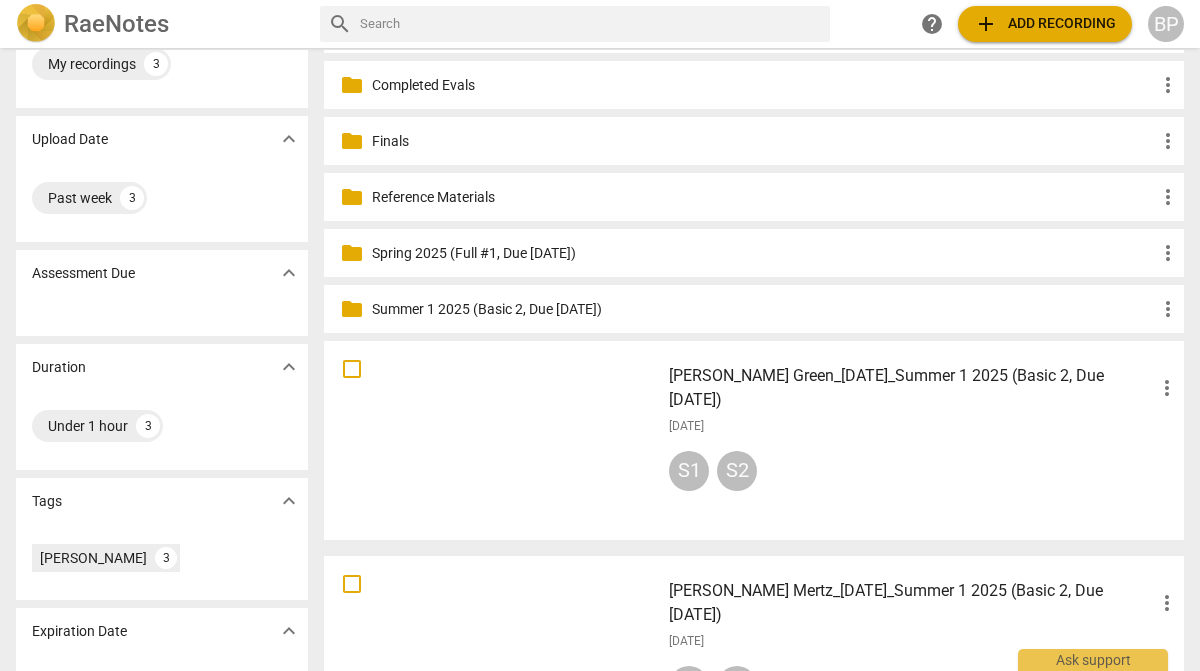 scroll, scrollTop: 160, scrollLeft: 0, axis: vertical 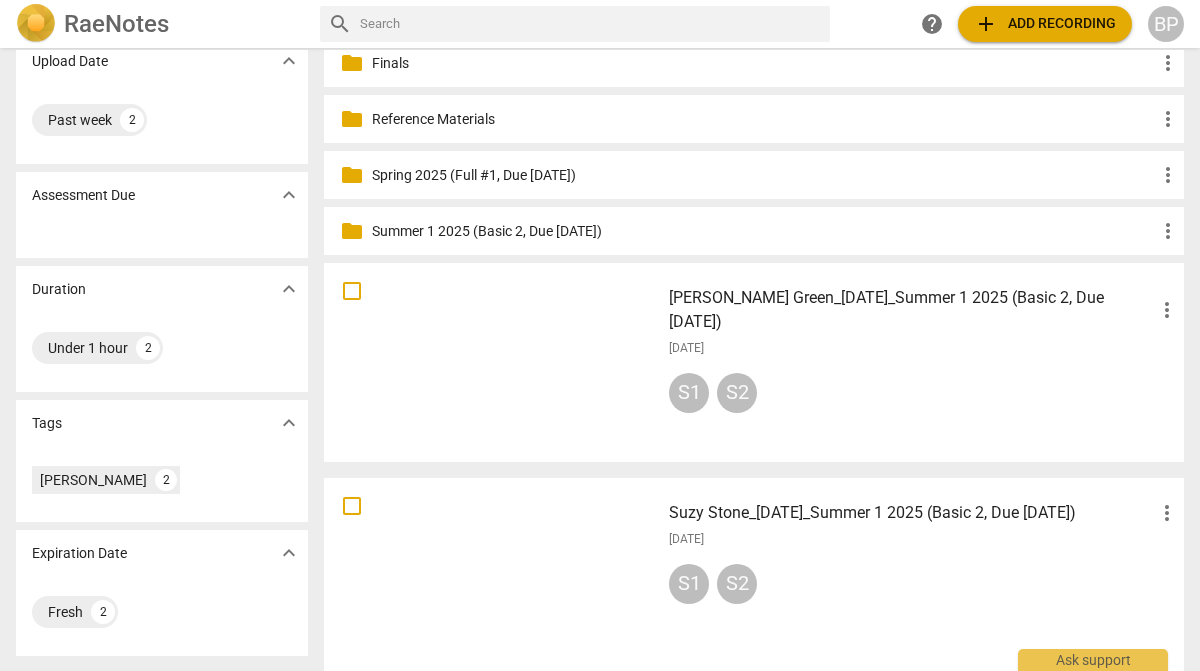 click at bounding box center (492, 362) 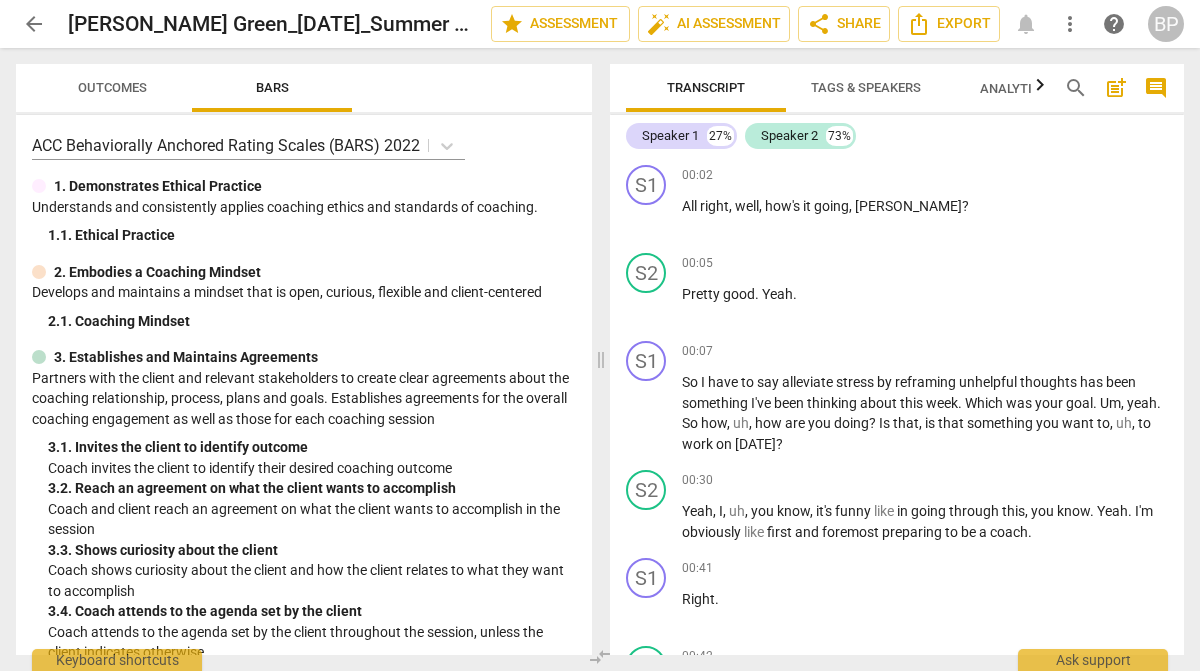 scroll, scrollTop: 0, scrollLeft: 0, axis: both 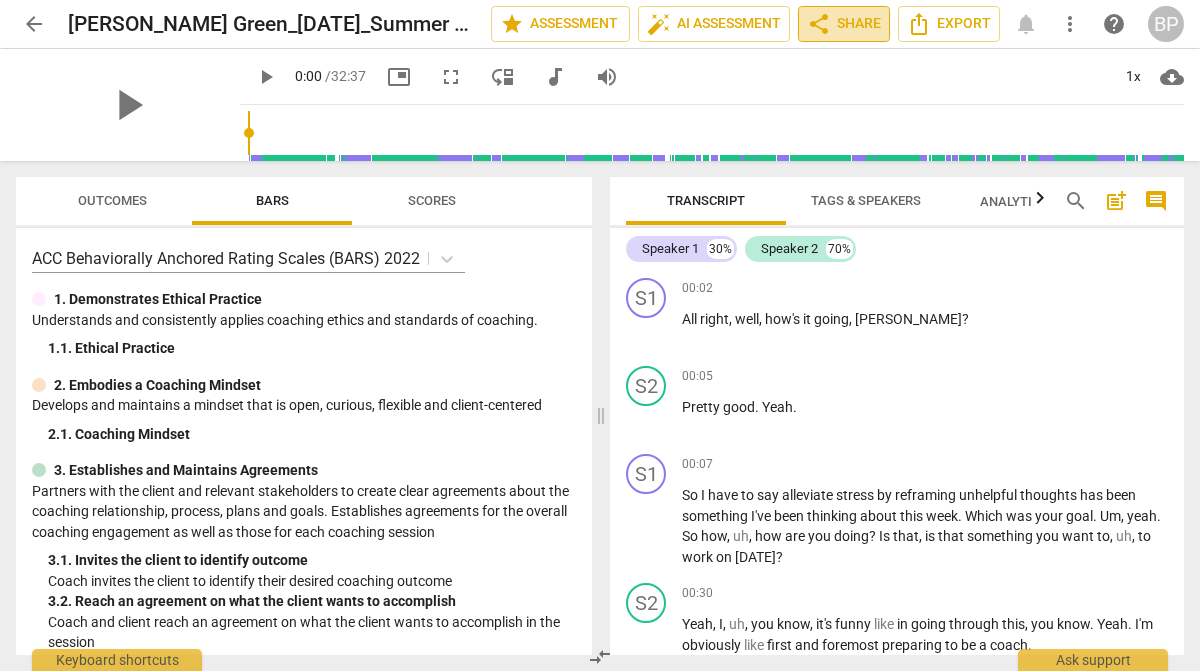 click on "share    Share" at bounding box center [844, 24] 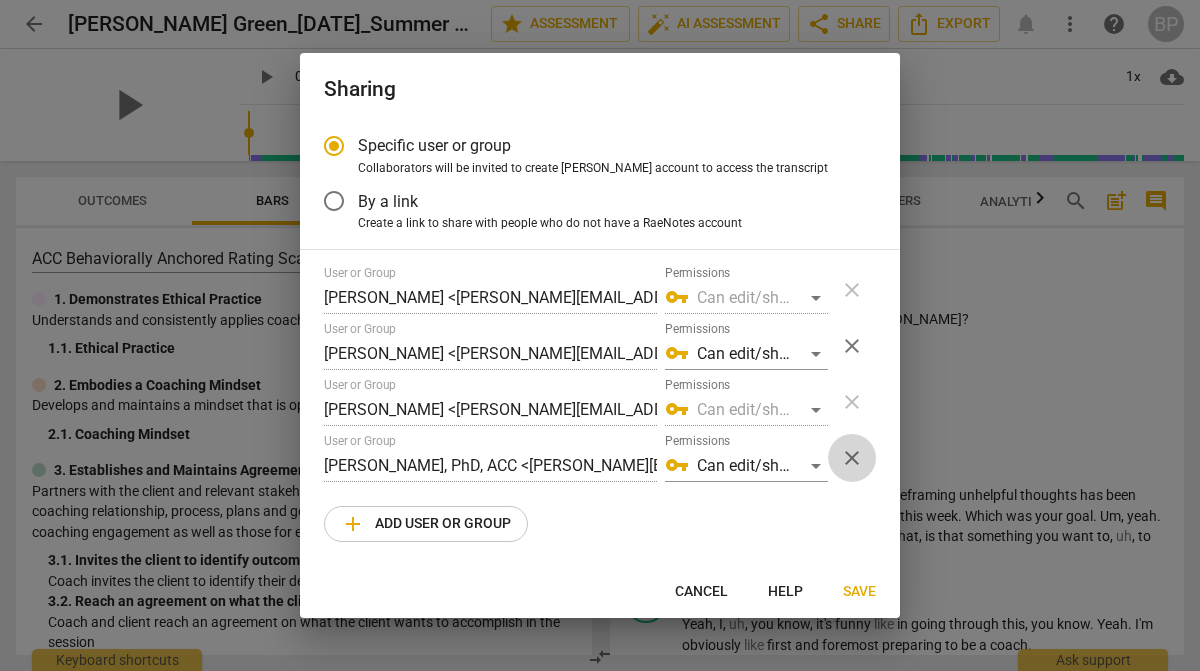 click on "close" at bounding box center (852, 458) 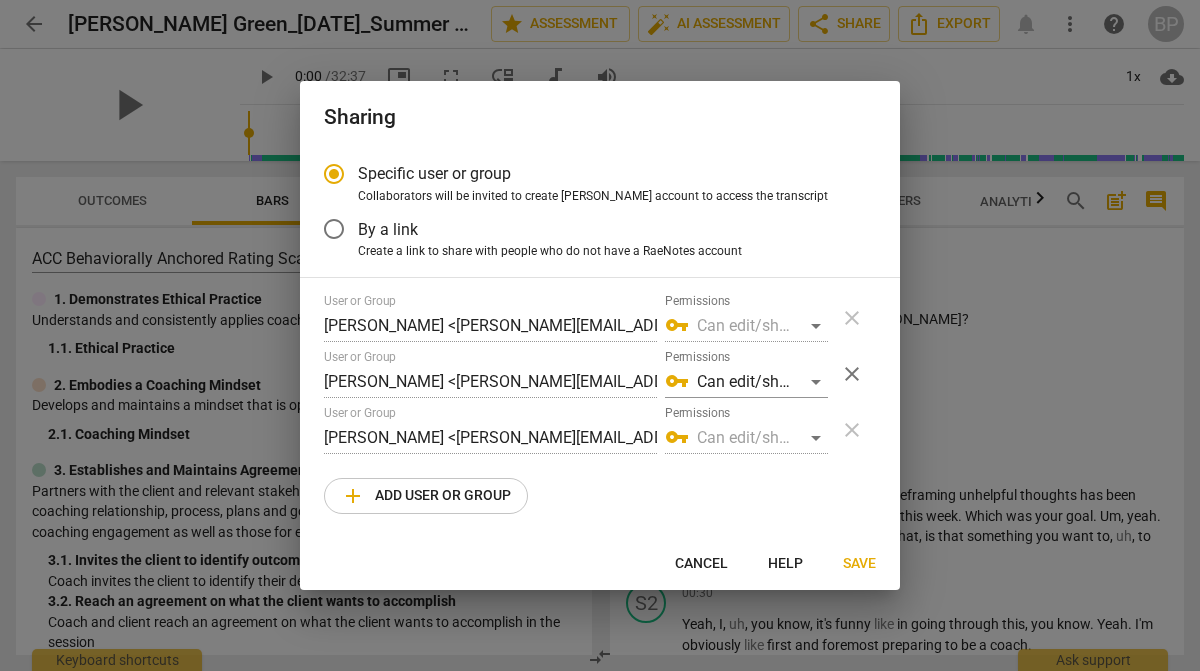 click on "add Add user or group" at bounding box center (426, 496) 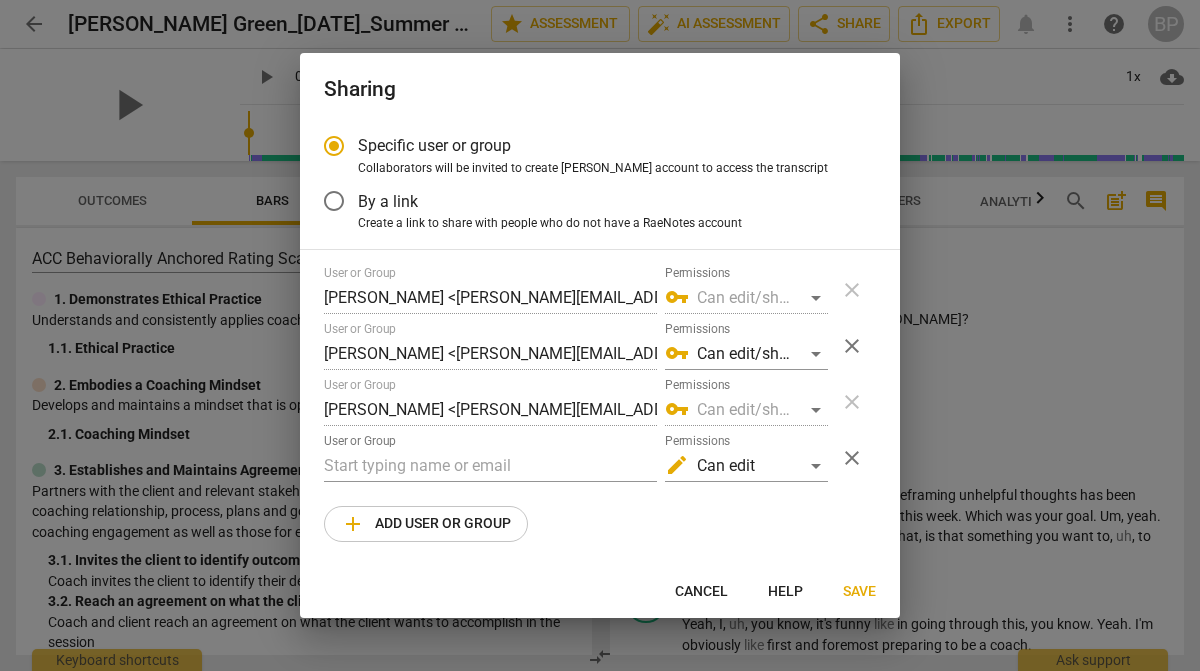 radio on "false" 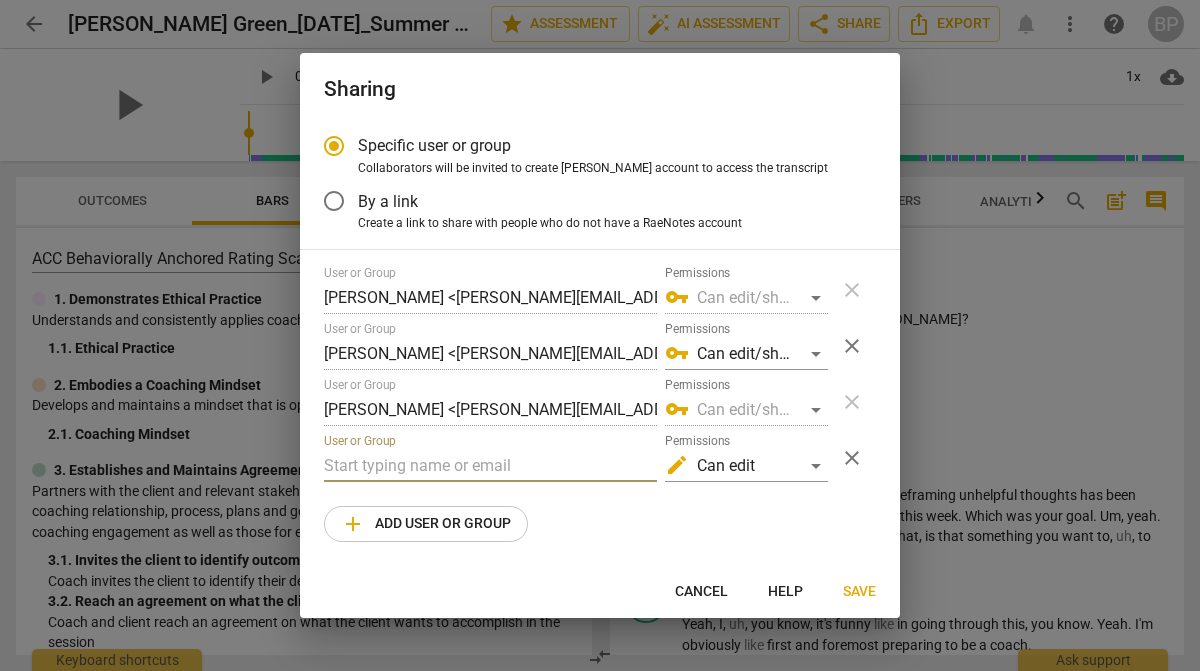 click at bounding box center (490, 466) 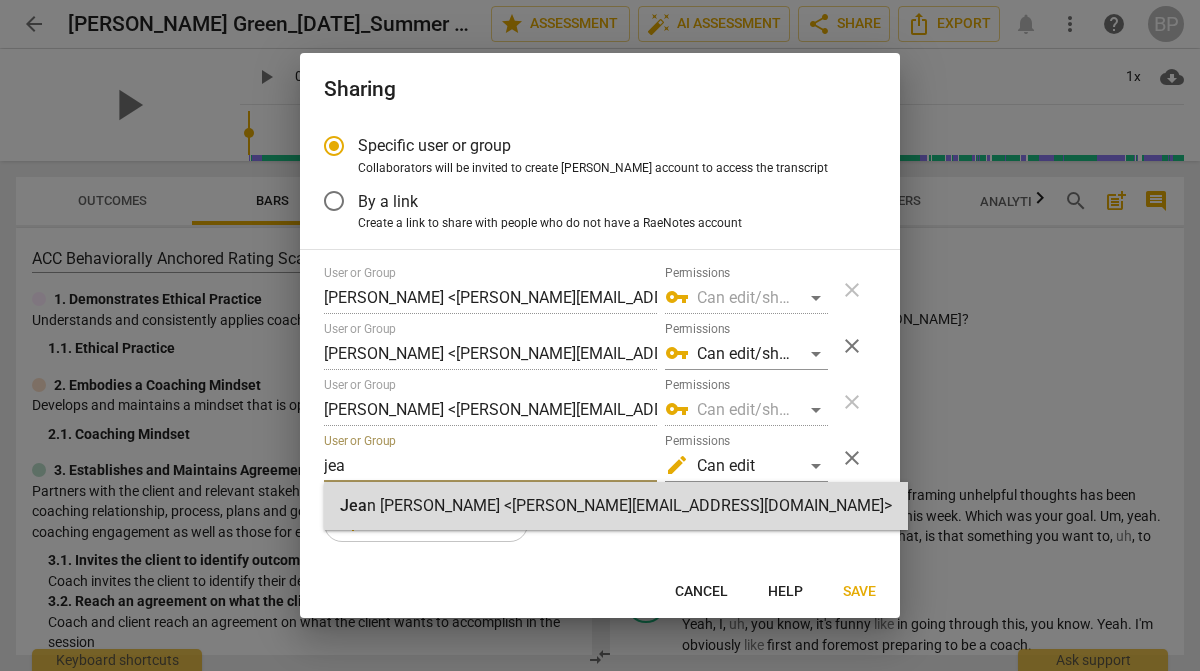 type on "jea" 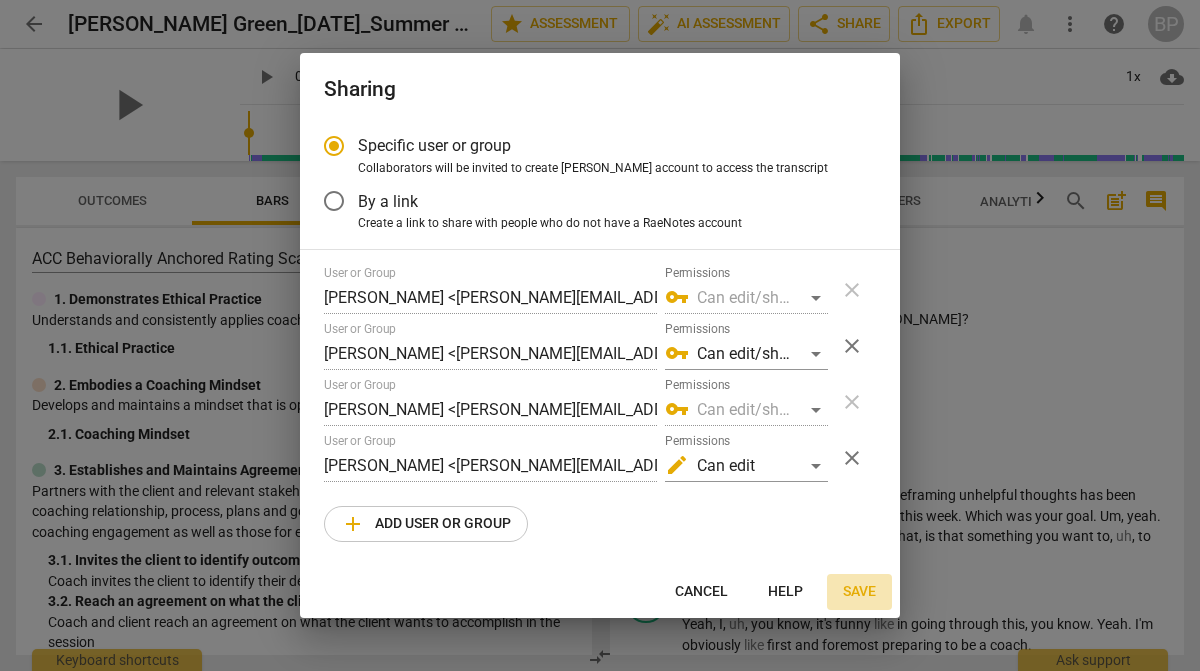 click on "Save" at bounding box center (859, 592) 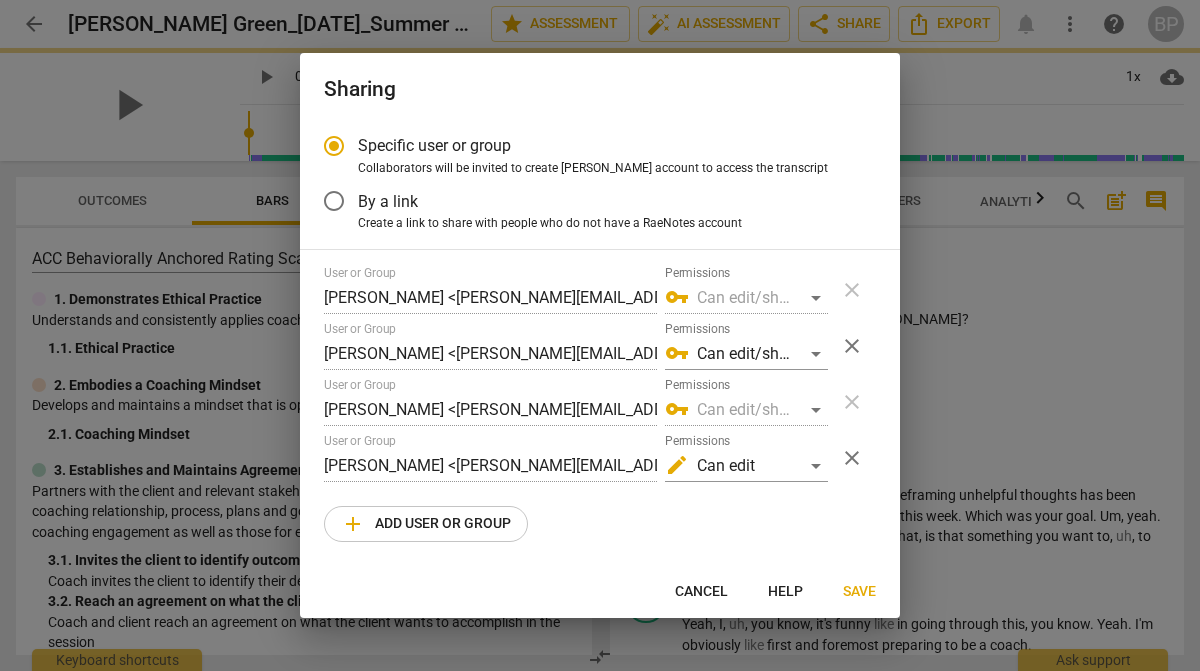 radio on "false" 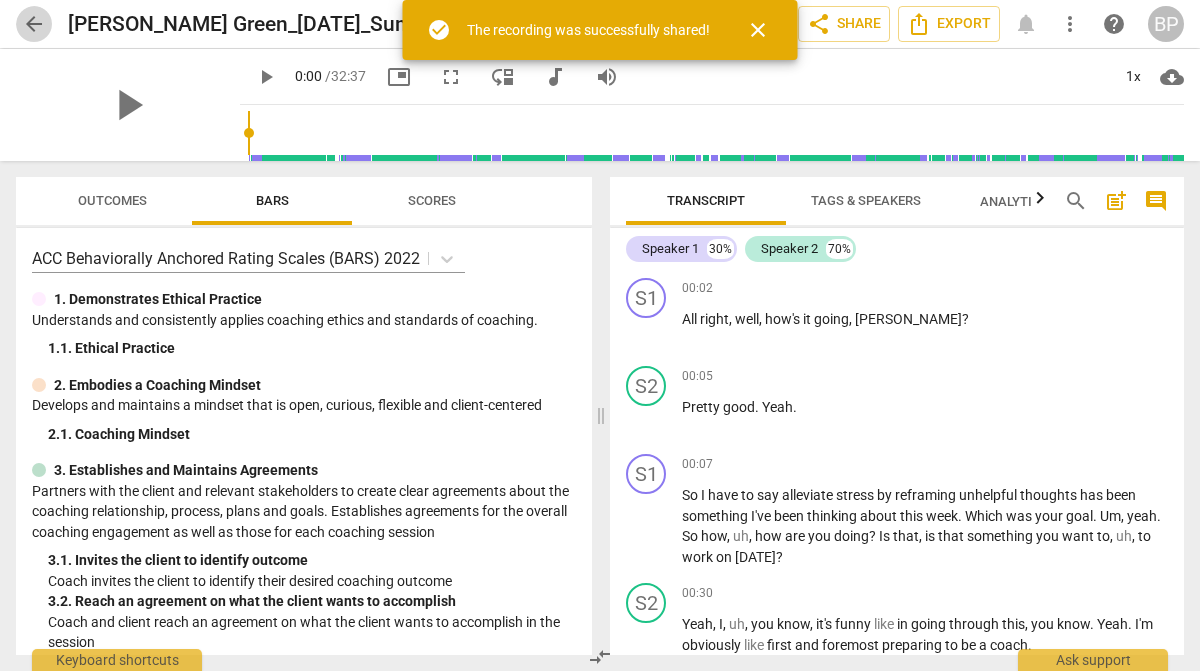 click on "arrow_back" at bounding box center (34, 24) 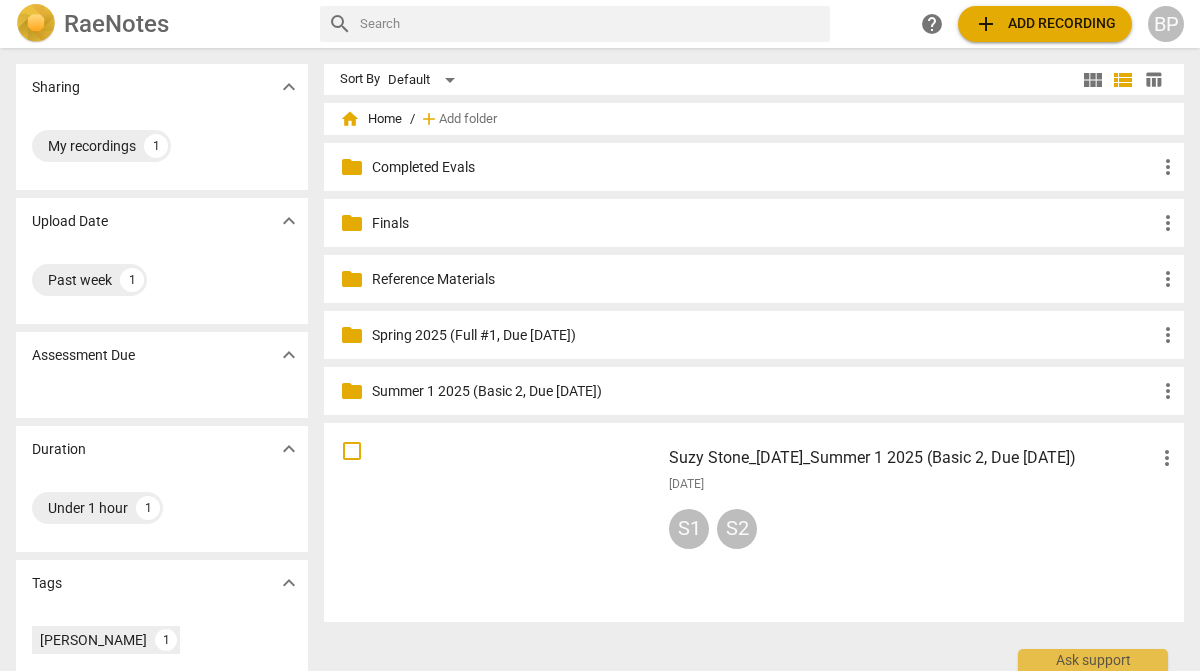 click at bounding box center (492, 522) 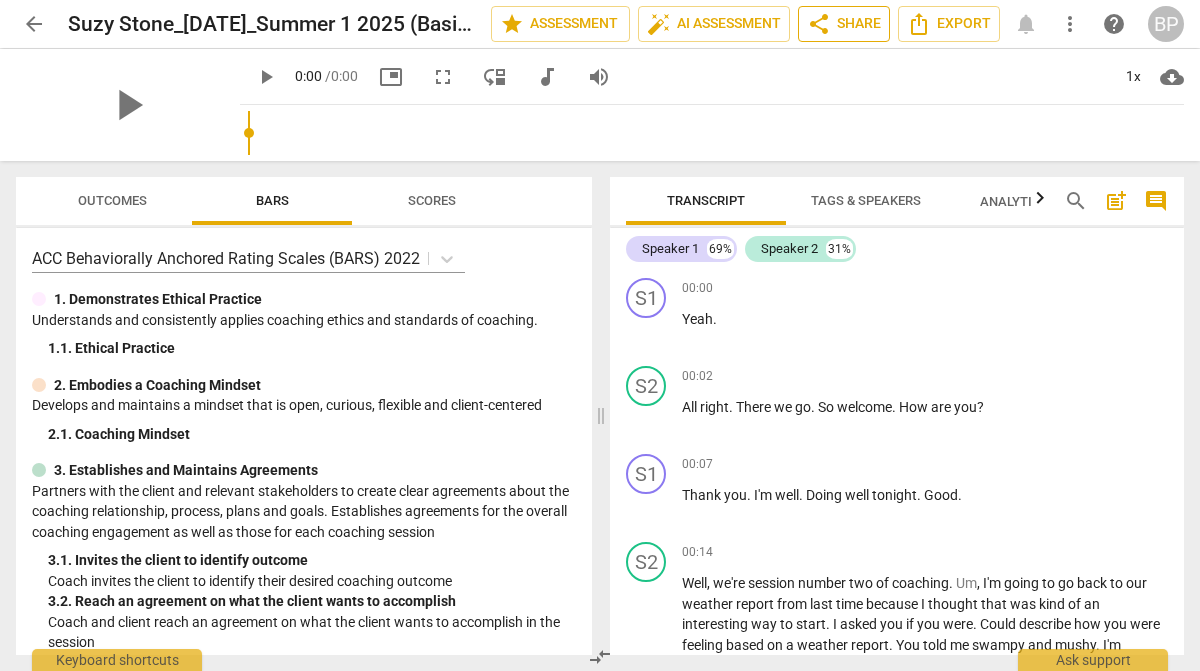 click on "share    Share" at bounding box center (844, 24) 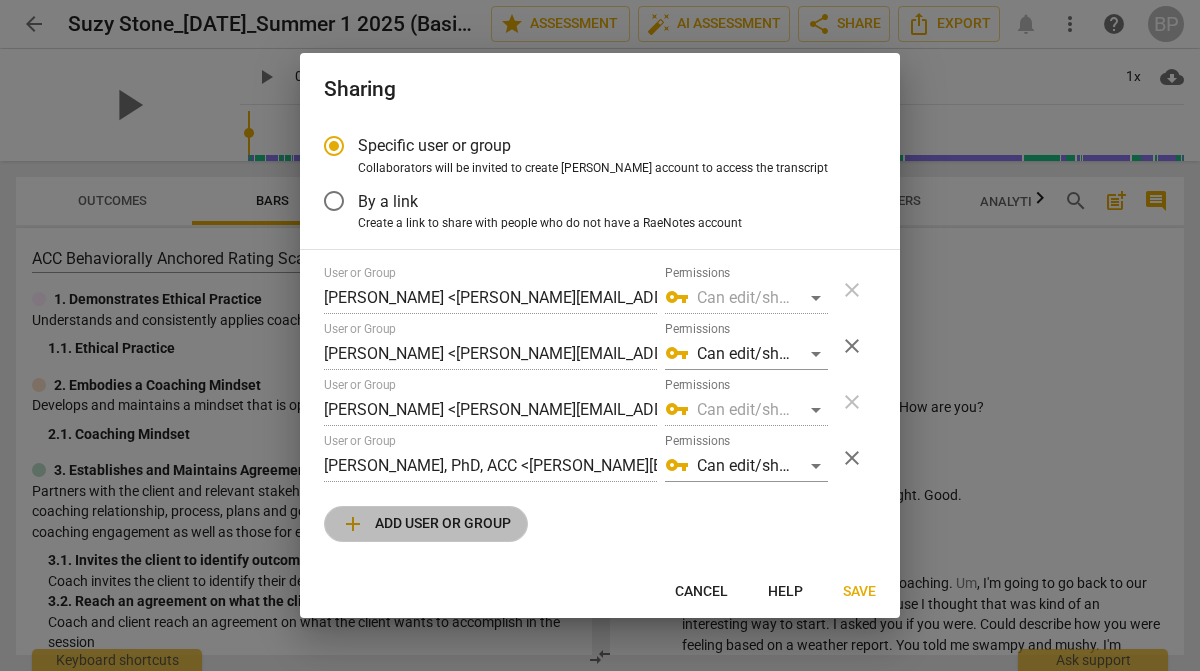 click on "add Add user or group" at bounding box center (426, 524) 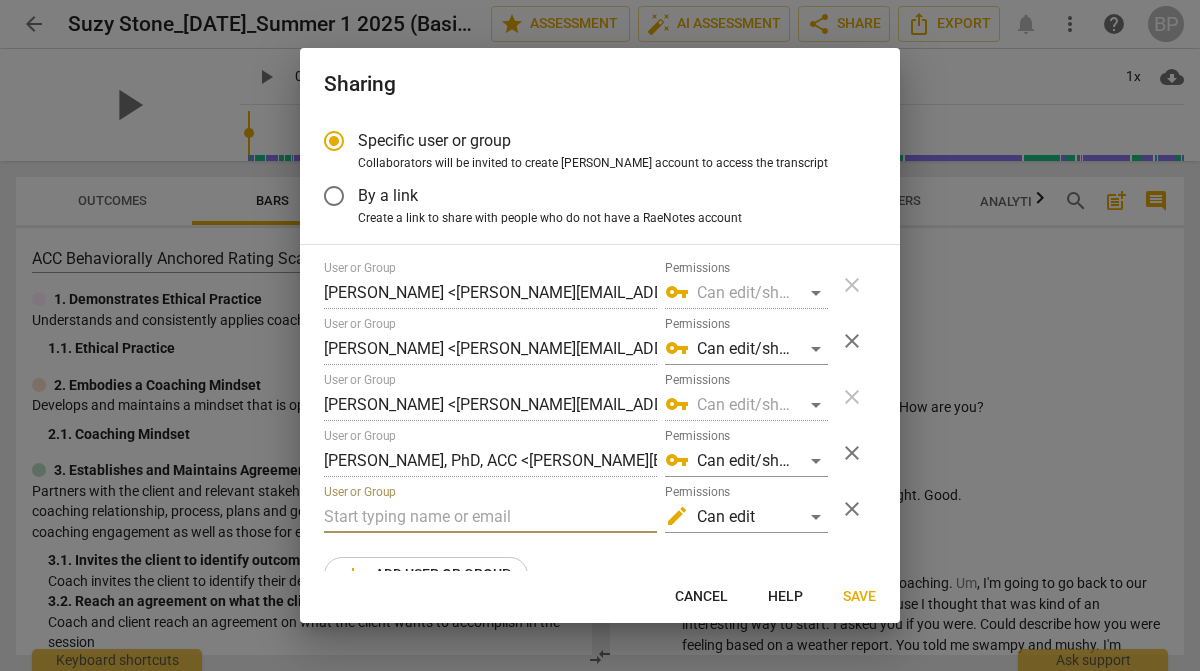 click at bounding box center (490, 517) 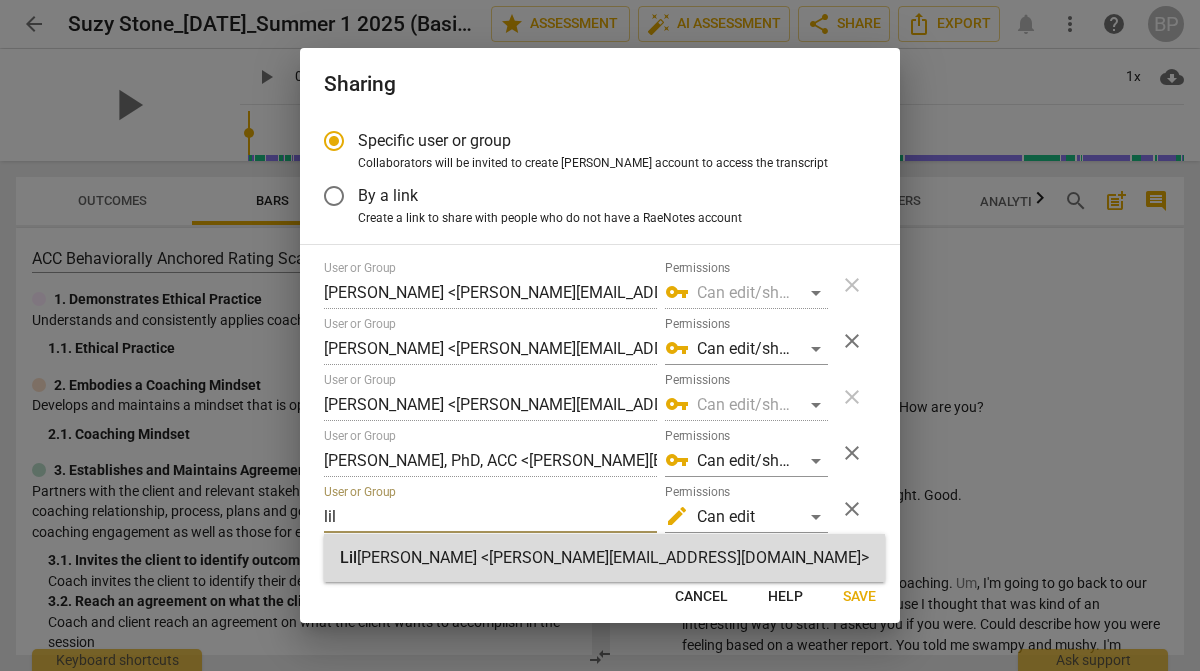 type on "lil" 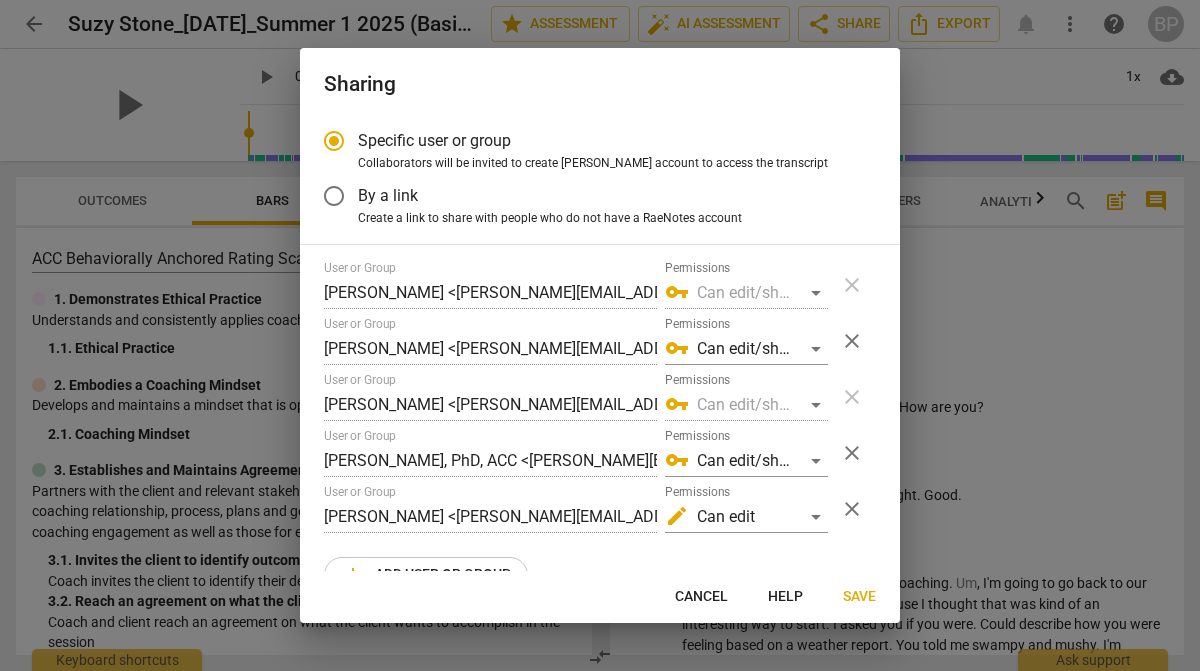 click on "close" at bounding box center (852, 453) 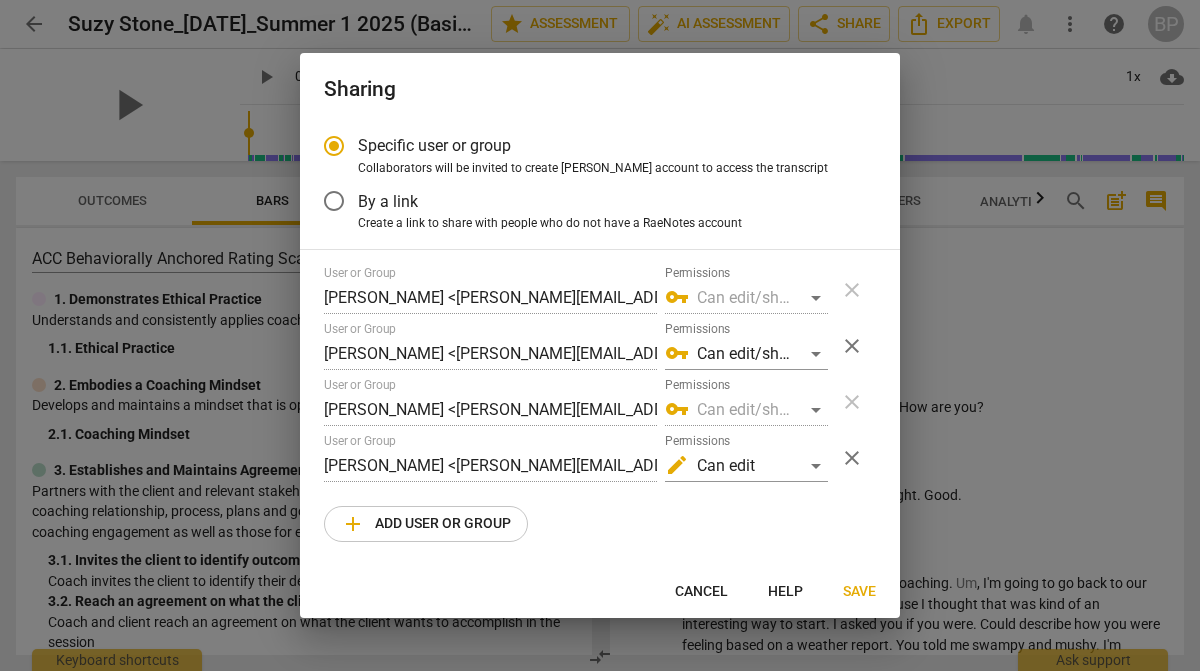radio on "false" 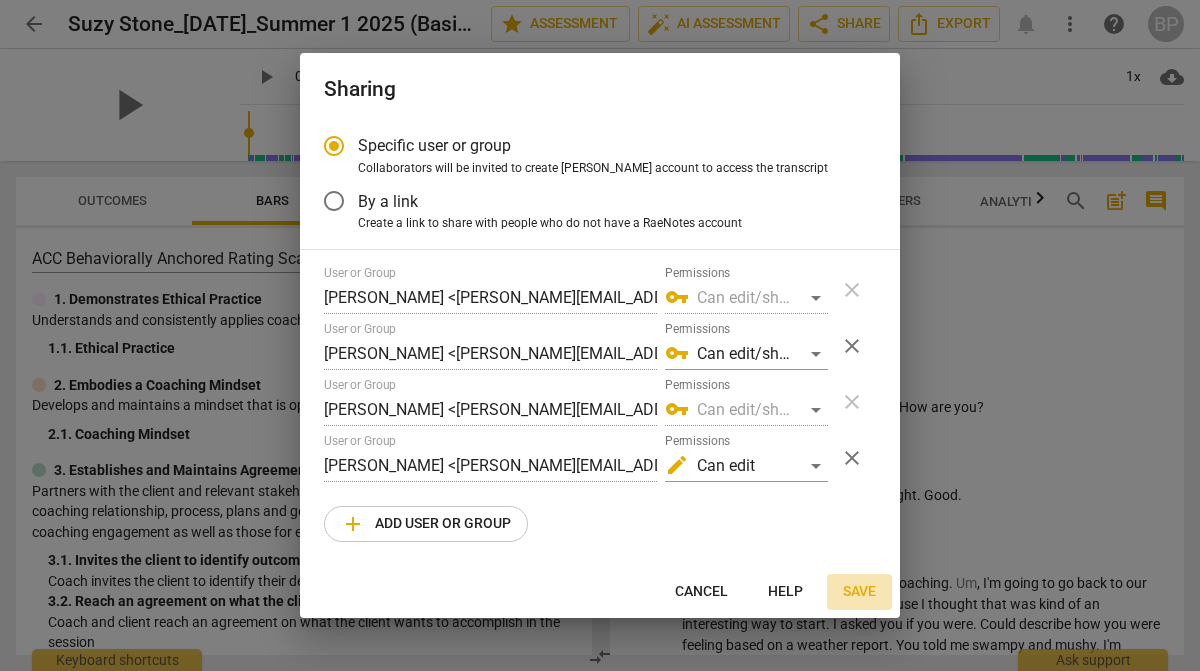 click on "Save" at bounding box center (859, 592) 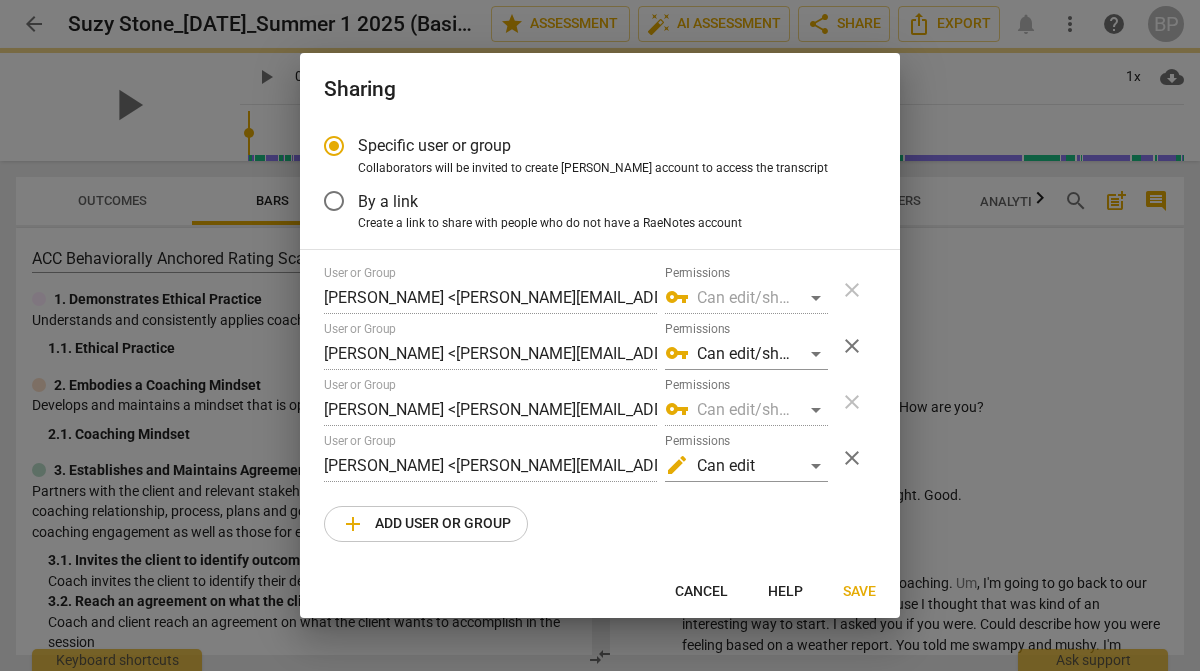 radio on "false" 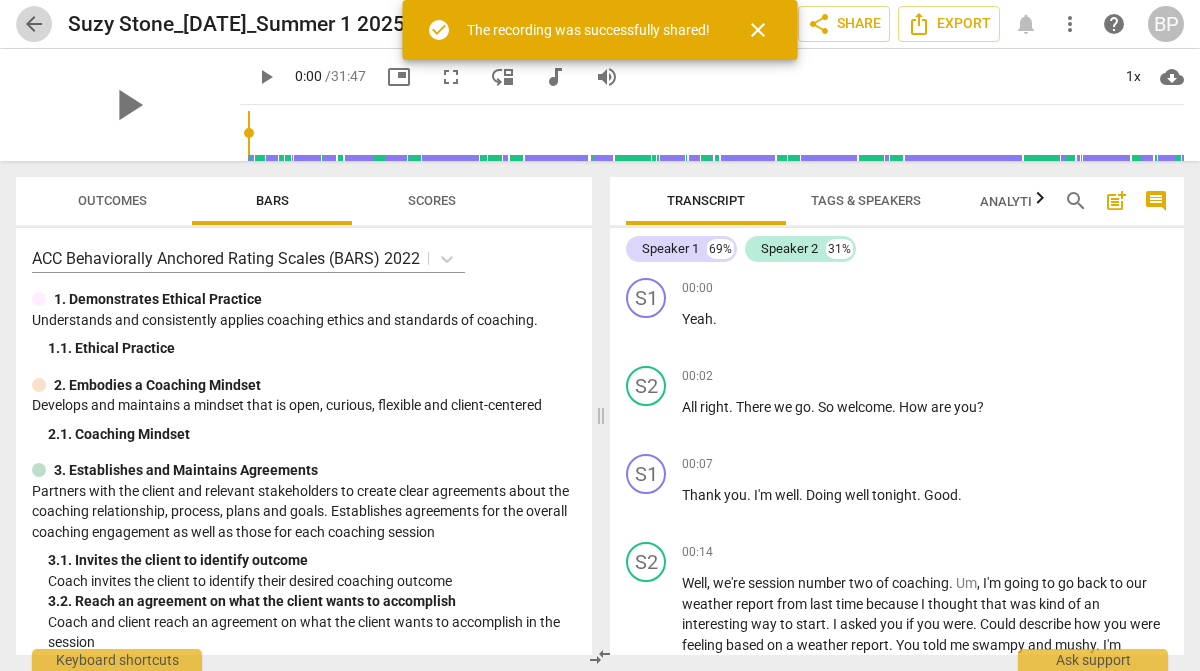 click on "arrow_back" at bounding box center [34, 24] 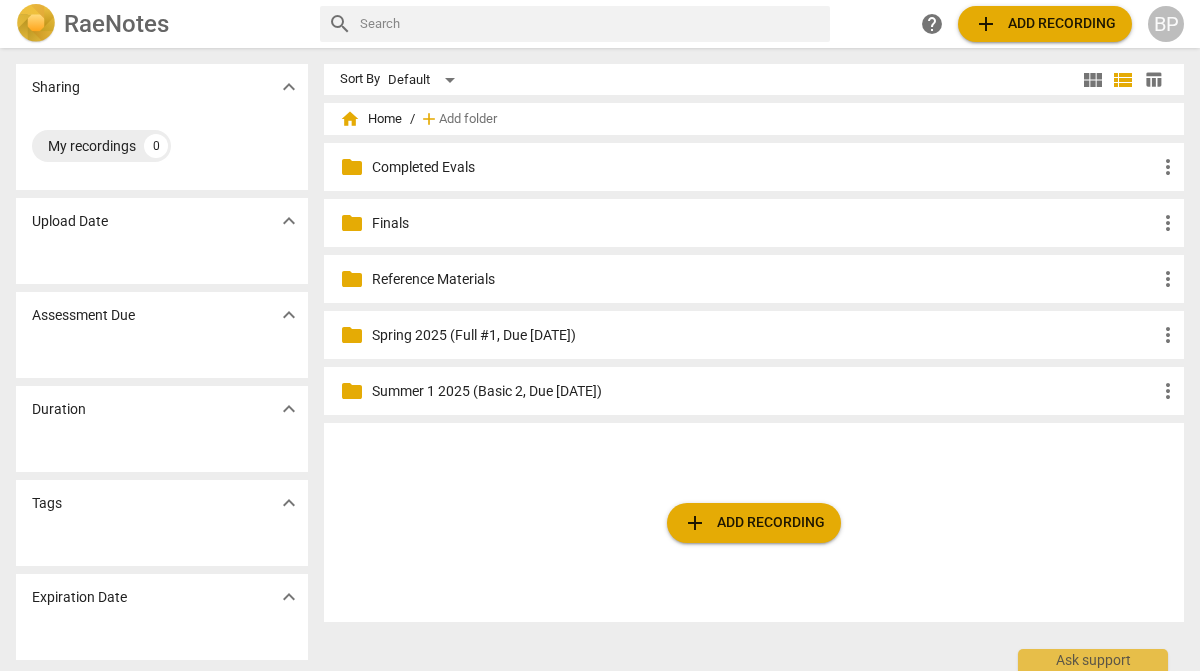 click on "BP" at bounding box center [1166, 24] 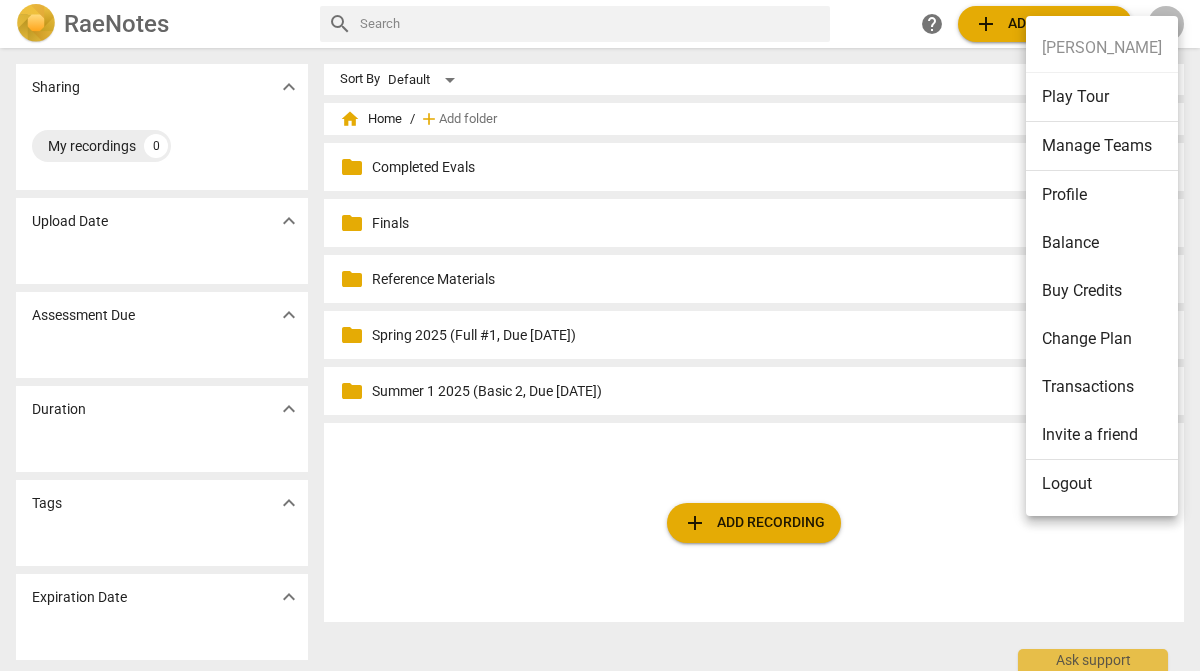 click at bounding box center [600, 335] 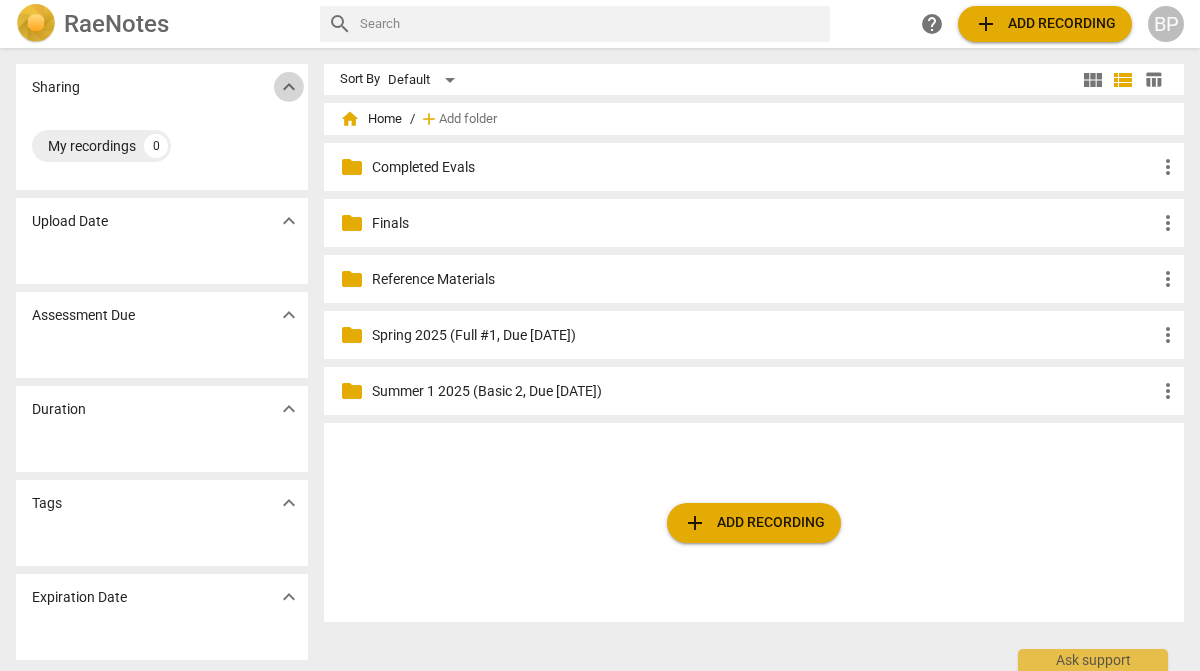 click on "expand_more" at bounding box center (289, 87) 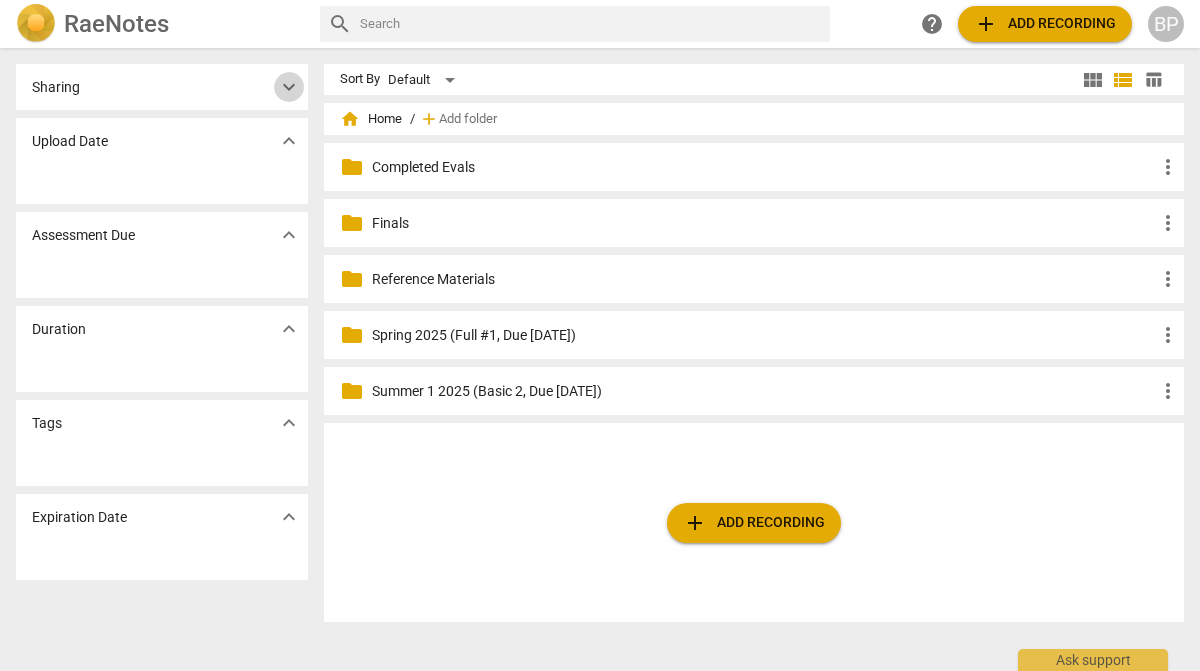 click on "expand_more" at bounding box center (289, 87) 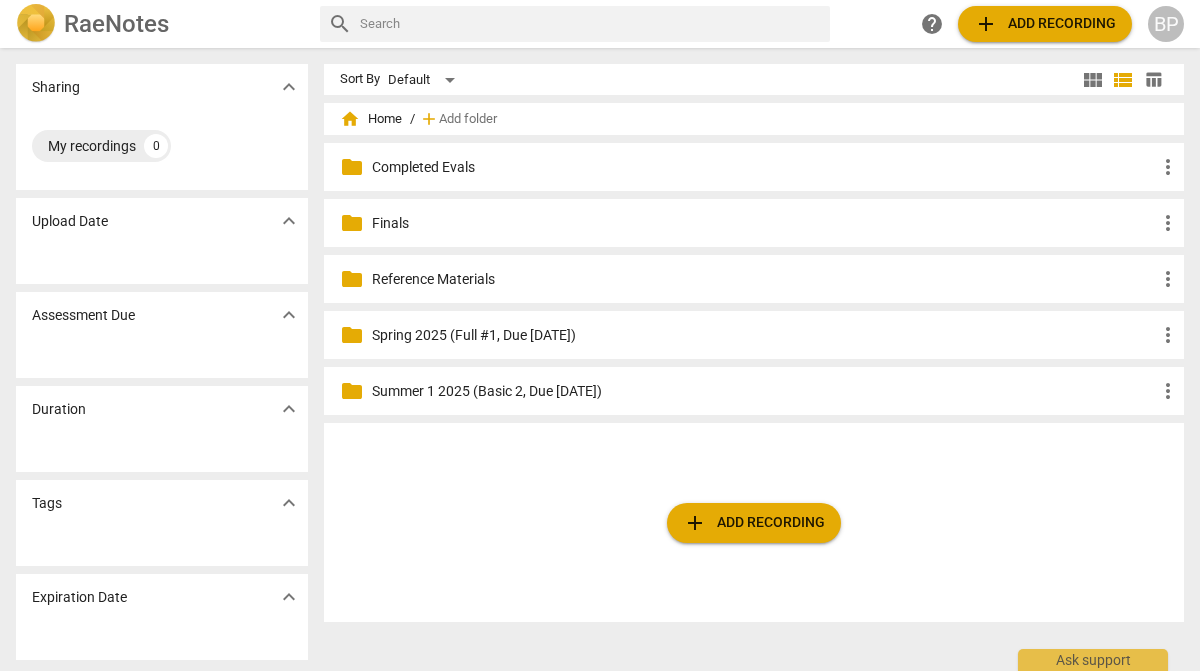click on "BP" at bounding box center [1166, 24] 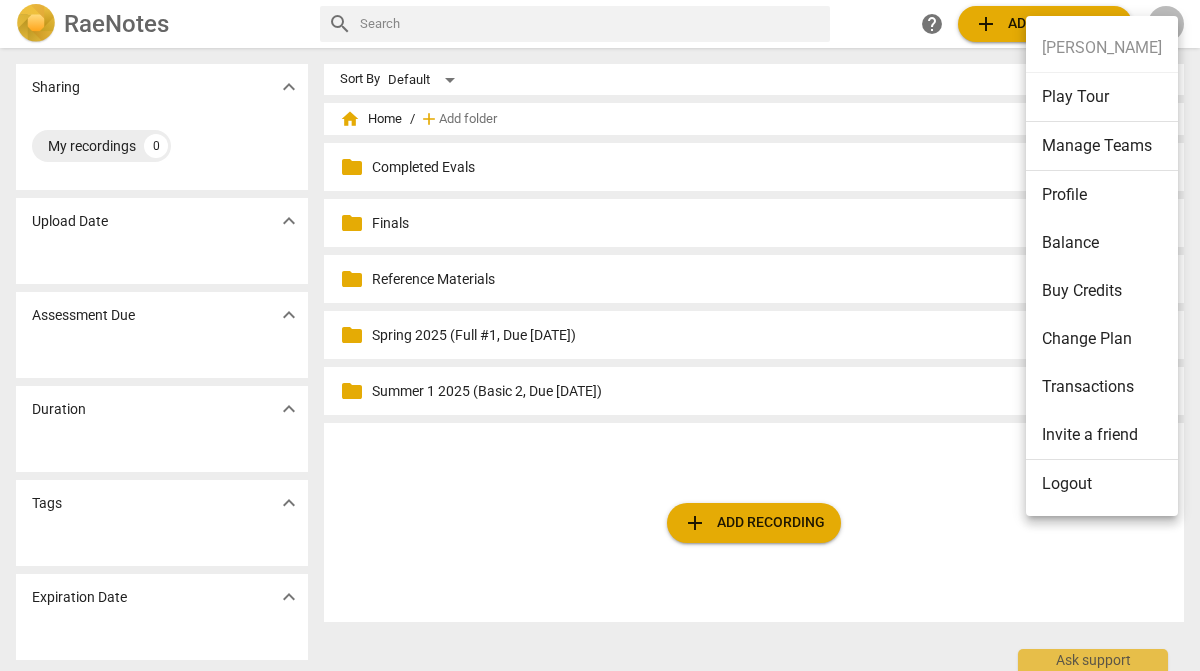 click on "Manage Teams" at bounding box center (1102, 146) 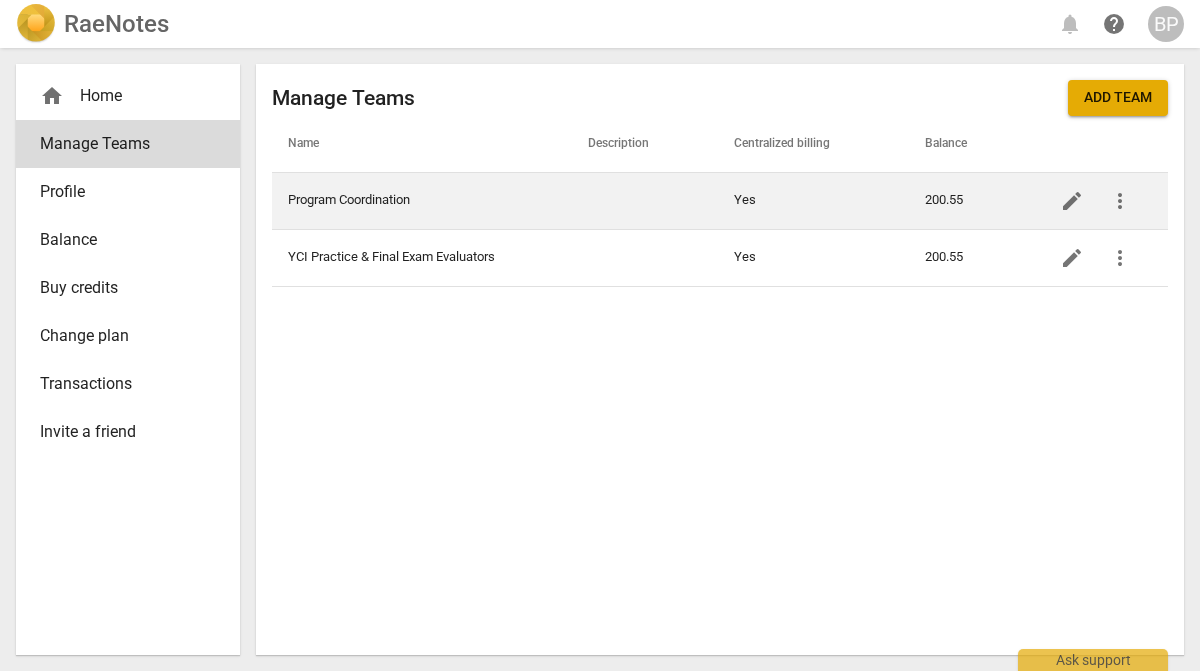 click on "Program Coordination" at bounding box center [422, 200] 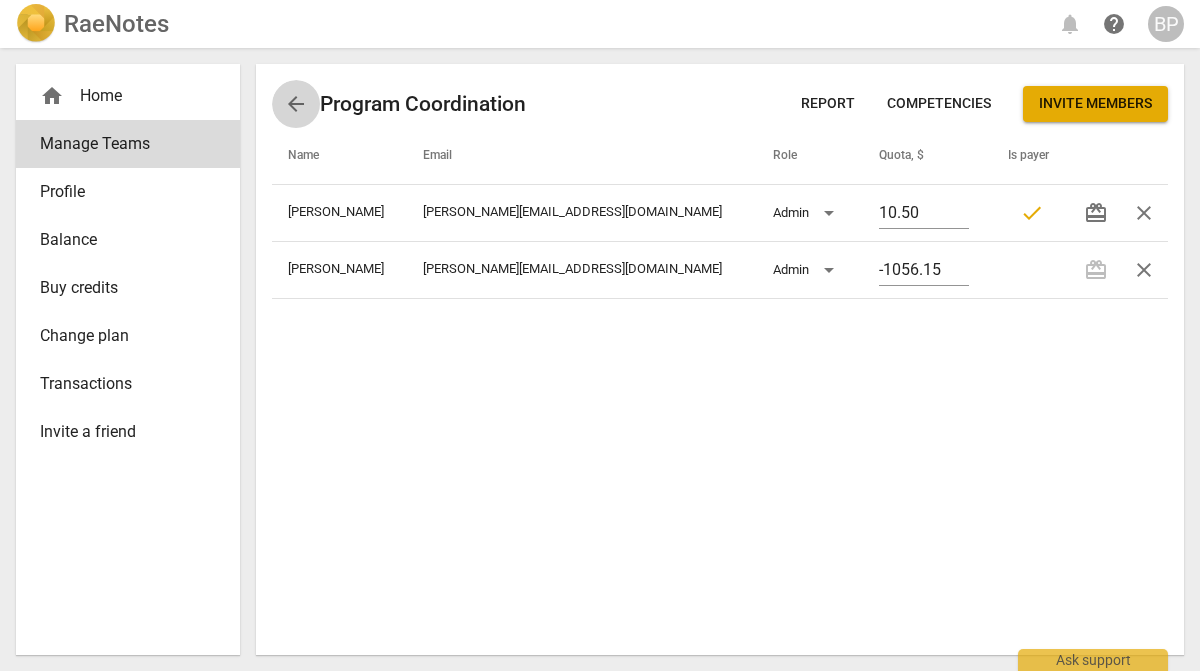 click on "arrow_back" at bounding box center [296, 104] 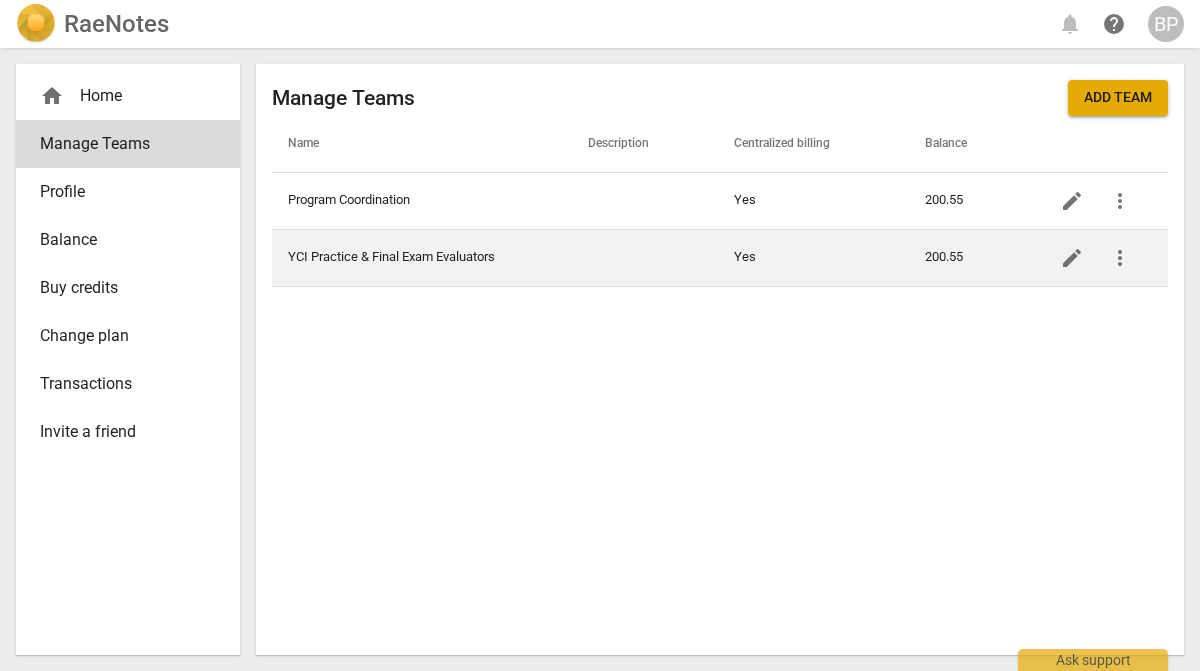 click on "YCI Practice & Final Exam Evaluators" at bounding box center [422, 257] 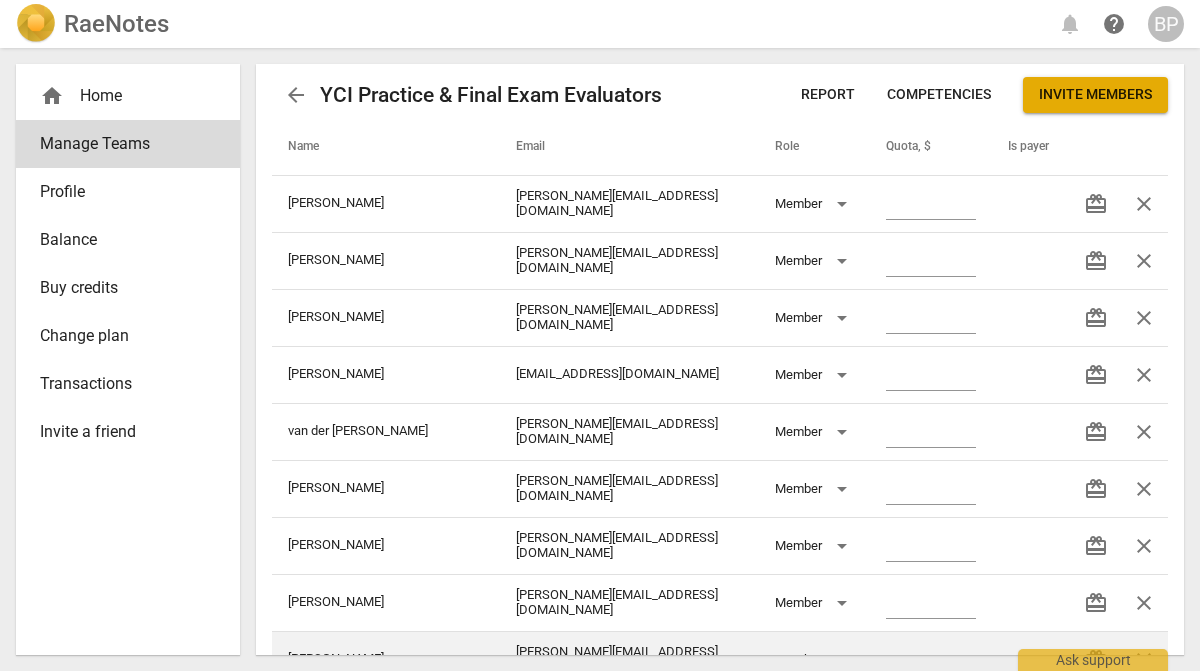 scroll, scrollTop: 0, scrollLeft: 0, axis: both 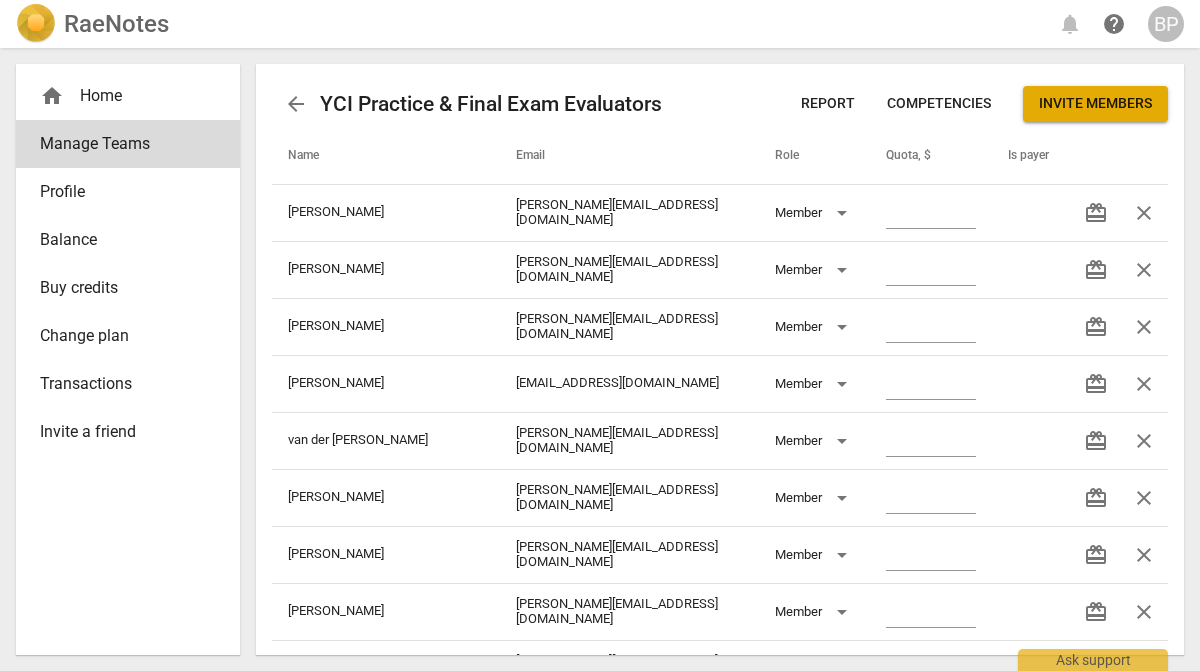 click on "arrow_back" at bounding box center (296, 104) 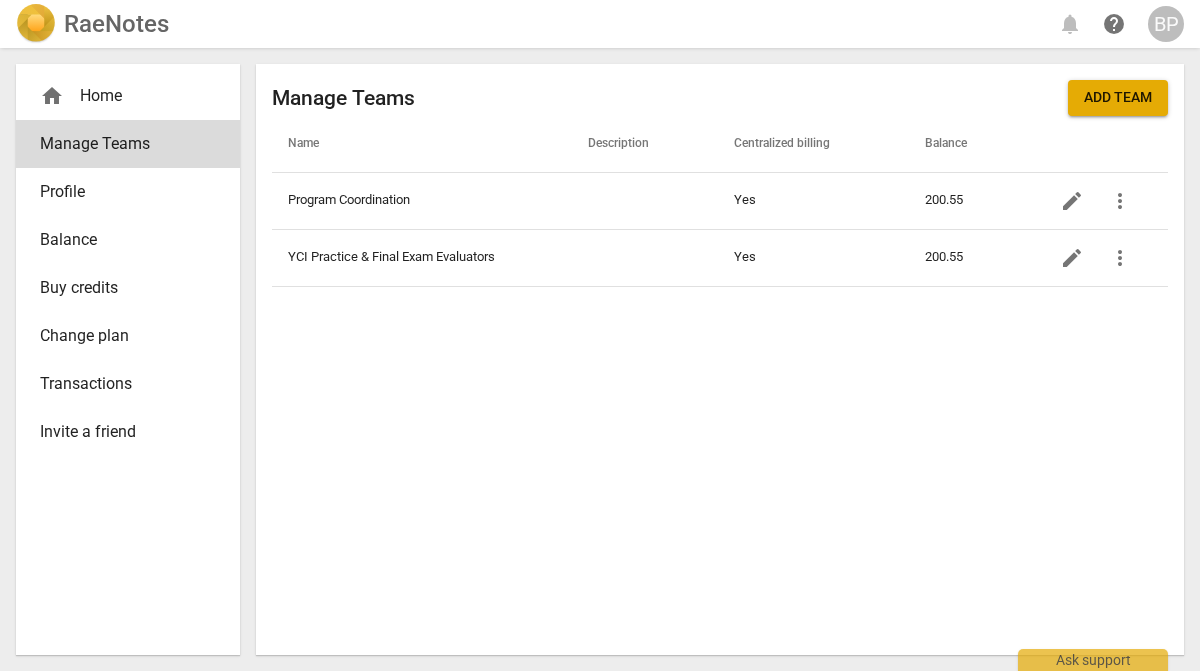 click on "BP" at bounding box center [1166, 24] 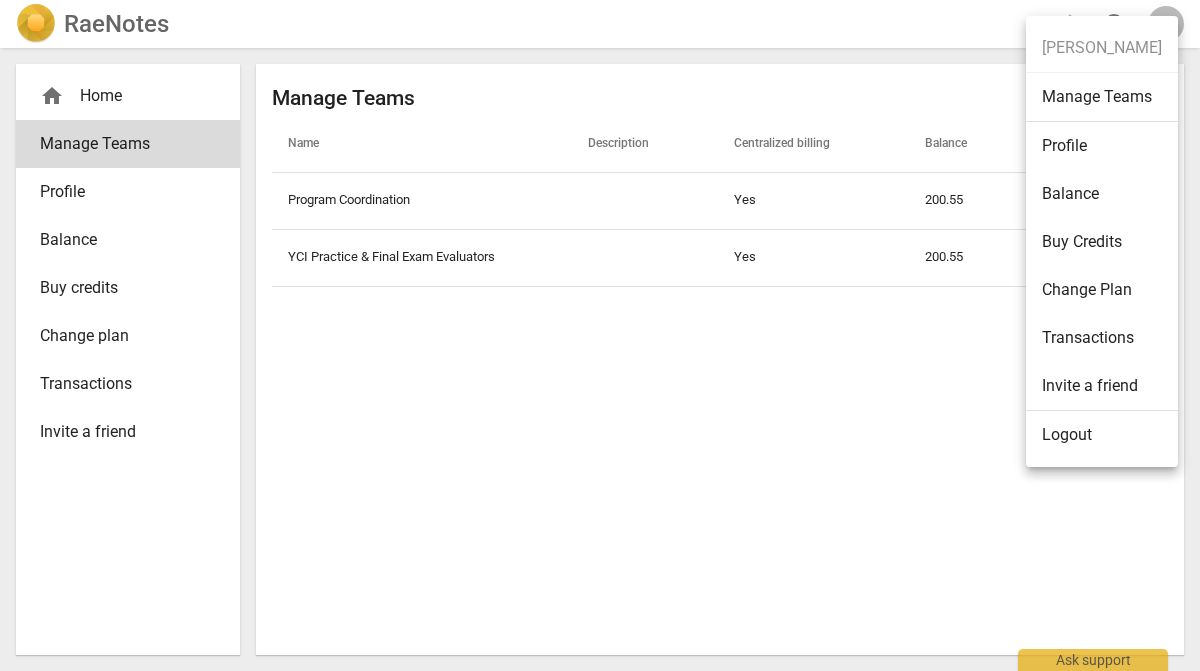click at bounding box center [600, 335] 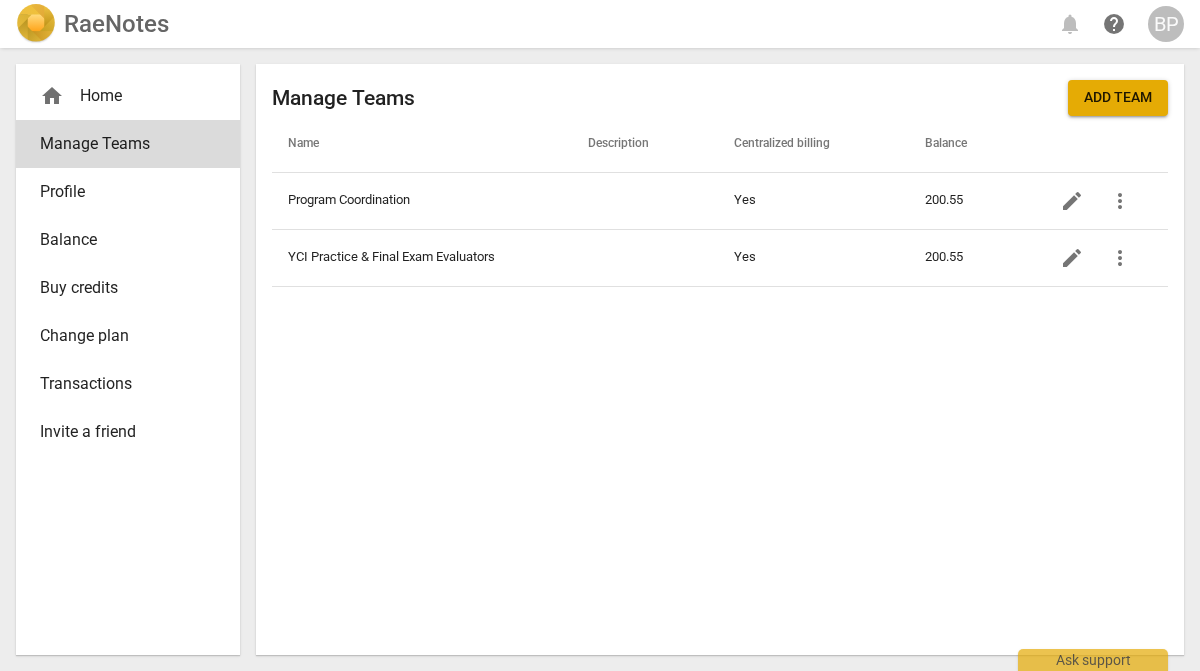 click on "home Home" at bounding box center (128, 96) 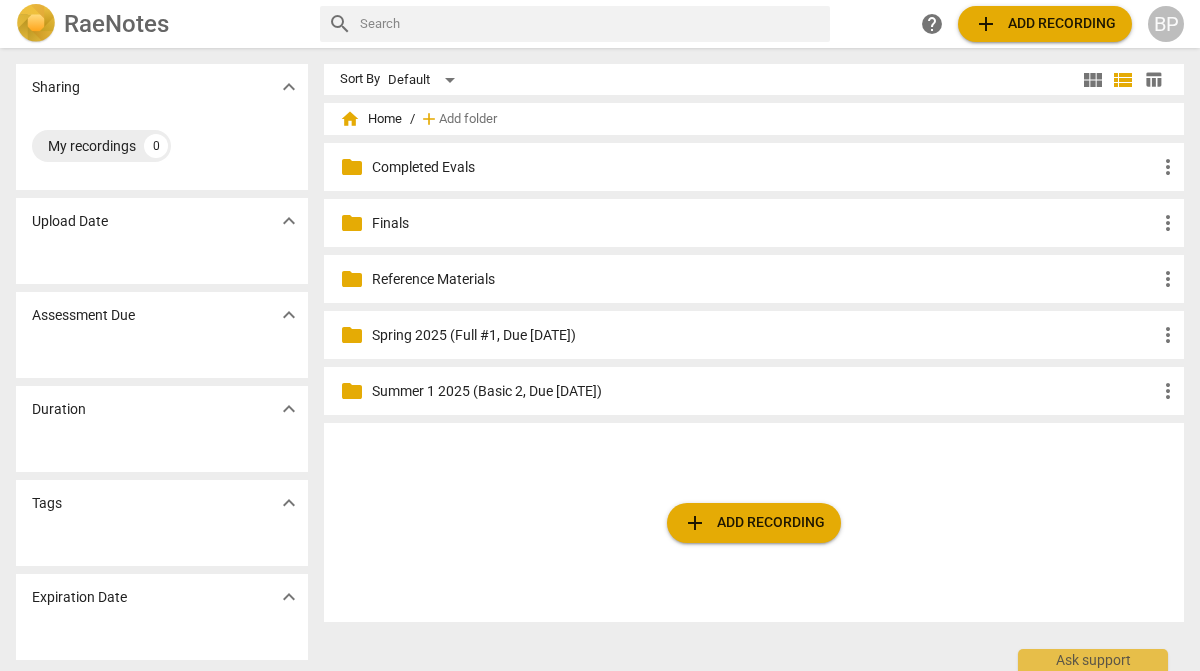 click on "BP" at bounding box center (1166, 24) 